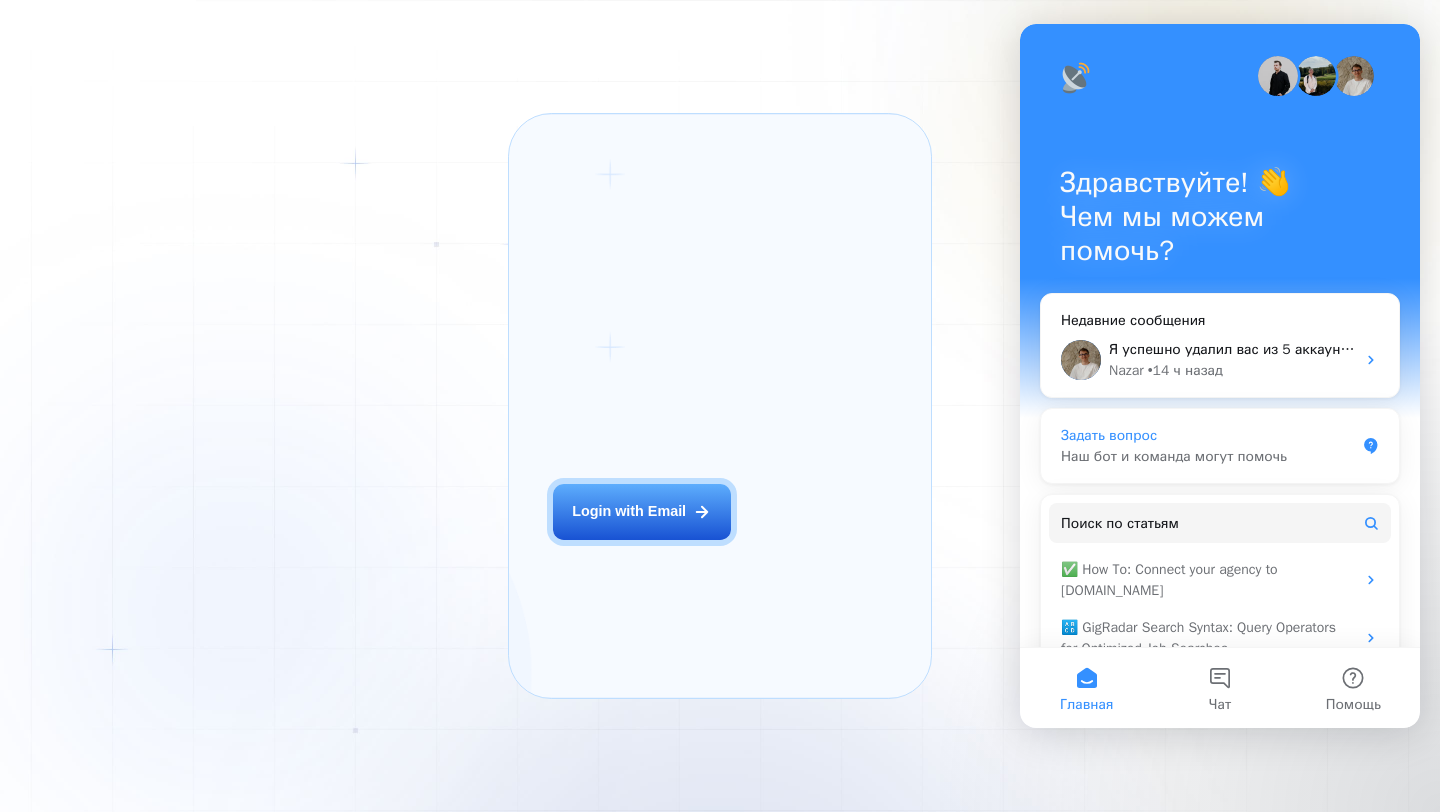 scroll, scrollTop: 0, scrollLeft: 0, axis: both 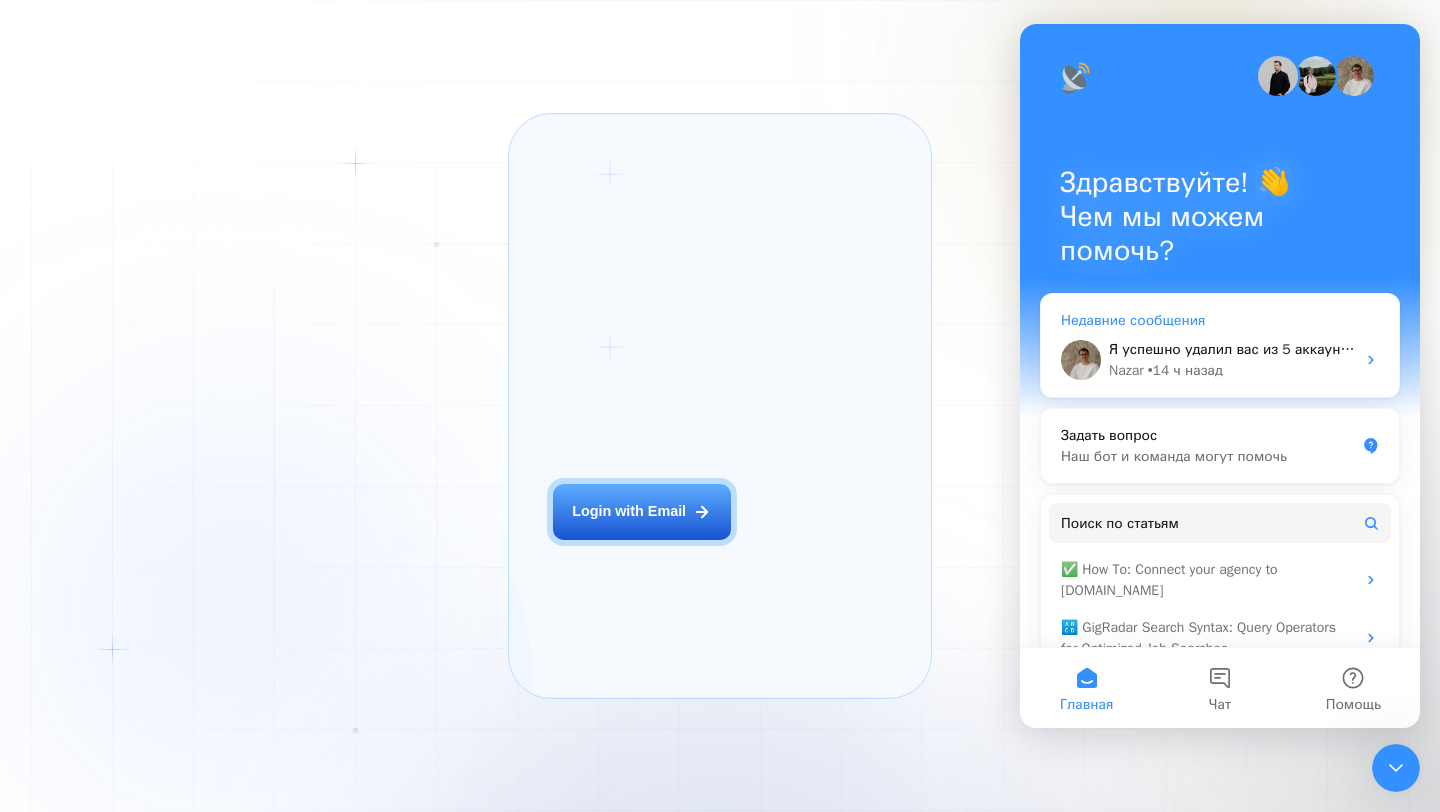 click on "Я успешно удалил вас из 5 аккаунтов, у которых закончилась подписка ✅ Теперь всё должно работать без ограничений.   Если что-то ещё потребуется - обращайтесь!" at bounding box center (1232, 349) 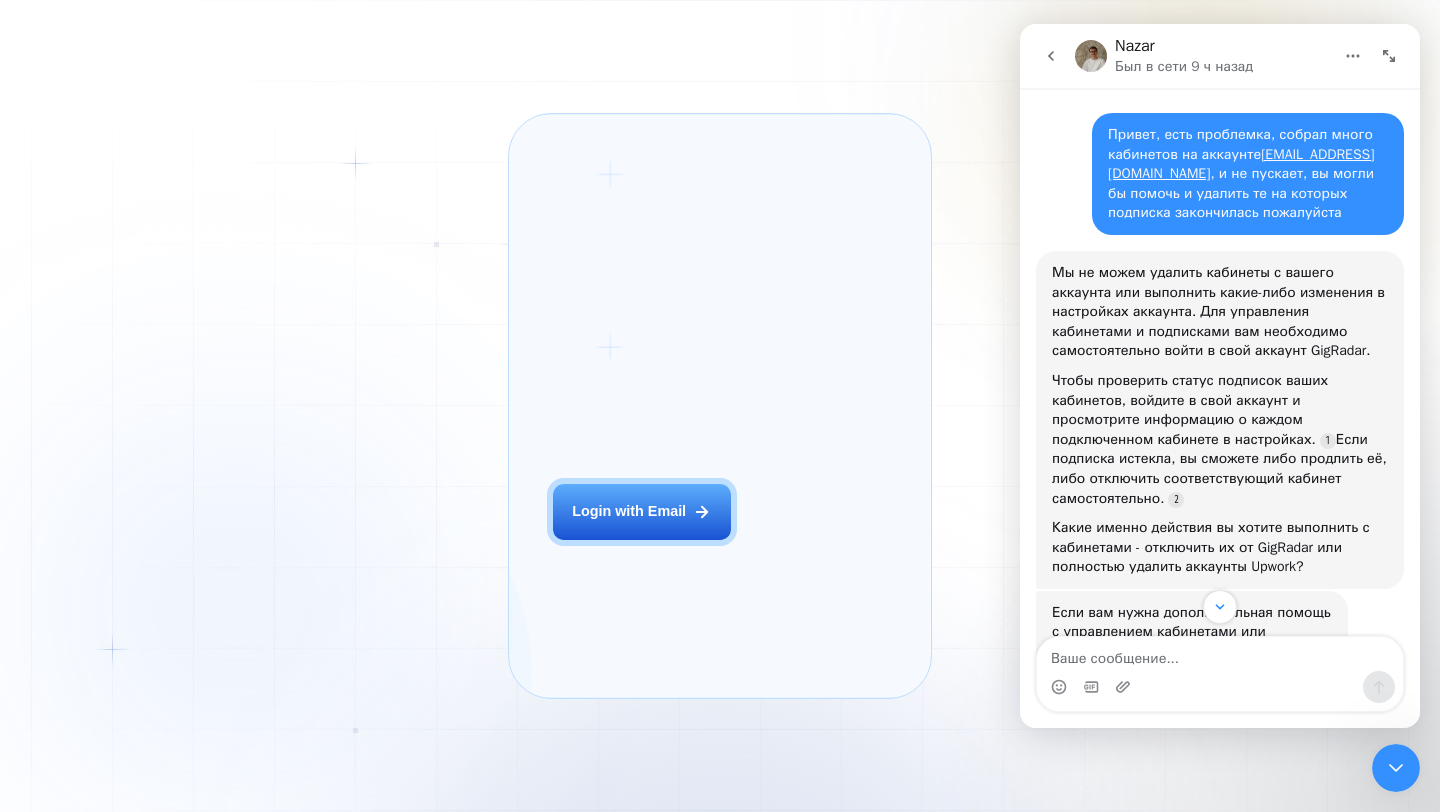 scroll, scrollTop: 305, scrollLeft: 0, axis: vertical 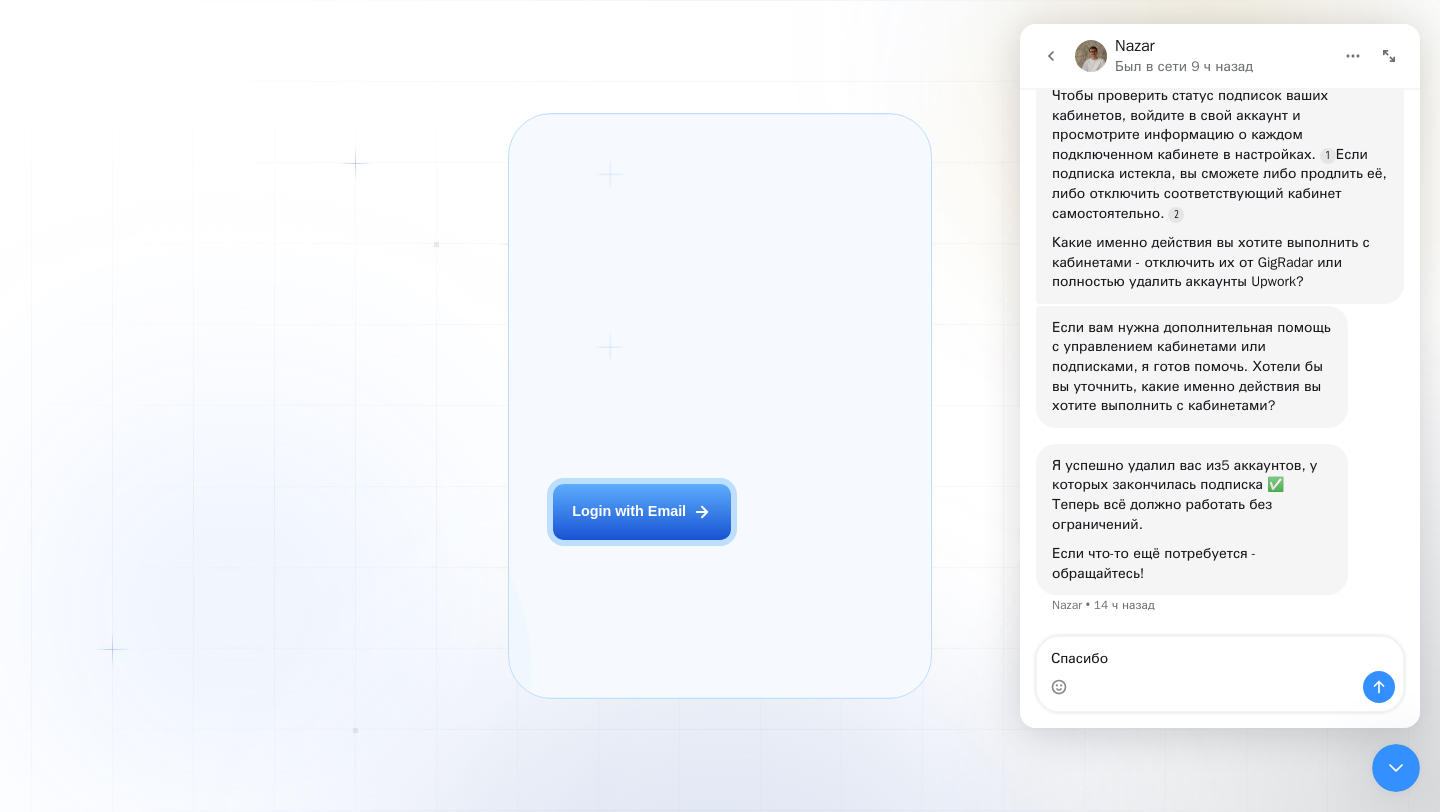 type on "Спасибо)" 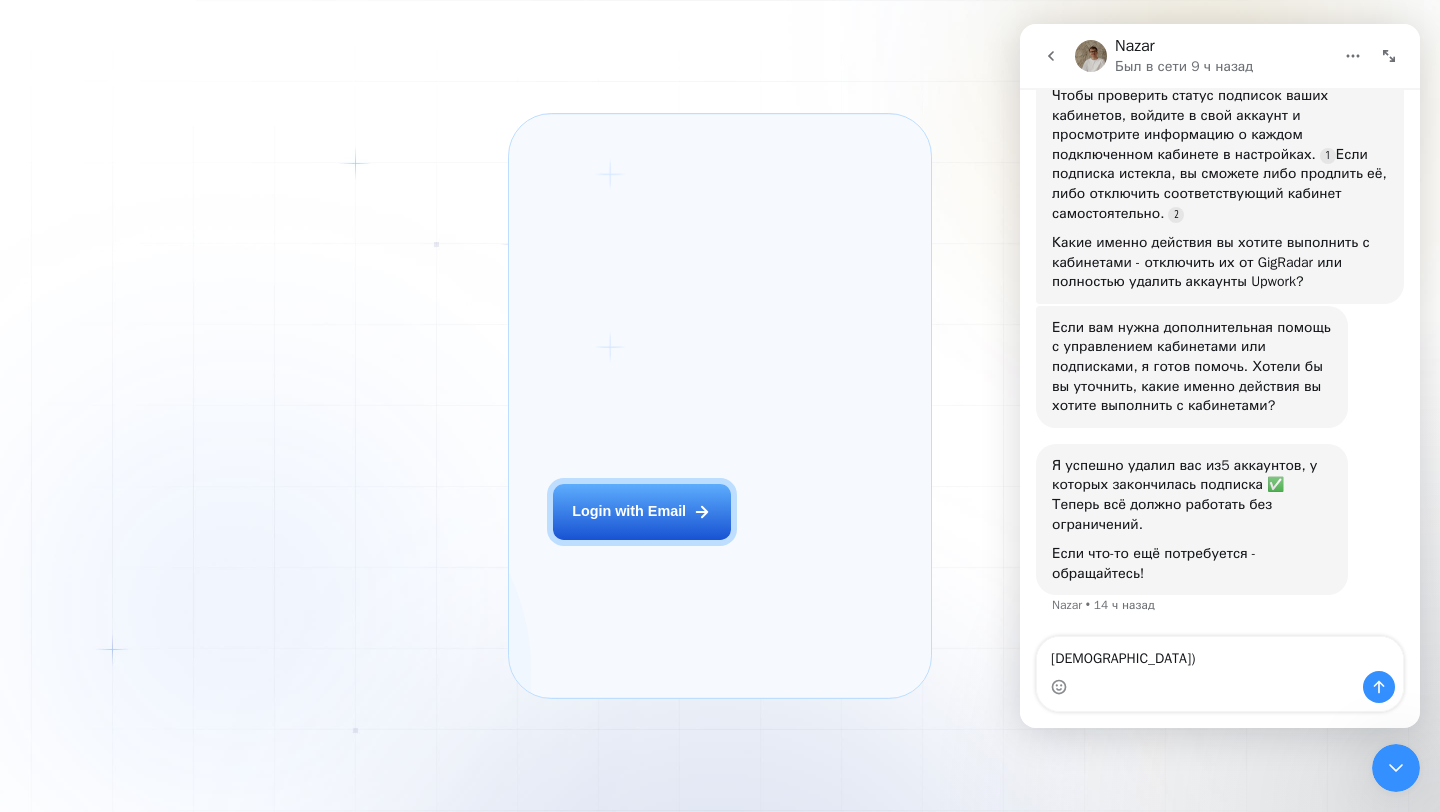 type 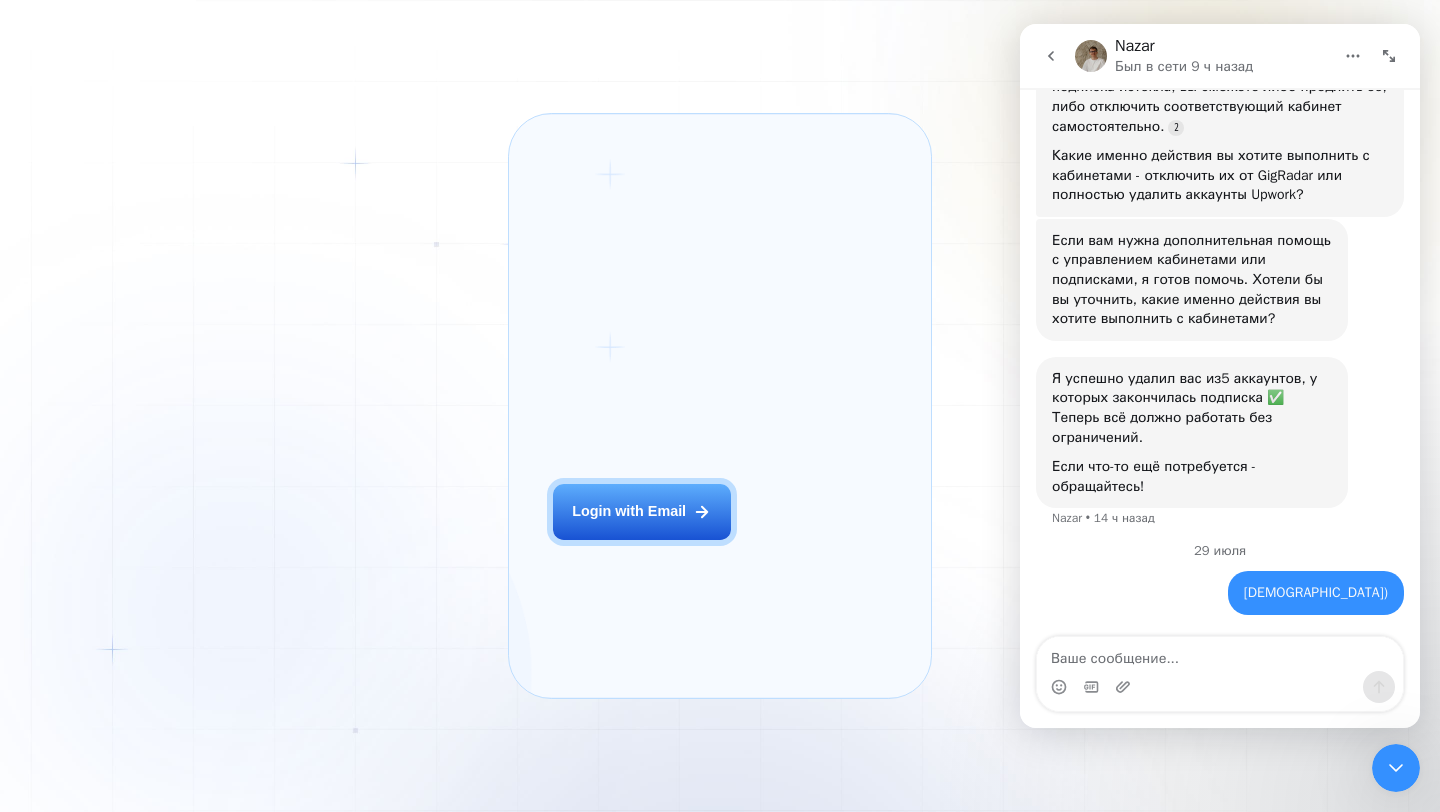 scroll, scrollTop: 418, scrollLeft: 0, axis: vertical 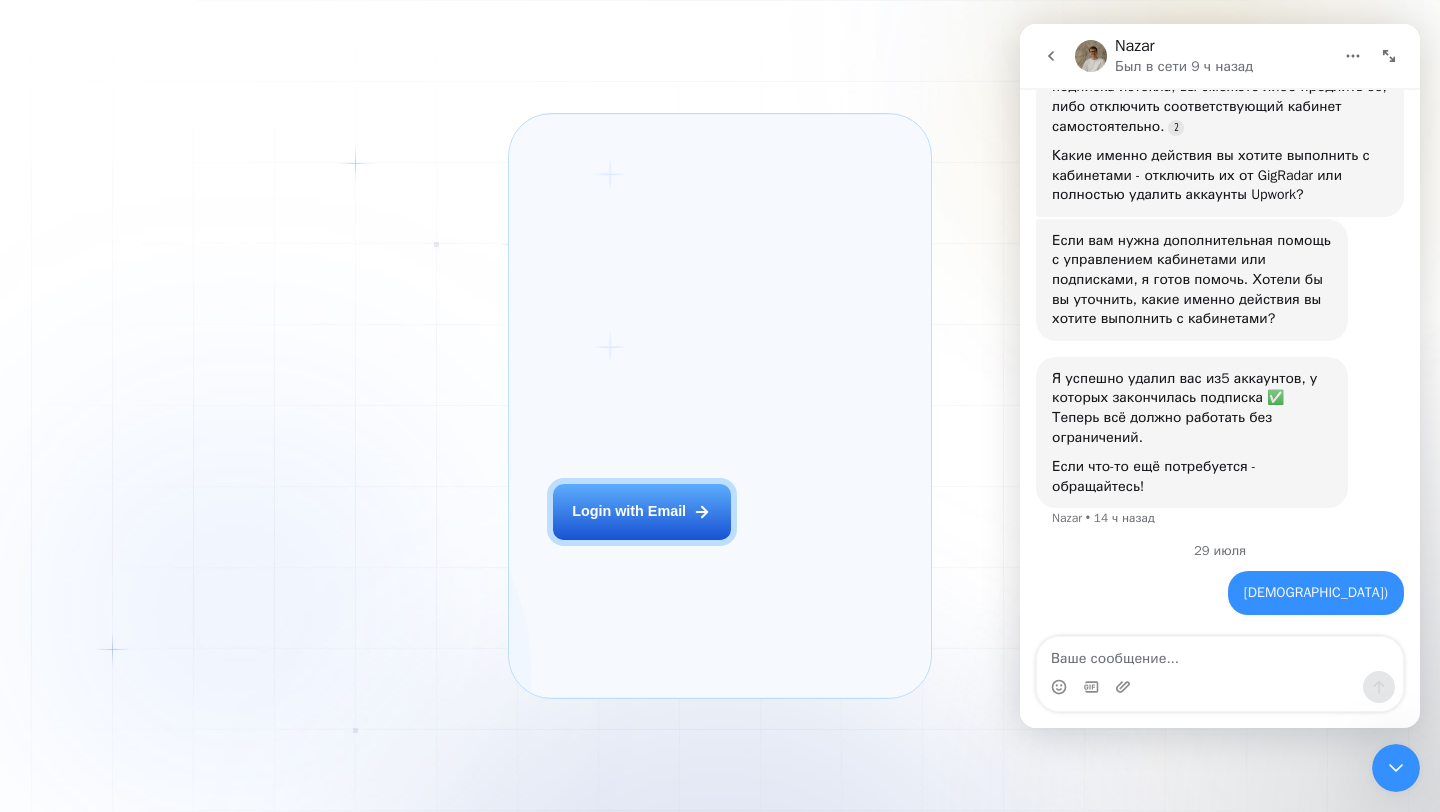 click on "The next generation of lead generation." at bounding box center [913, 307] 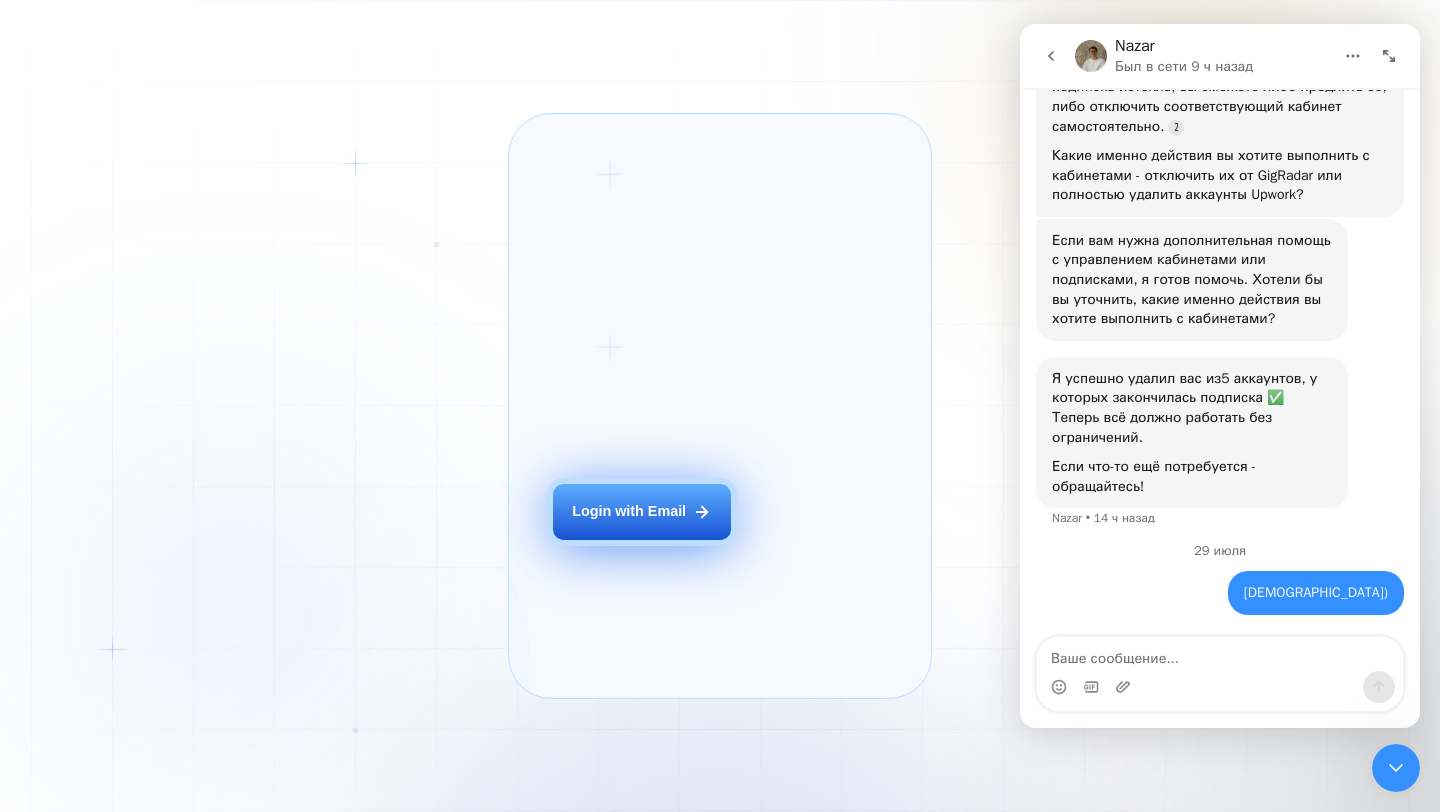 click on "Login with Email" at bounding box center [642, 512] 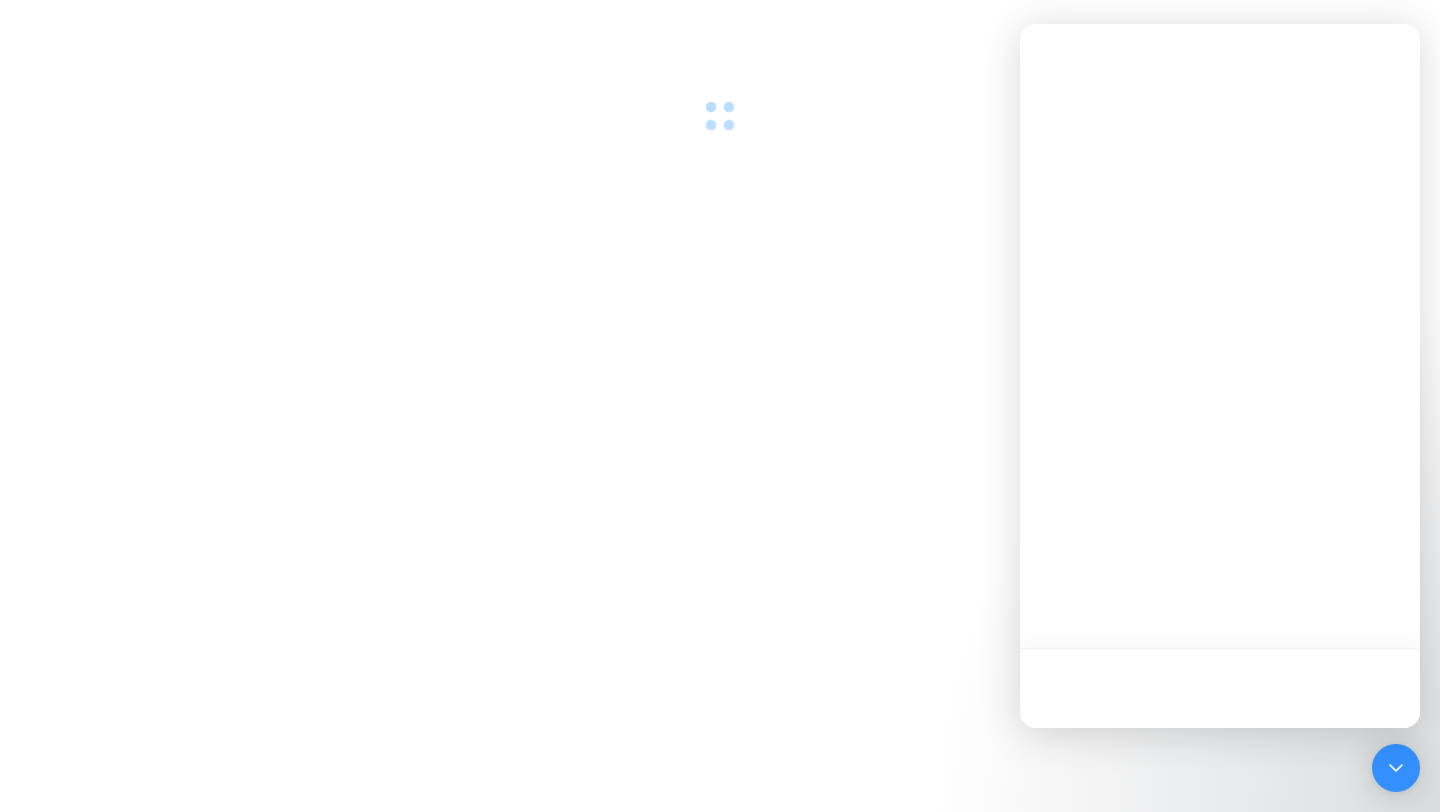 scroll, scrollTop: 0, scrollLeft: 0, axis: both 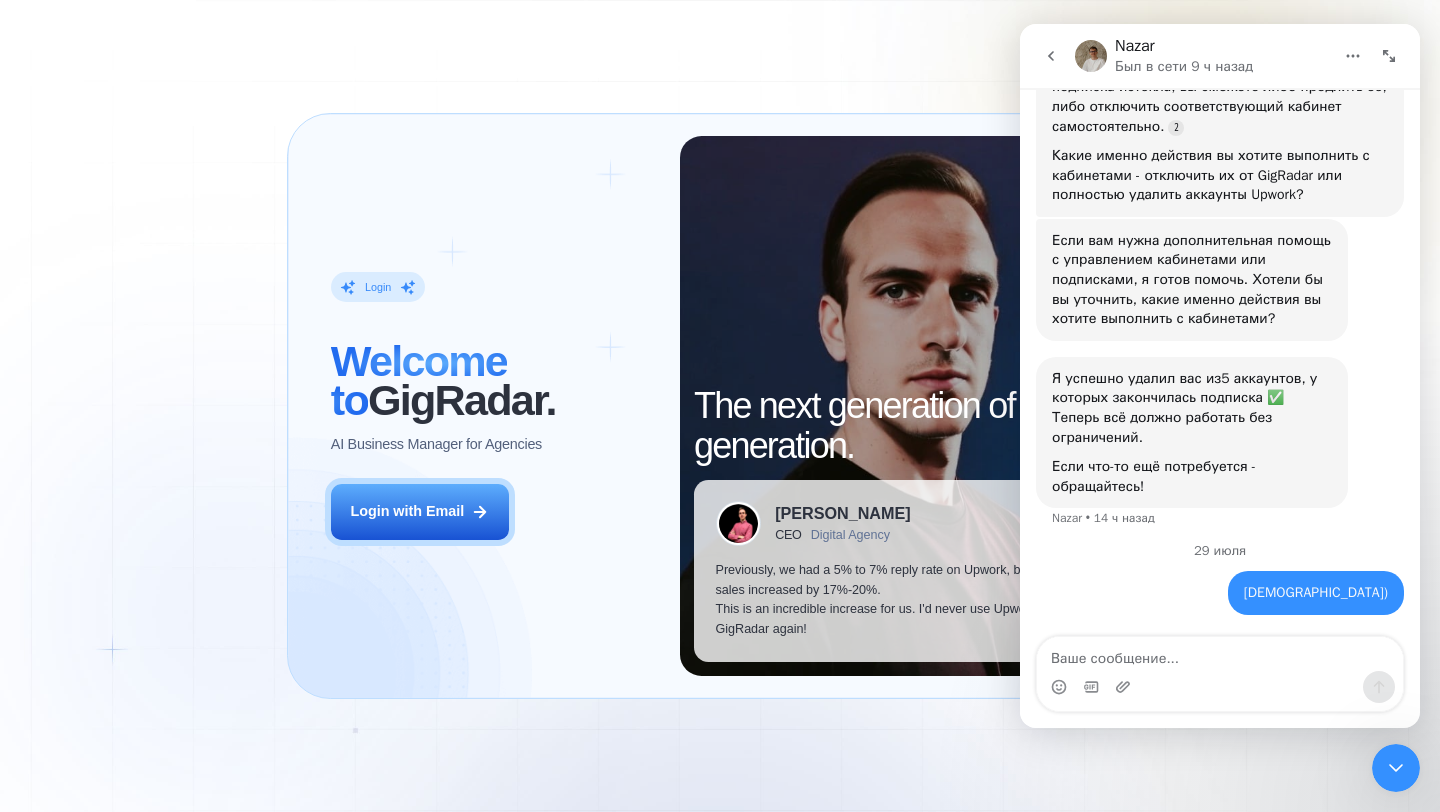click 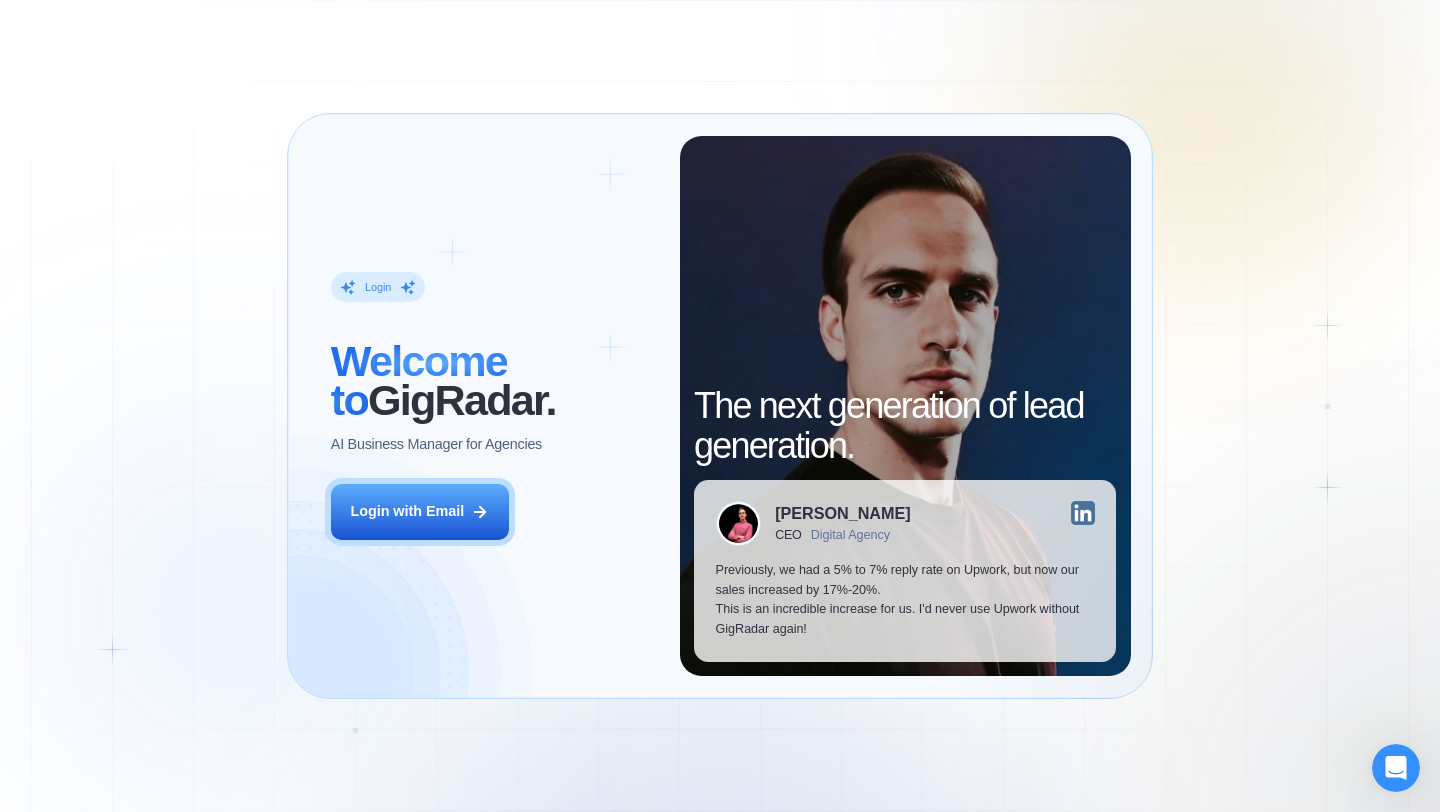 scroll, scrollTop: 0, scrollLeft: 0, axis: both 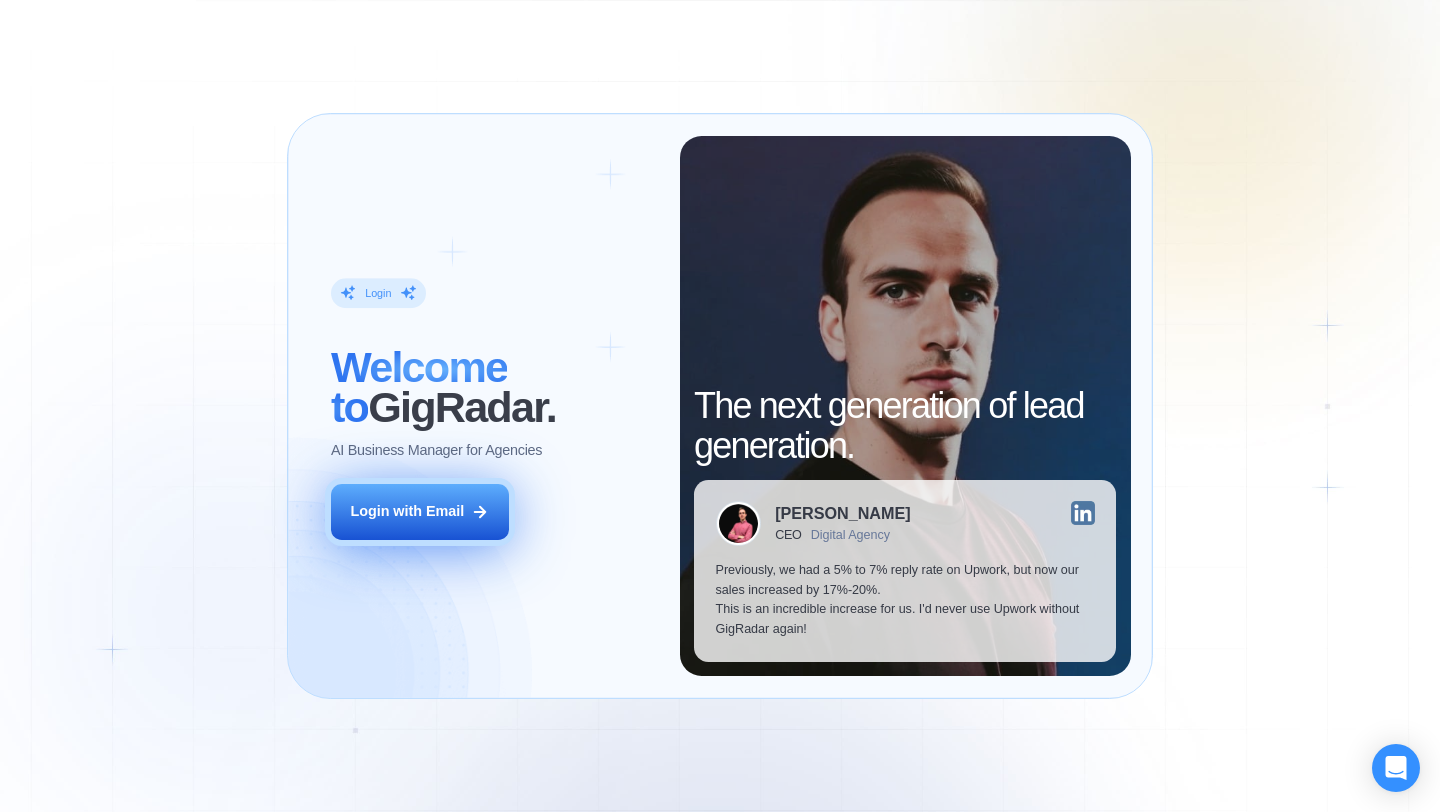 click on "Login with Email" at bounding box center [407, 512] 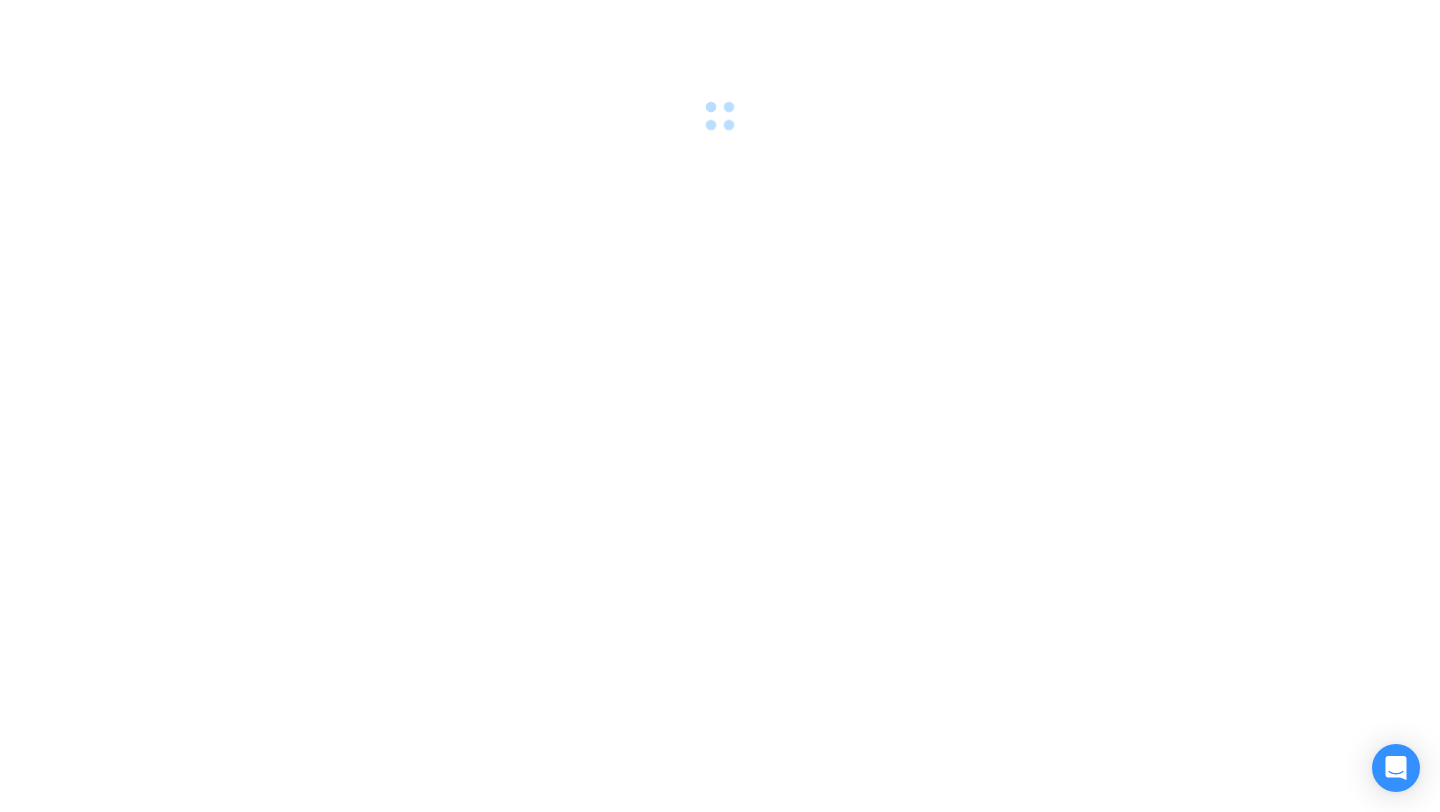 scroll, scrollTop: 0, scrollLeft: 0, axis: both 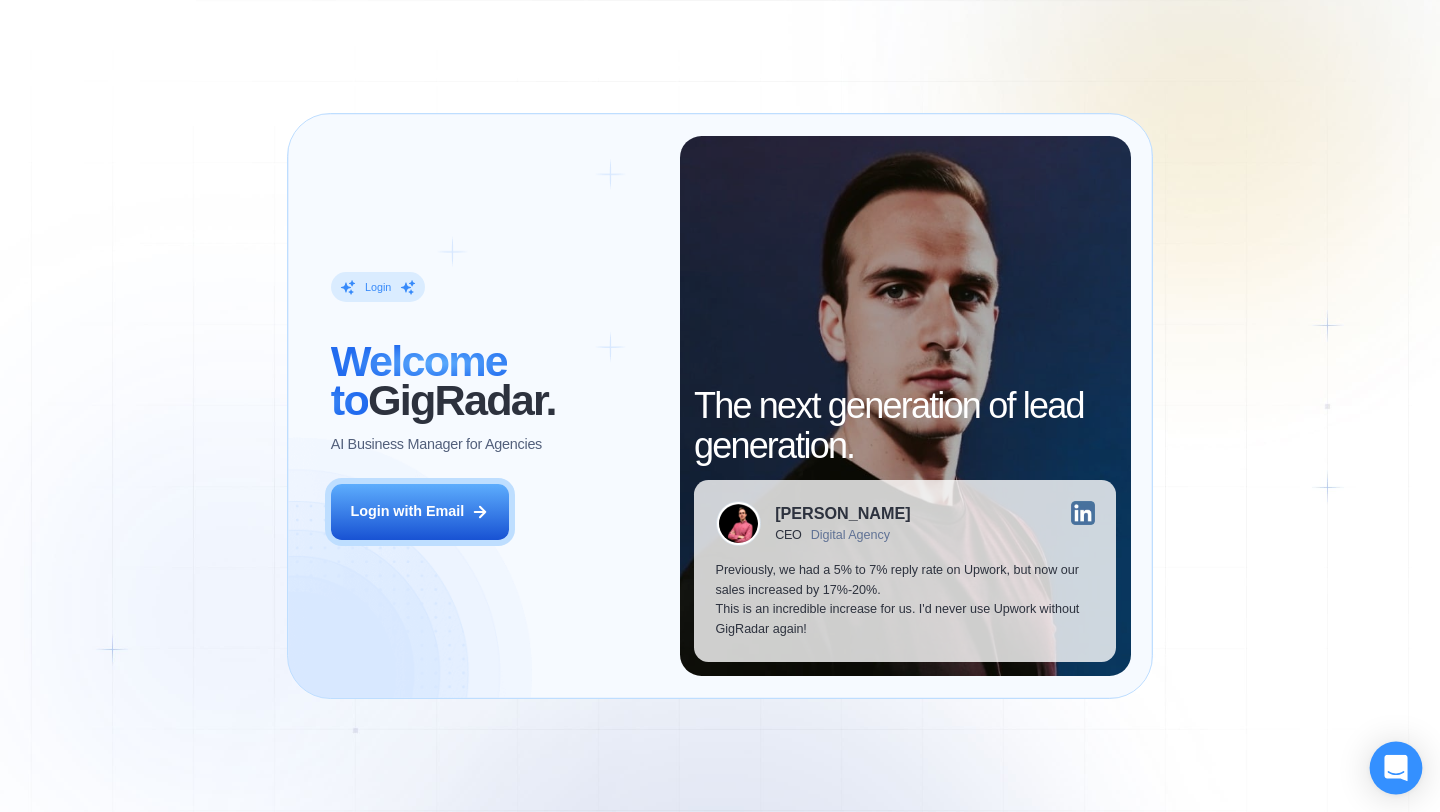 click at bounding box center (1396, 768) 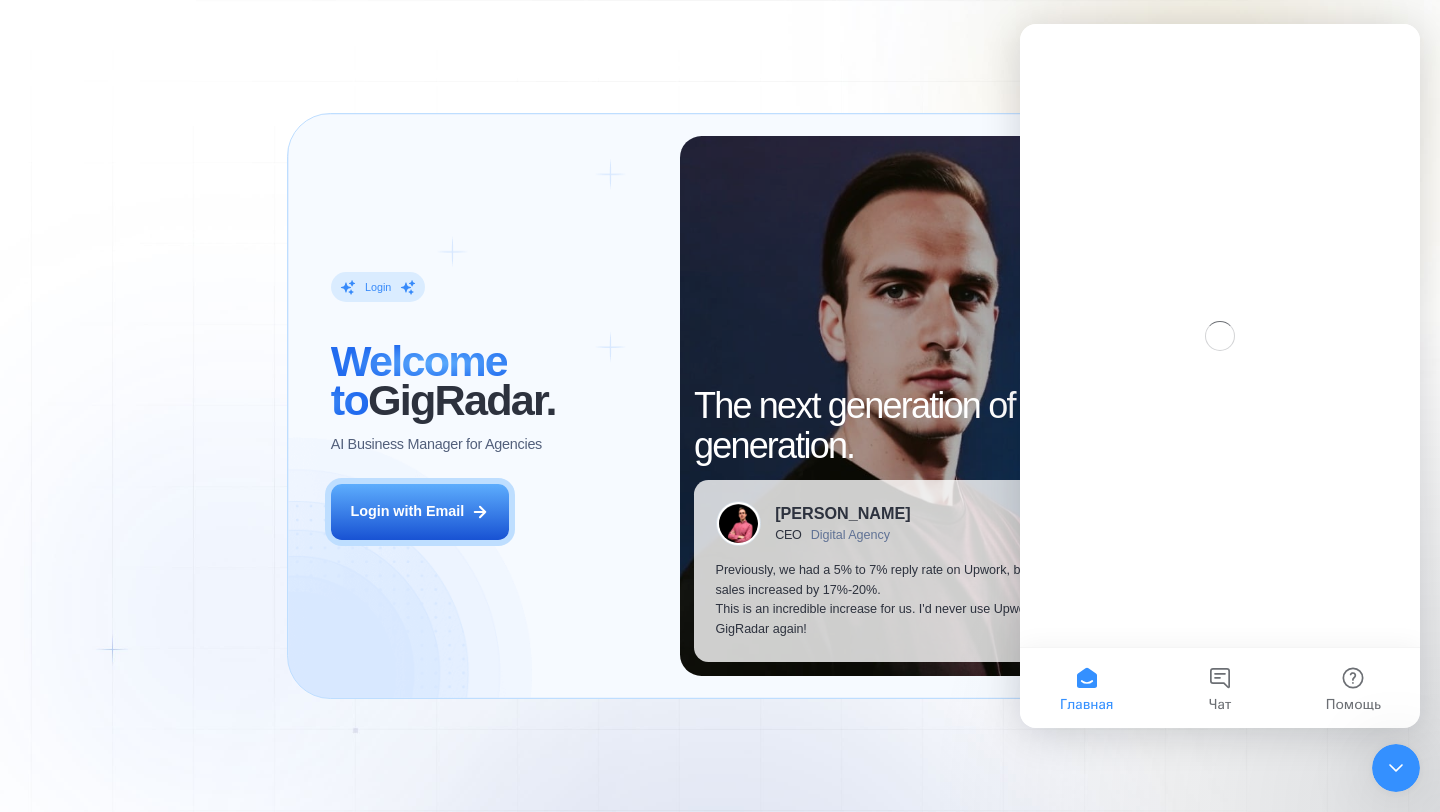scroll, scrollTop: 0, scrollLeft: 0, axis: both 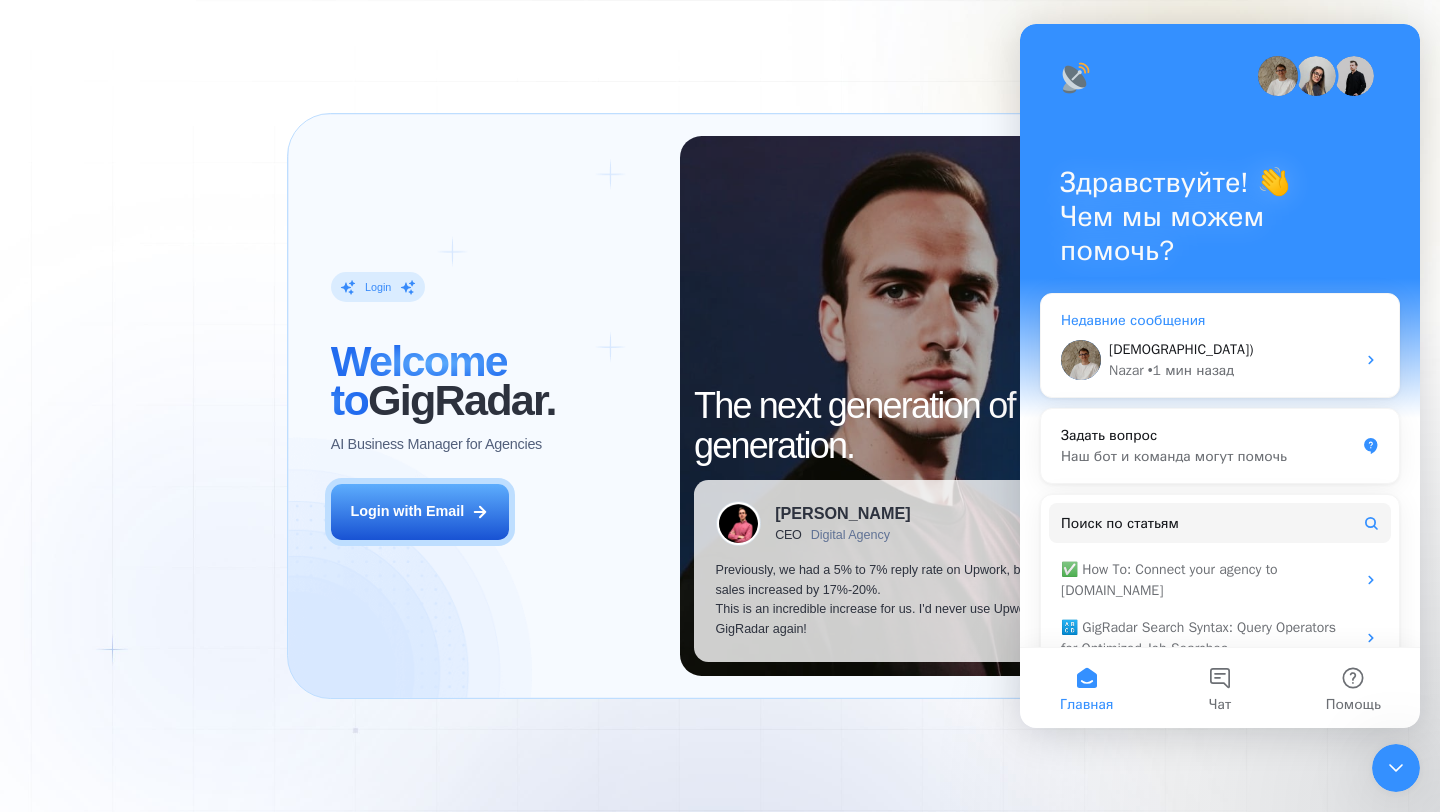 click on "[DEMOGRAPHIC_DATA])" at bounding box center [1232, 349] 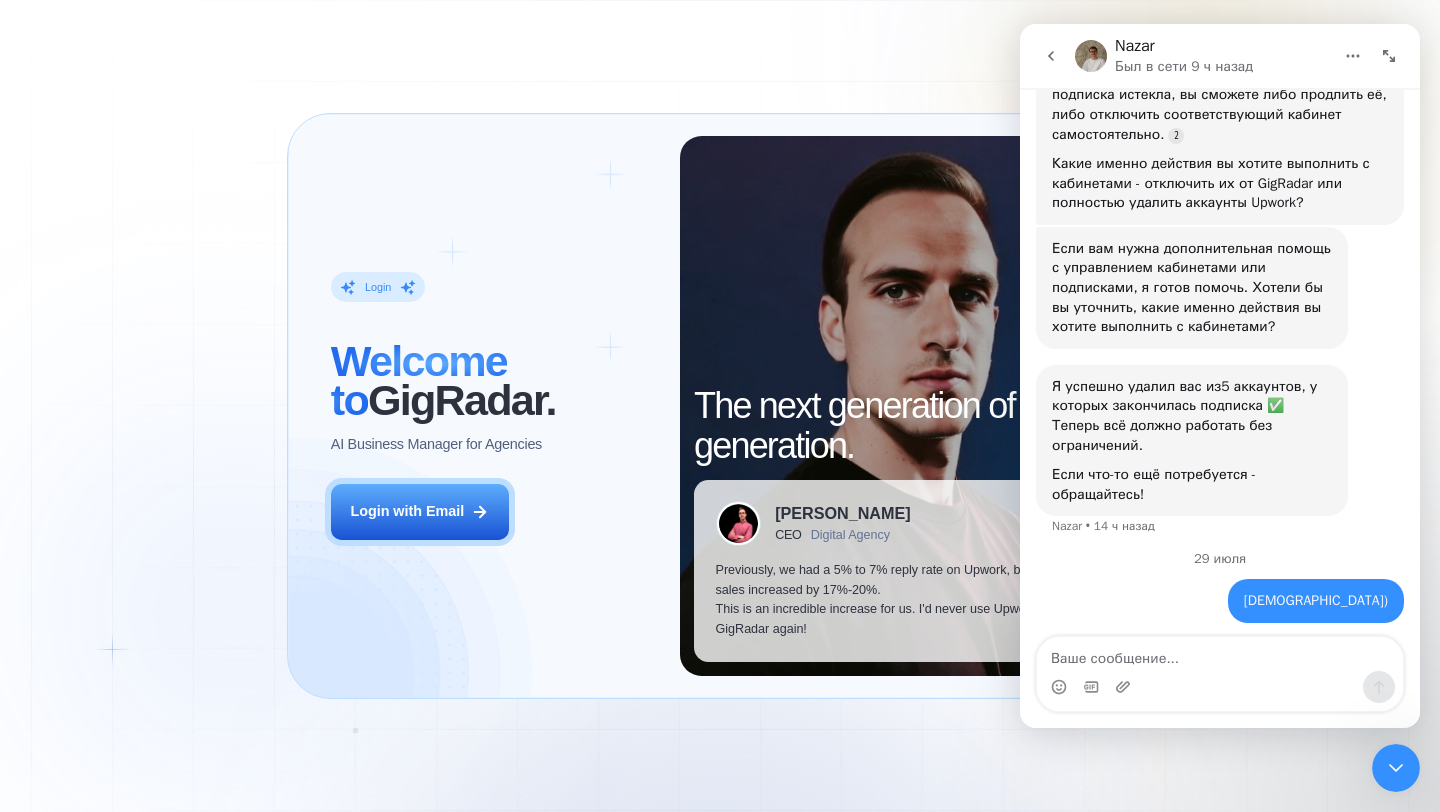 scroll, scrollTop: 418, scrollLeft: 0, axis: vertical 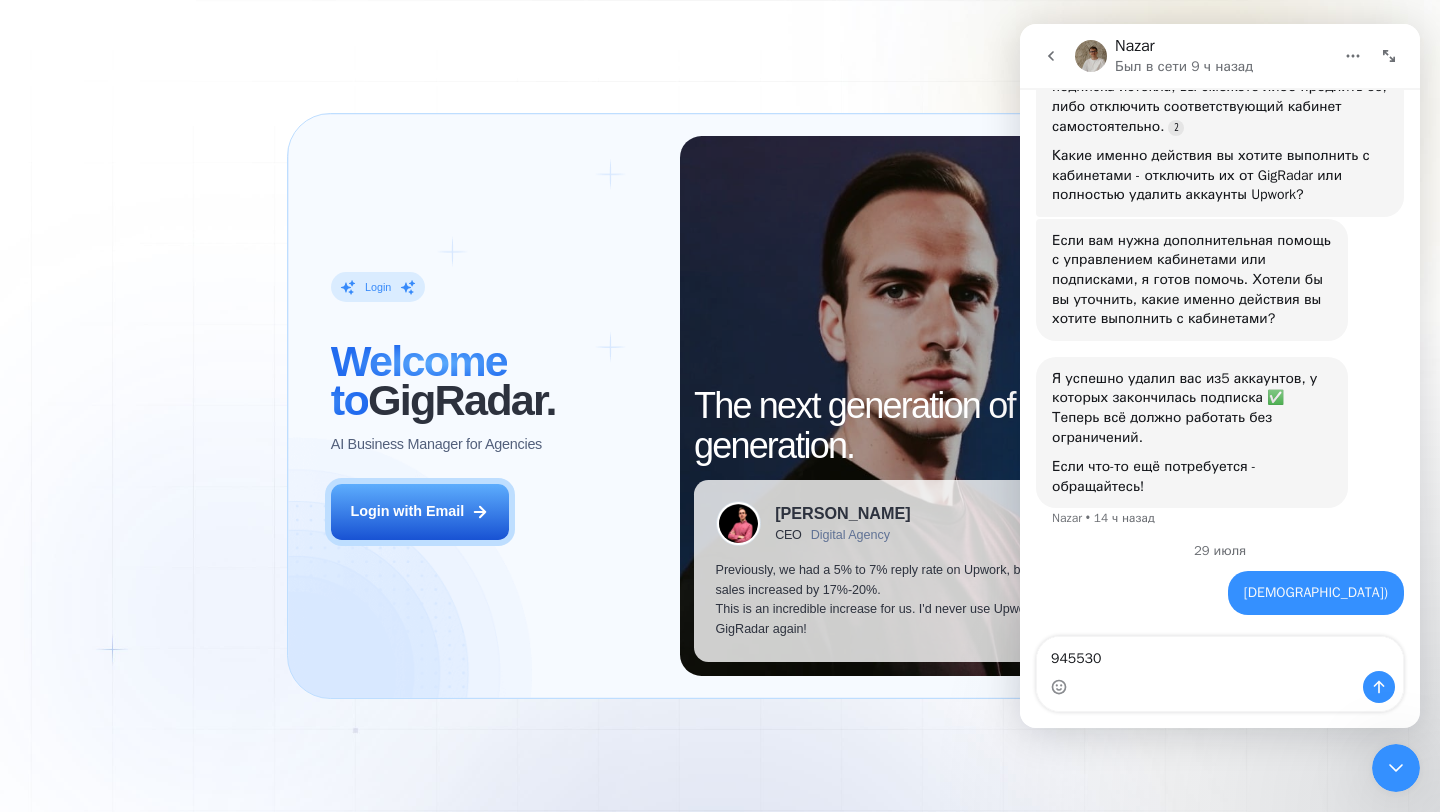 drag, startPoint x: 1141, startPoint y: 657, endPoint x: 940, endPoint y: 648, distance: 201.20139 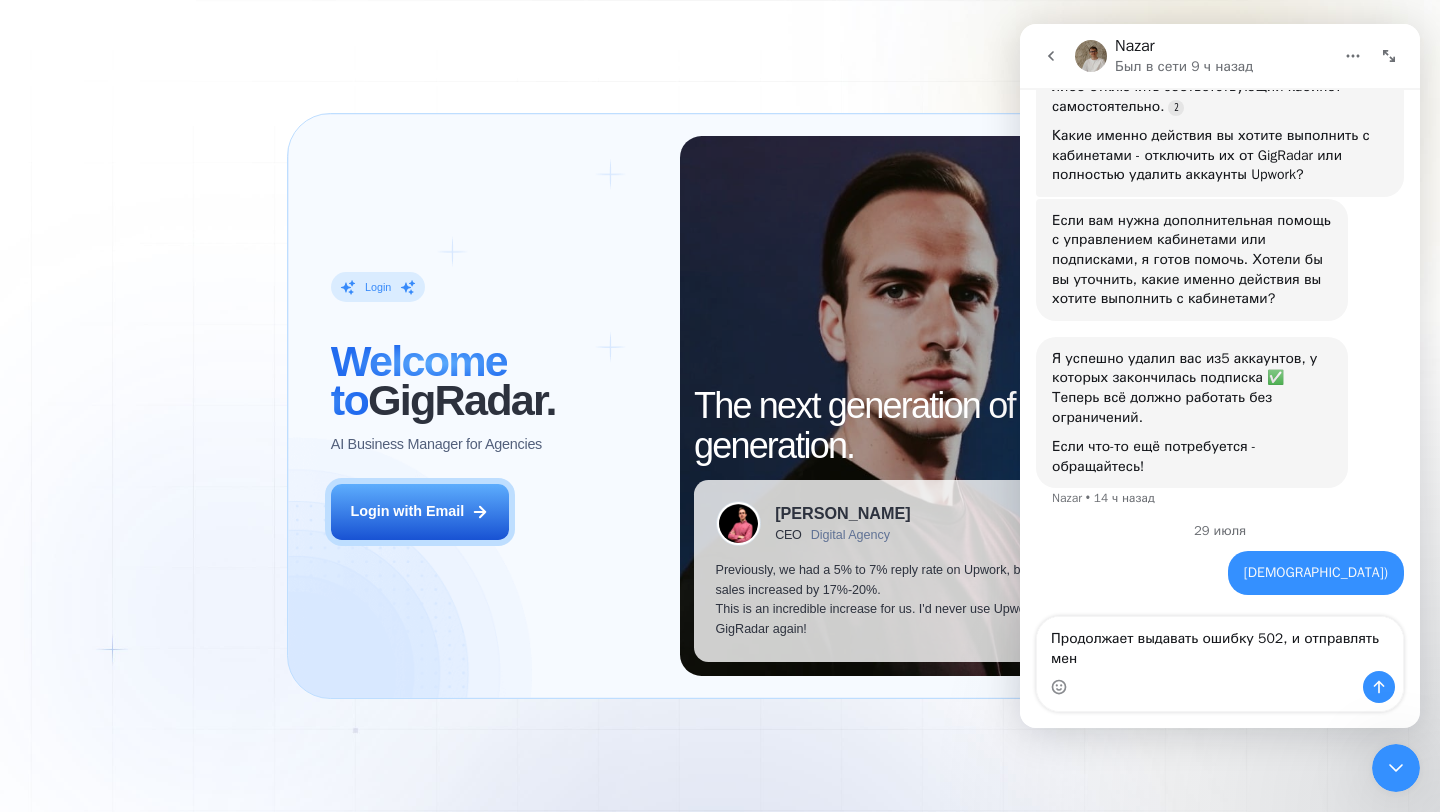scroll, scrollTop: 438, scrollLeft: 0, axis: vertical 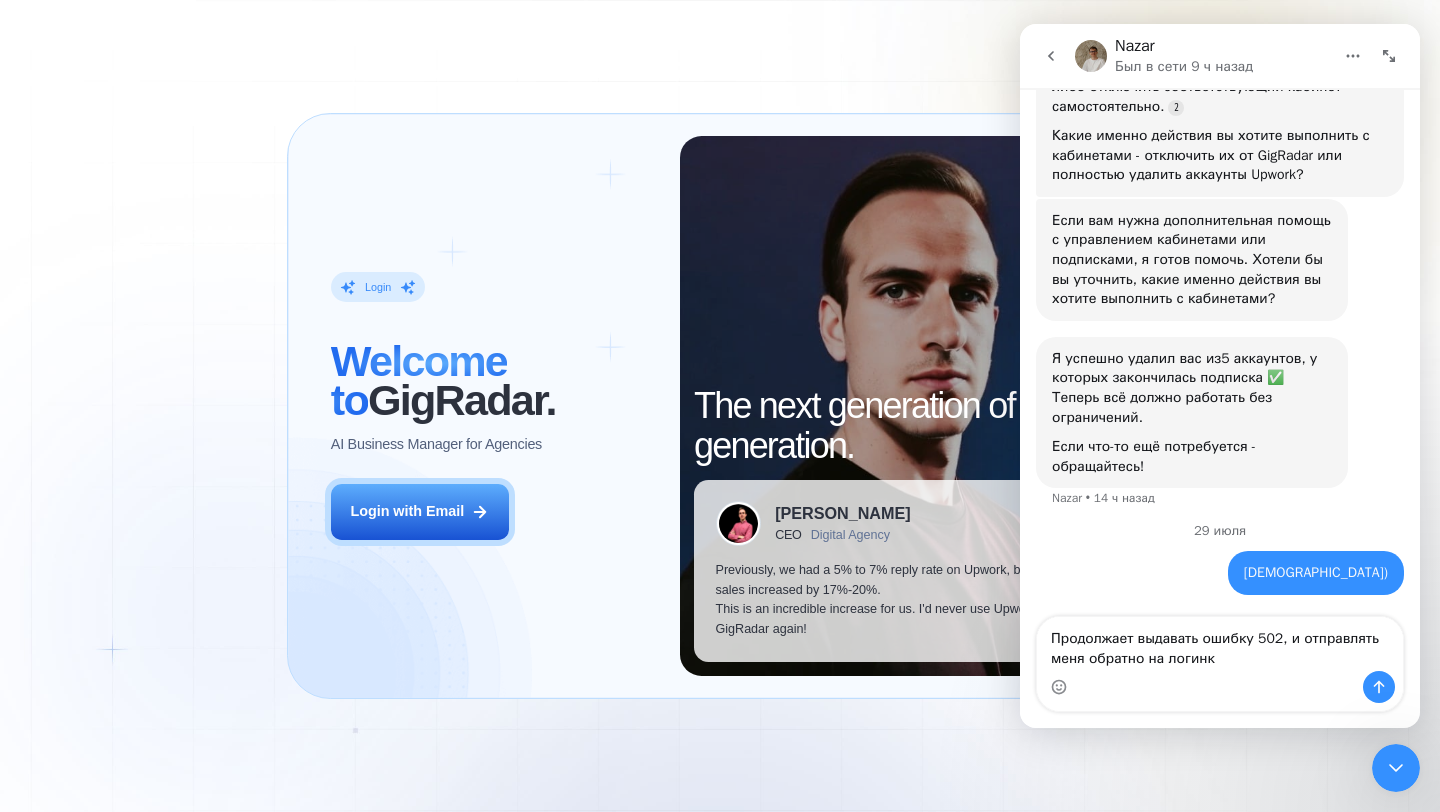 type on "Продолжает выдавать ошибку 502, и отправлять меня обратно на логин" 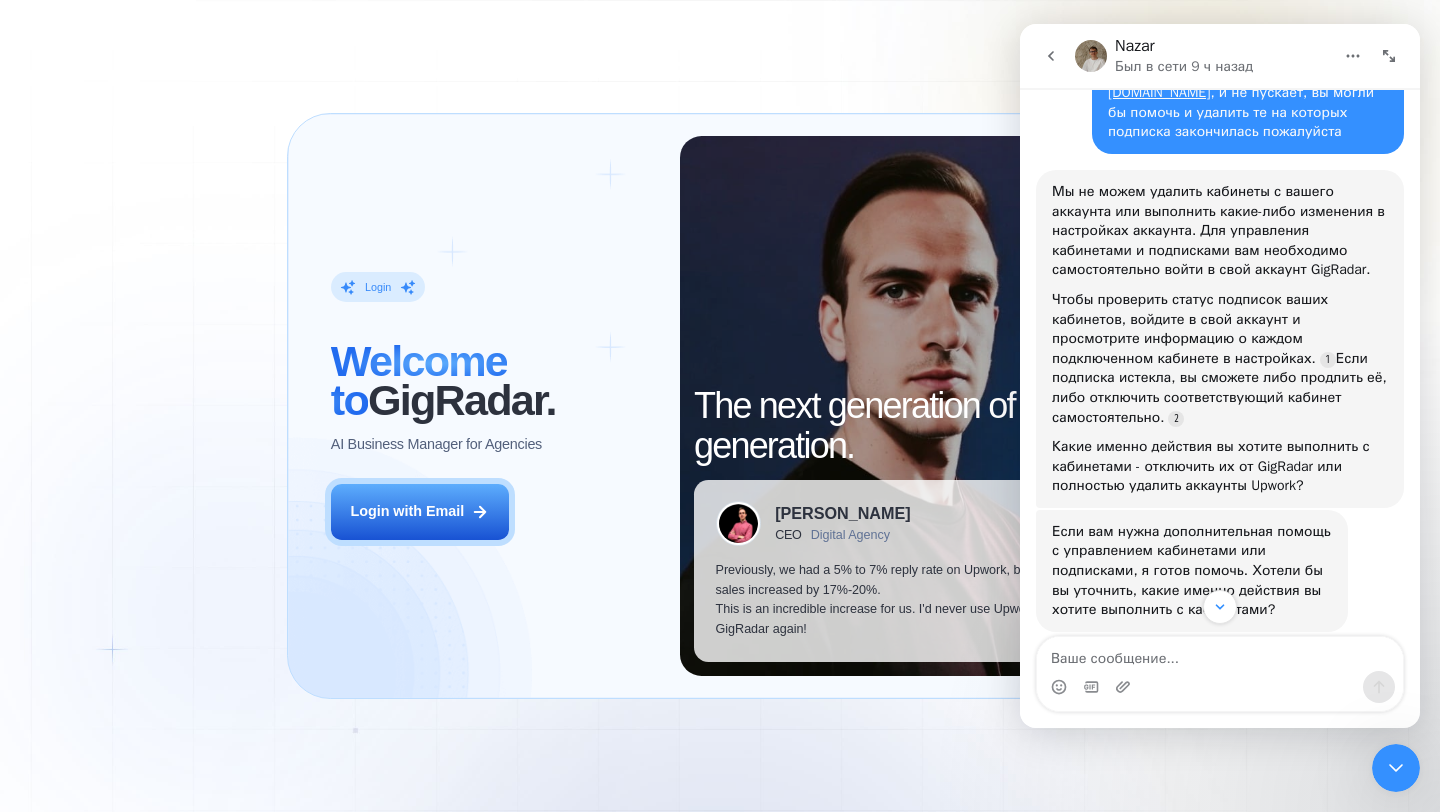 scroll, scrollTop: 484, scrollLeft: 0, axis: vertical 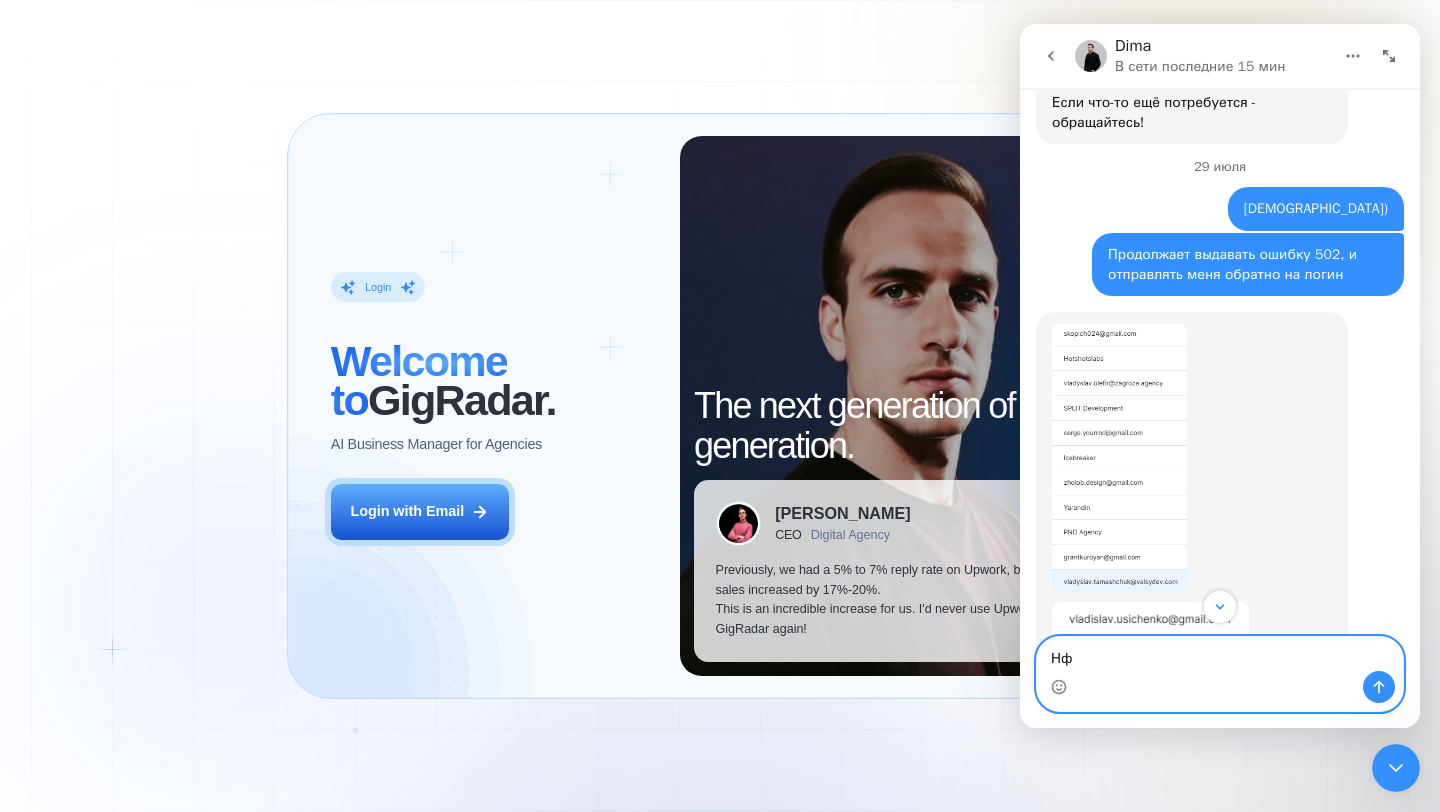 type on "Н" 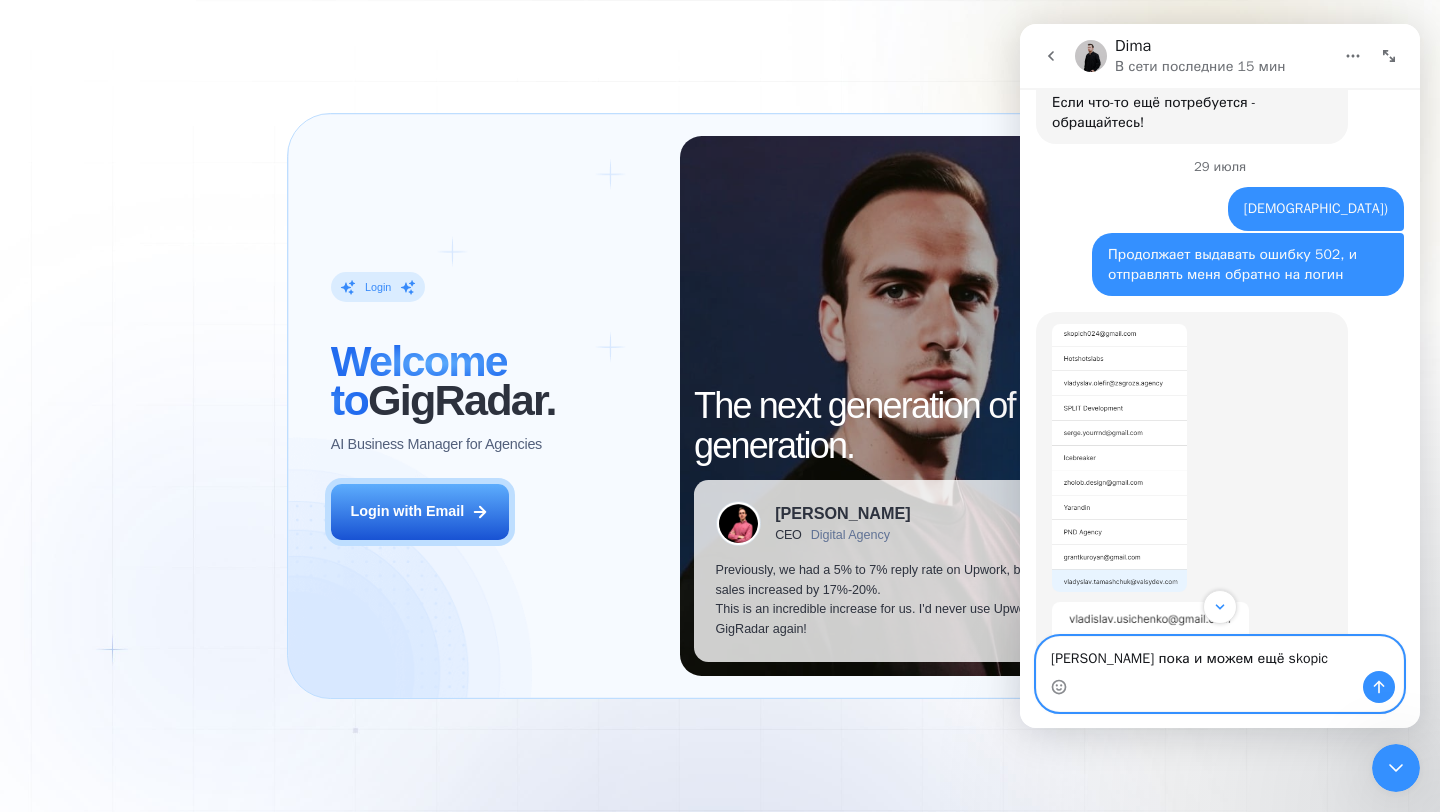 type on "[PERSON_NAME] пока и можем ещё skopich" 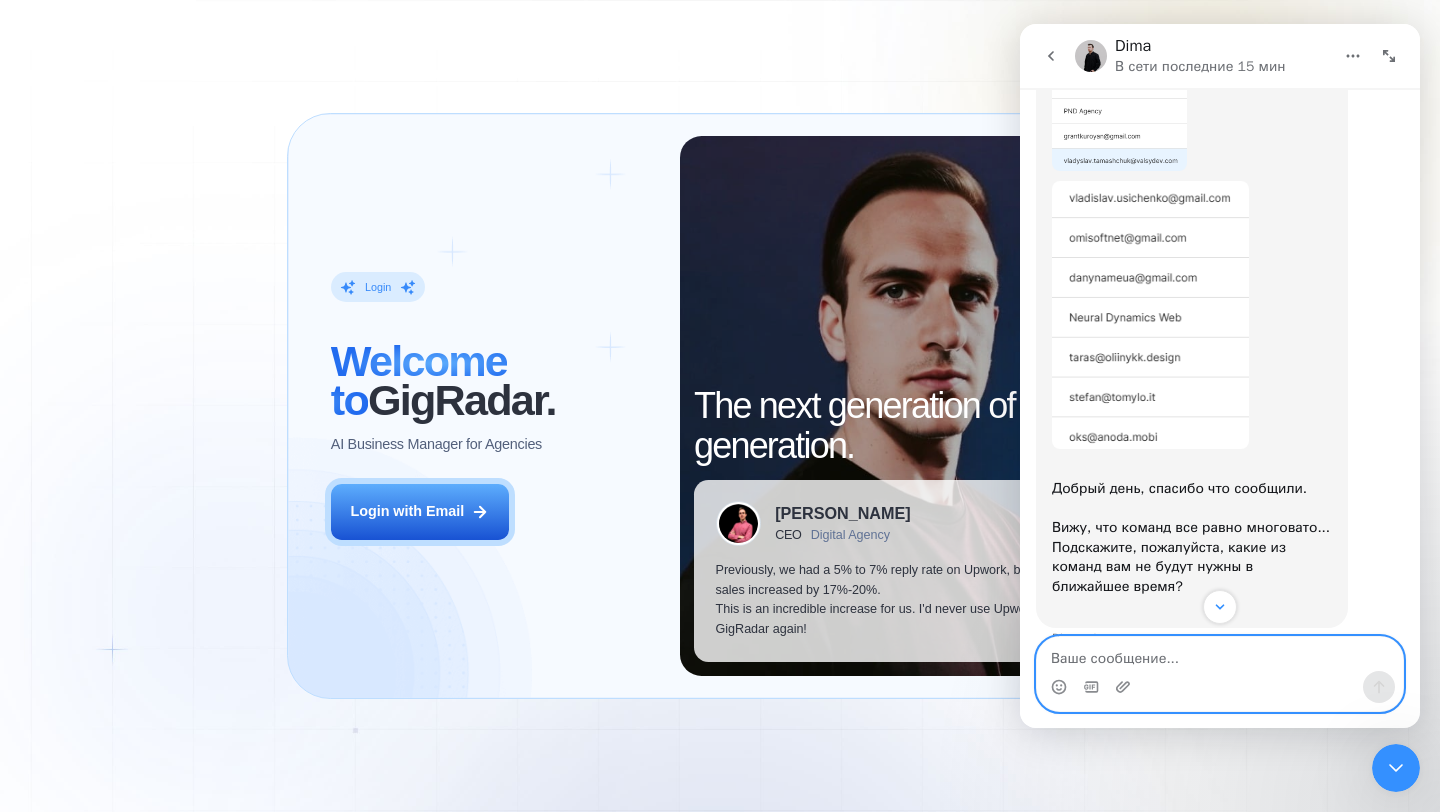 scroll, scrollTop: 1296, scrollLeft: 0, axis: vertical 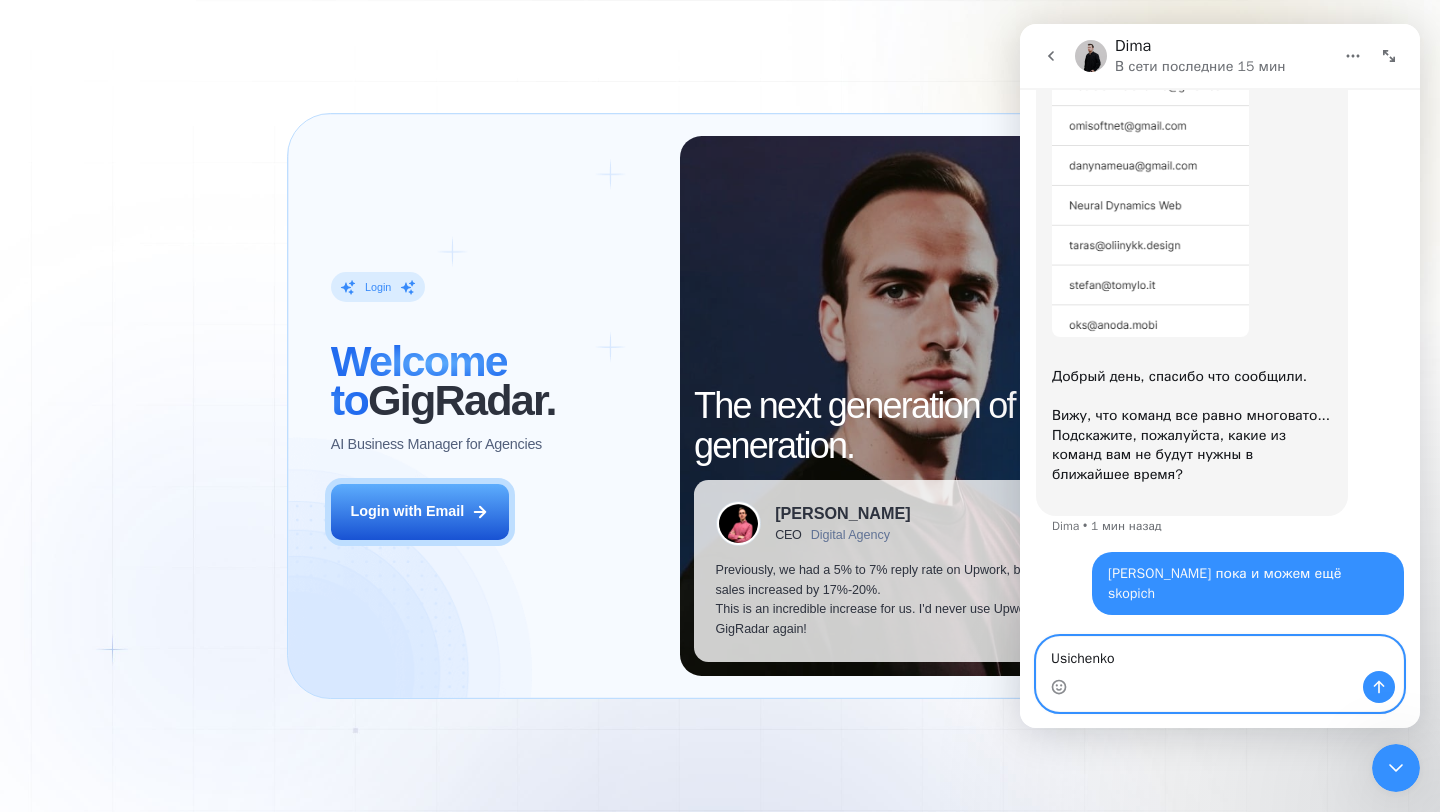 click on "Usichenko" at bounding box center [1220, 654] 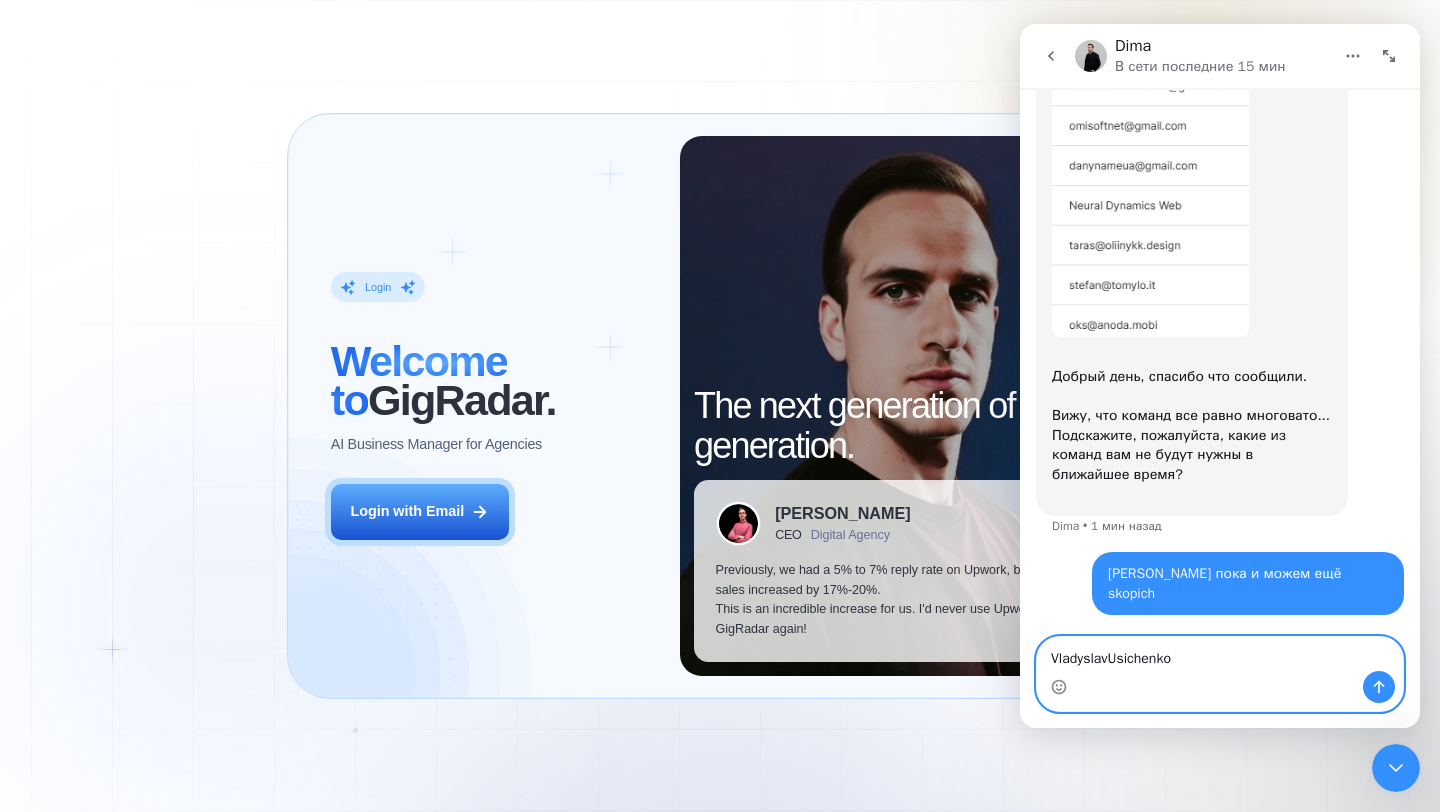 type on "[PERSON_NAME].Usichenko" 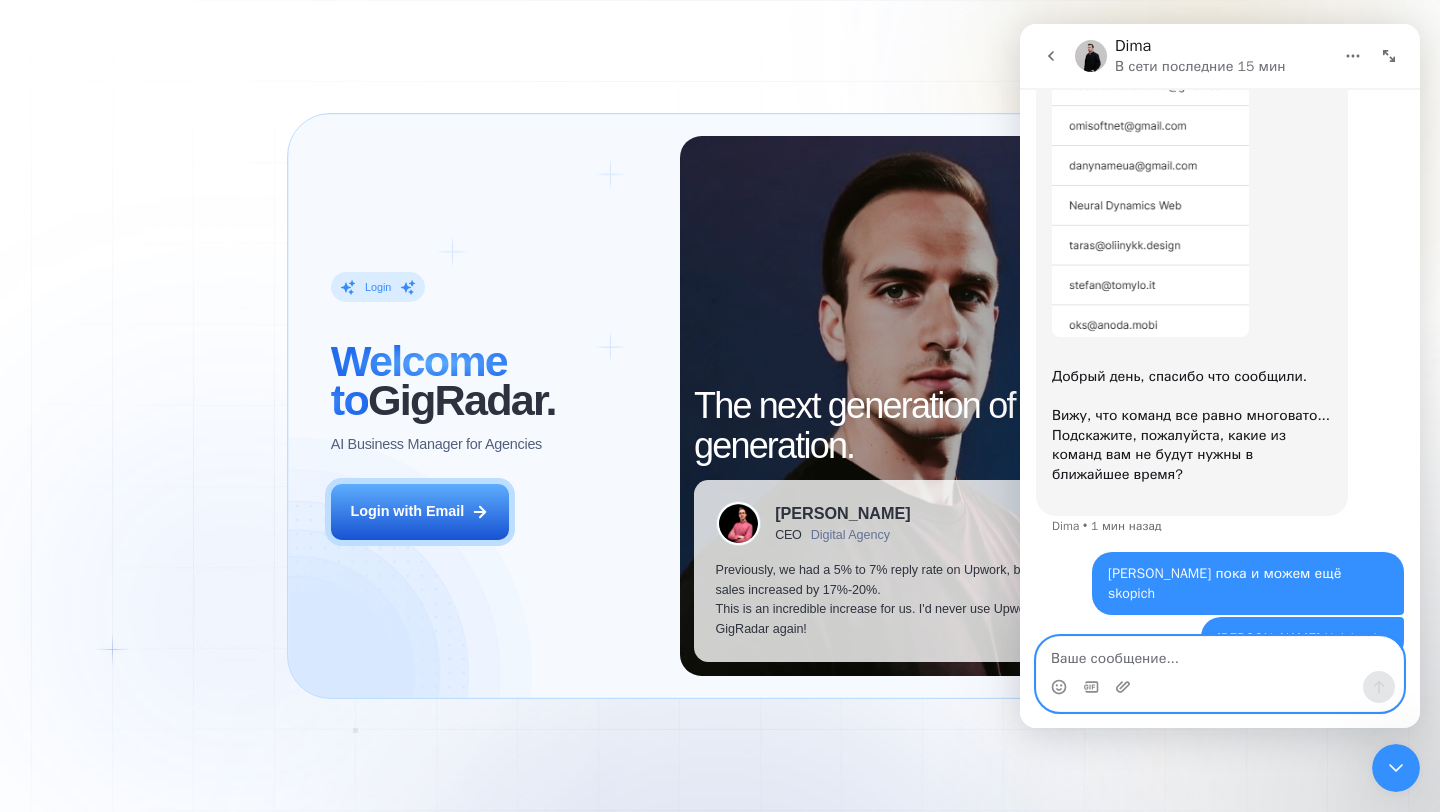 scroll, scrollTop: 1341, scrollLeft: 0, axis: vertical 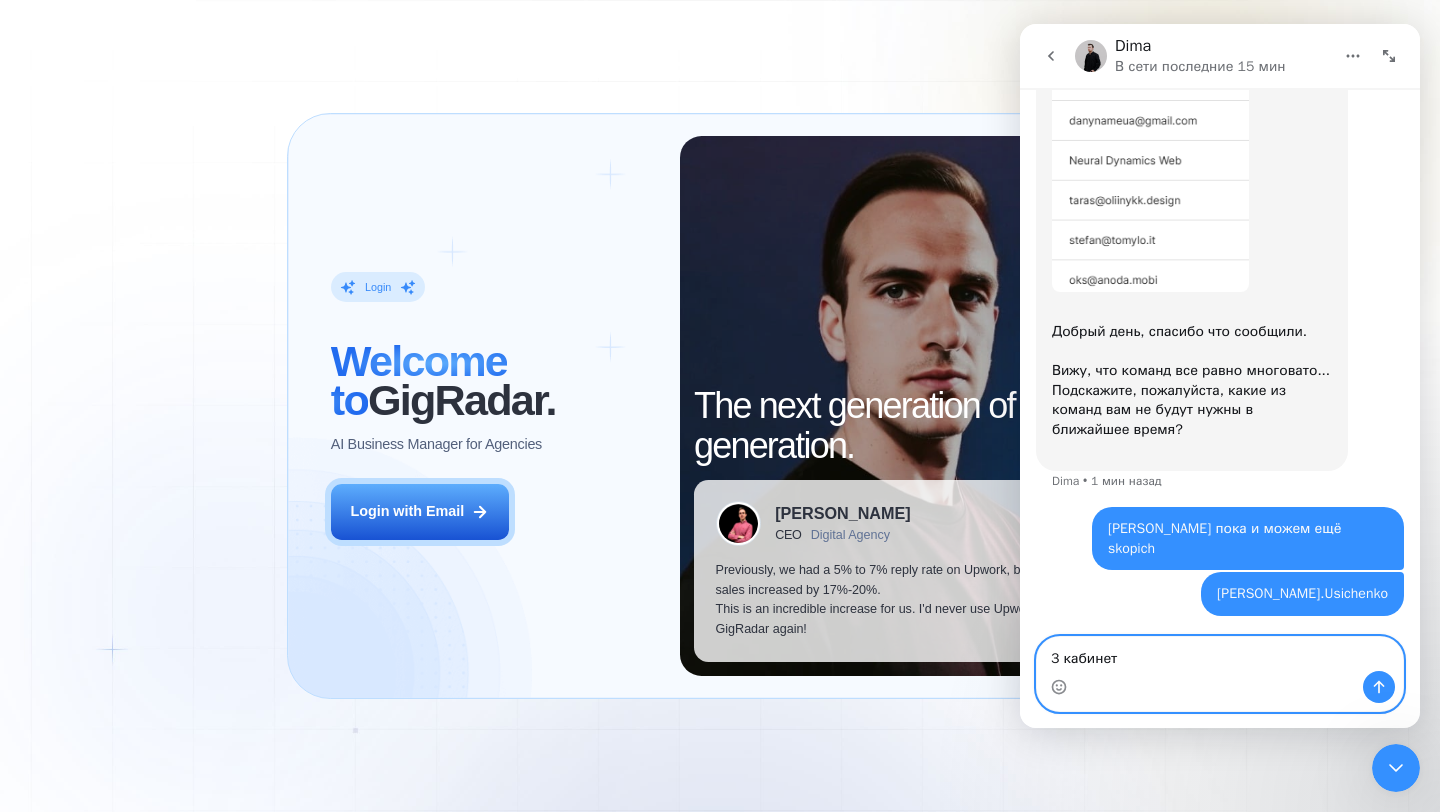 type on "3 кабинета" 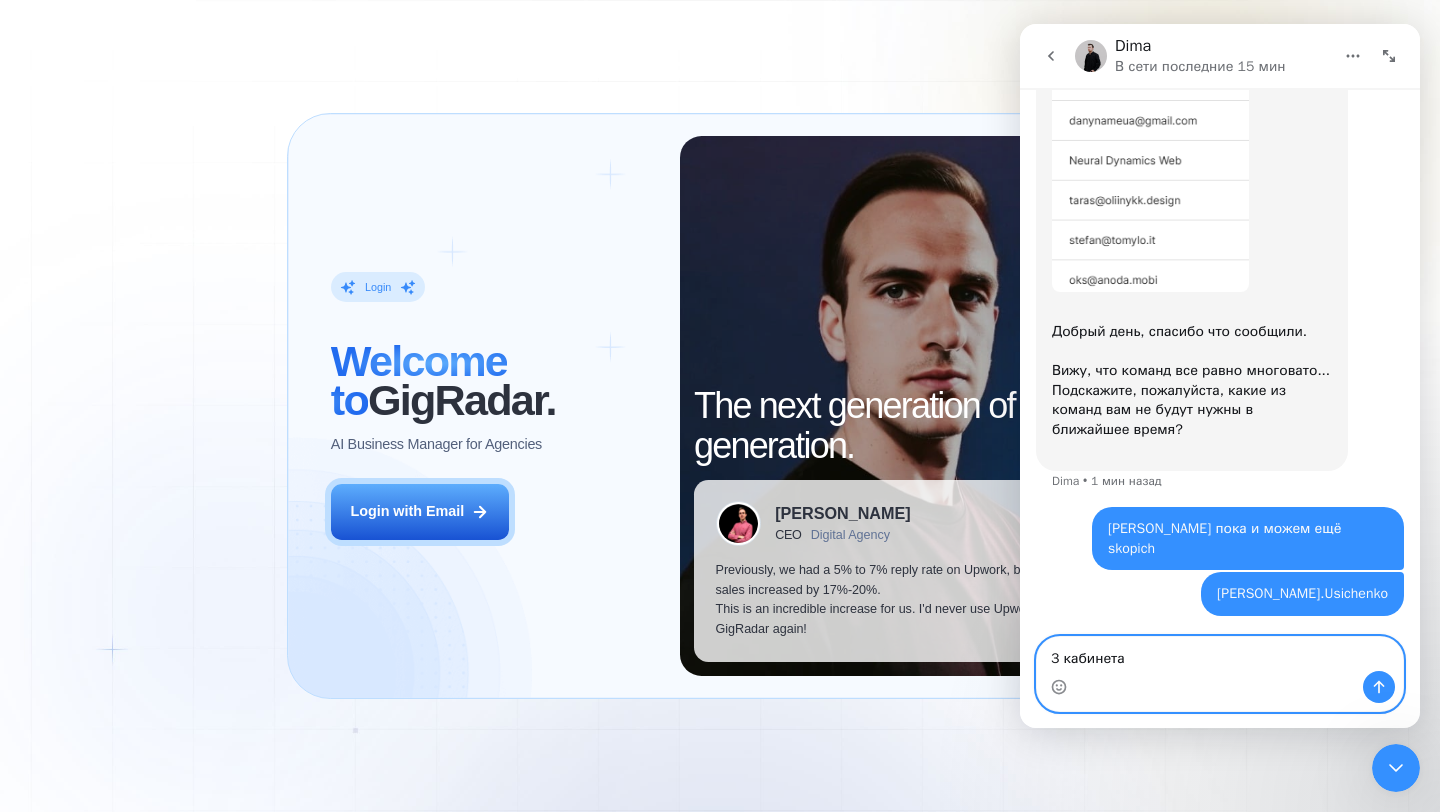 type 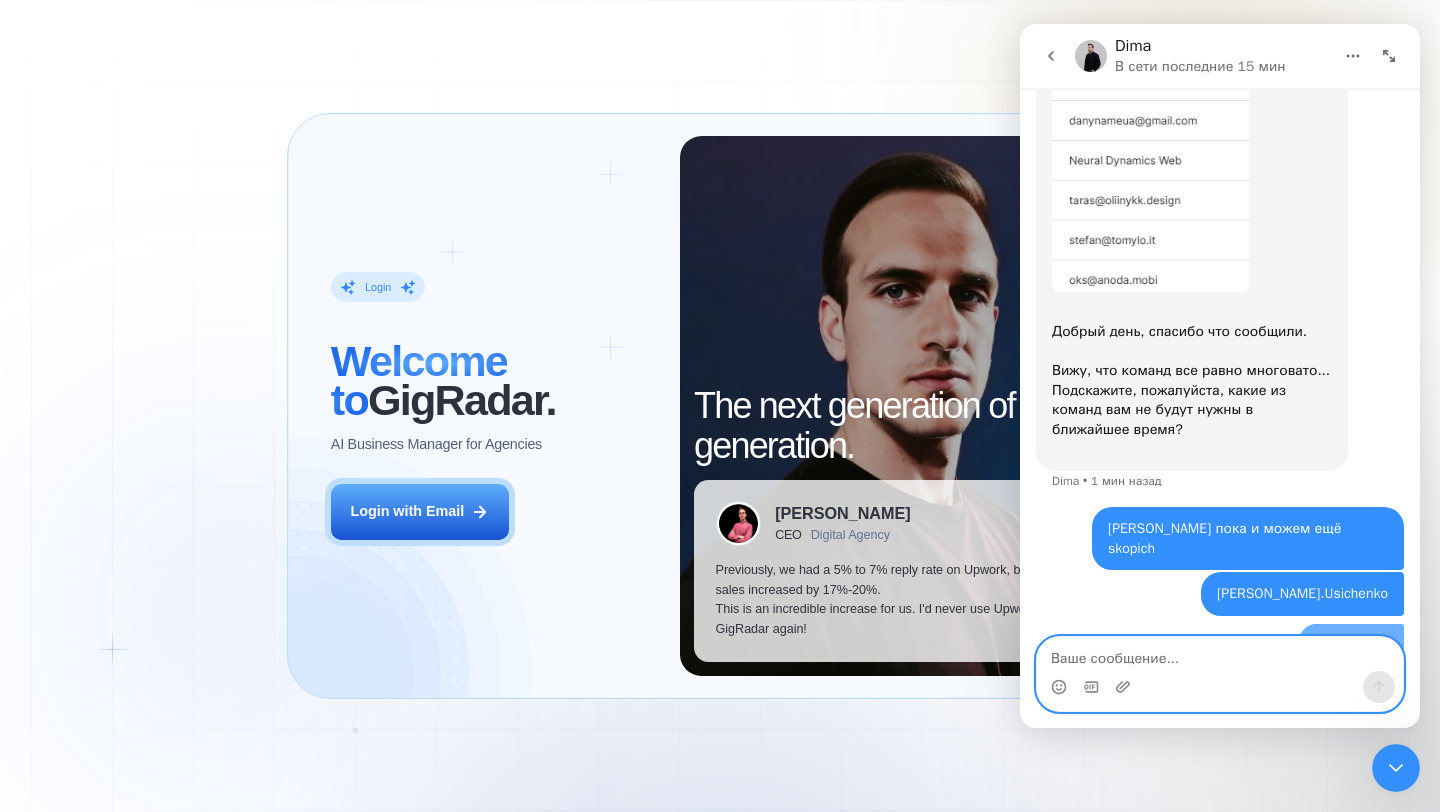 scroll, scrollTop: 1387, scrollLeft: 0, axis: vertical 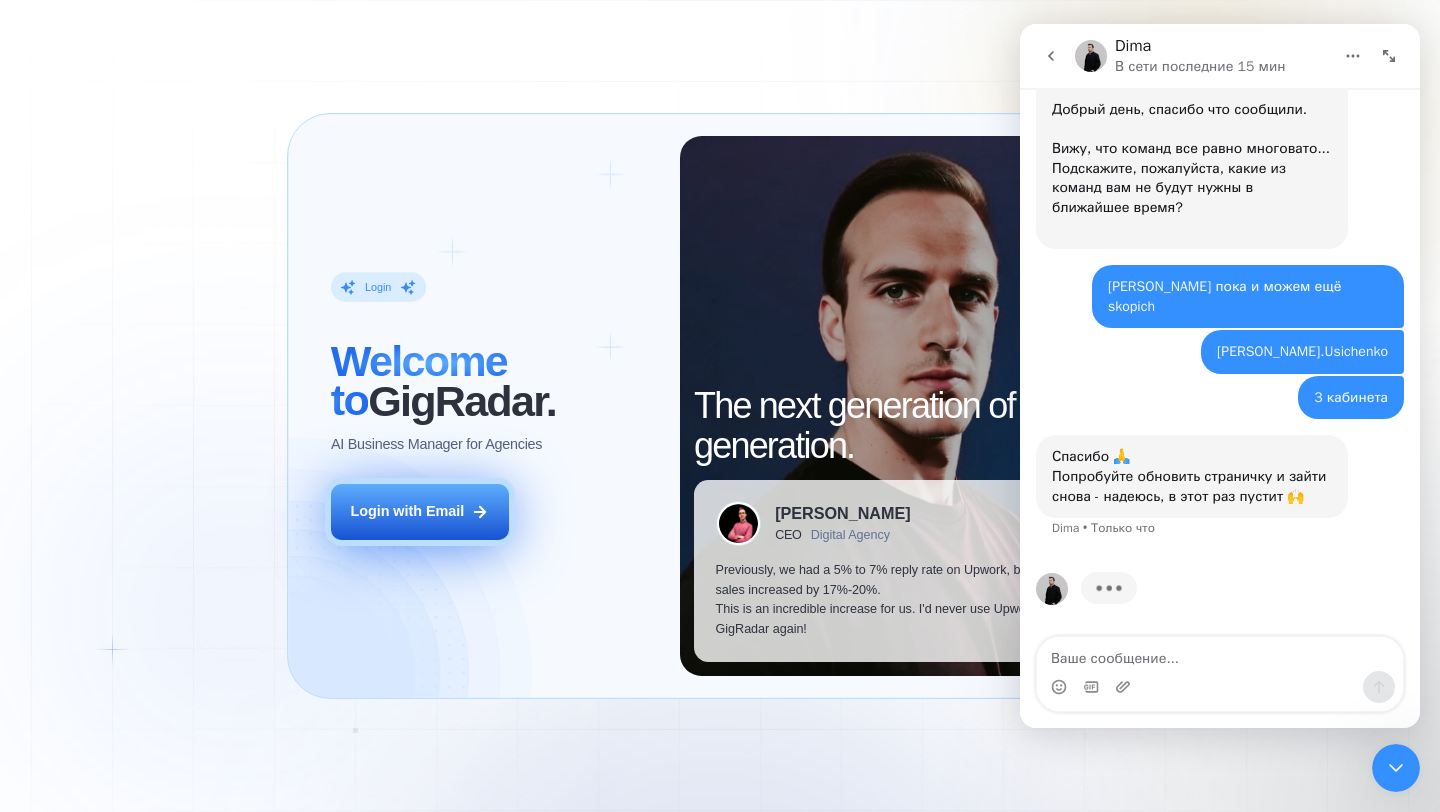 click on "Login with Email" at bounding box center [420, 512] 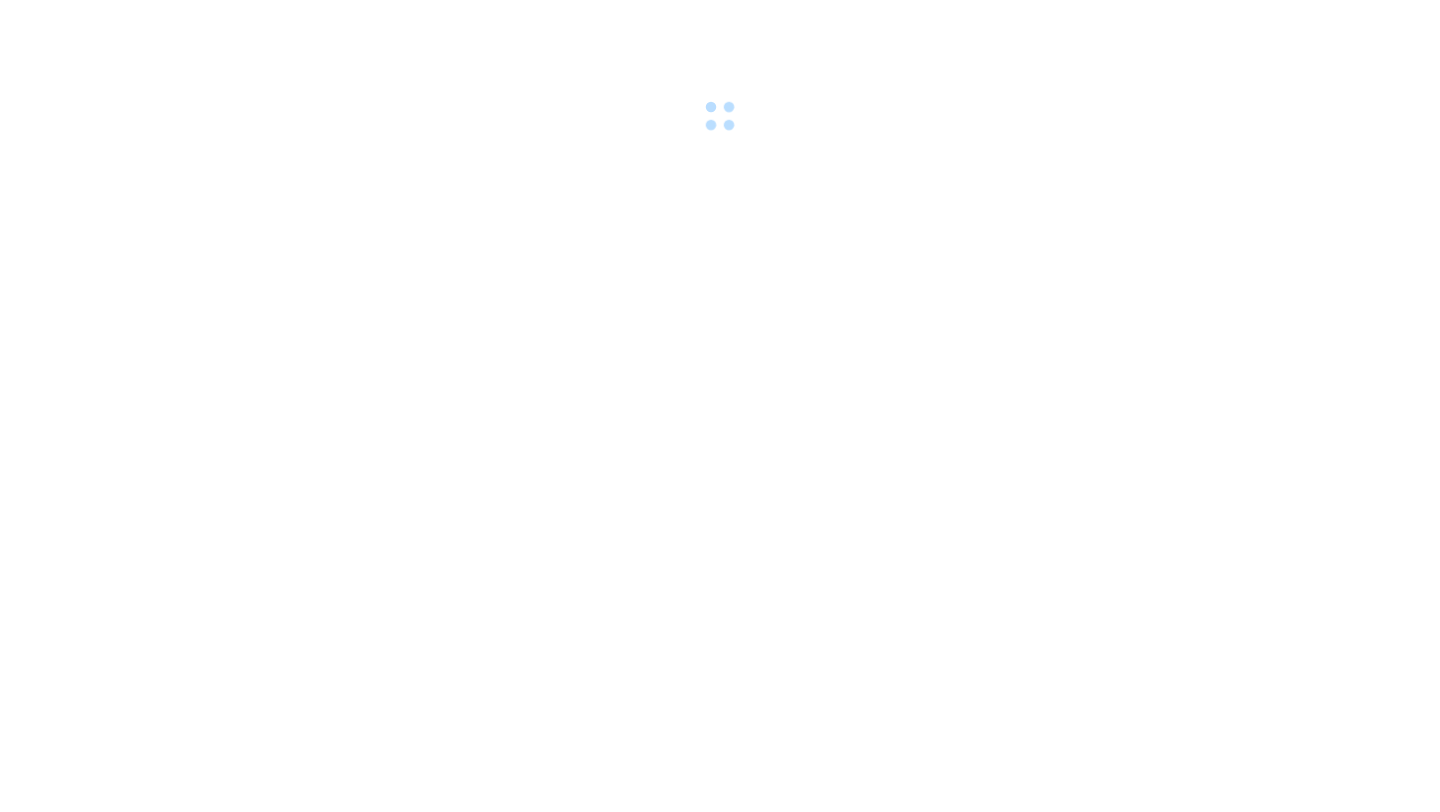 scroll, scrollTop: 0, scrollLeft: 0, axis: both 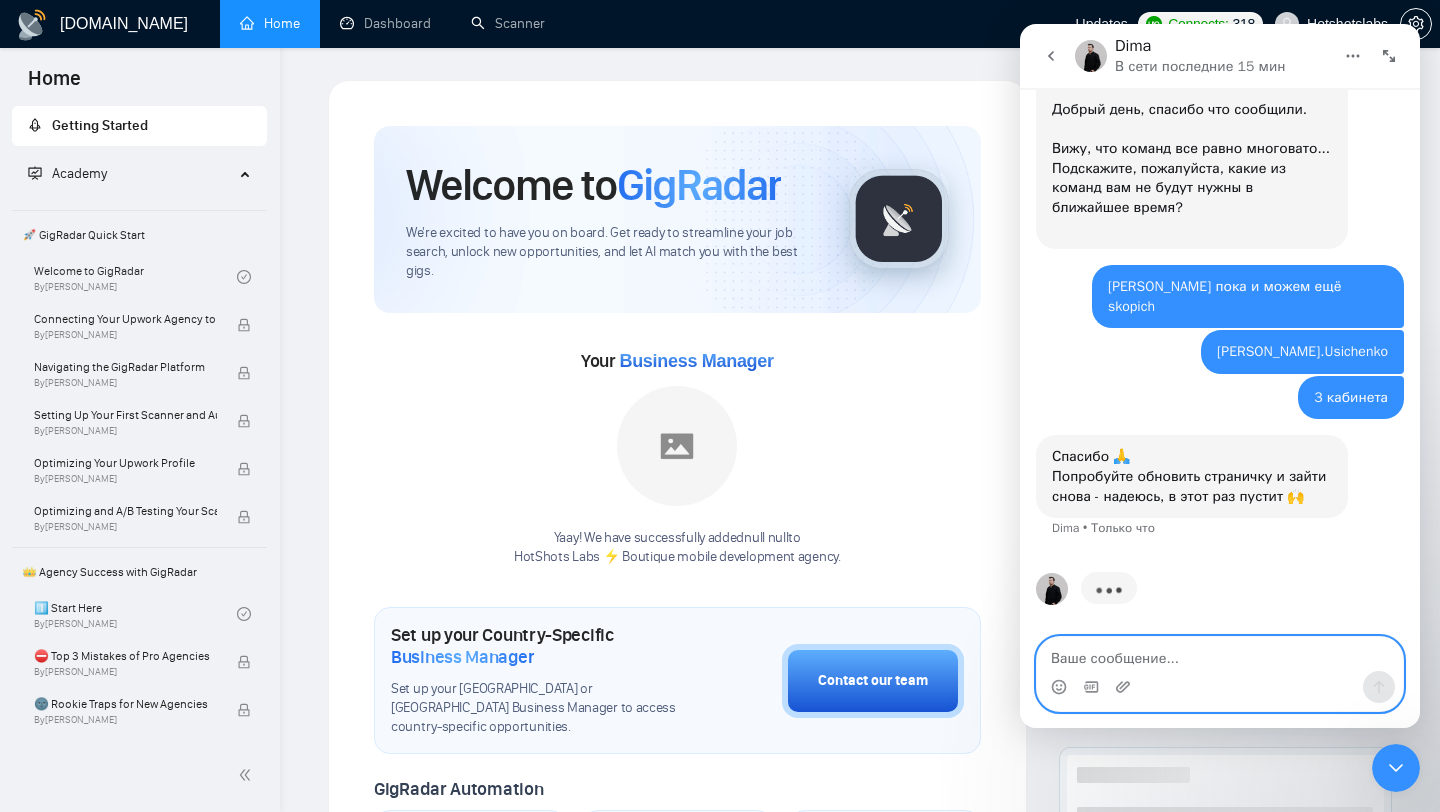 click at bounding box center (1220, 654) 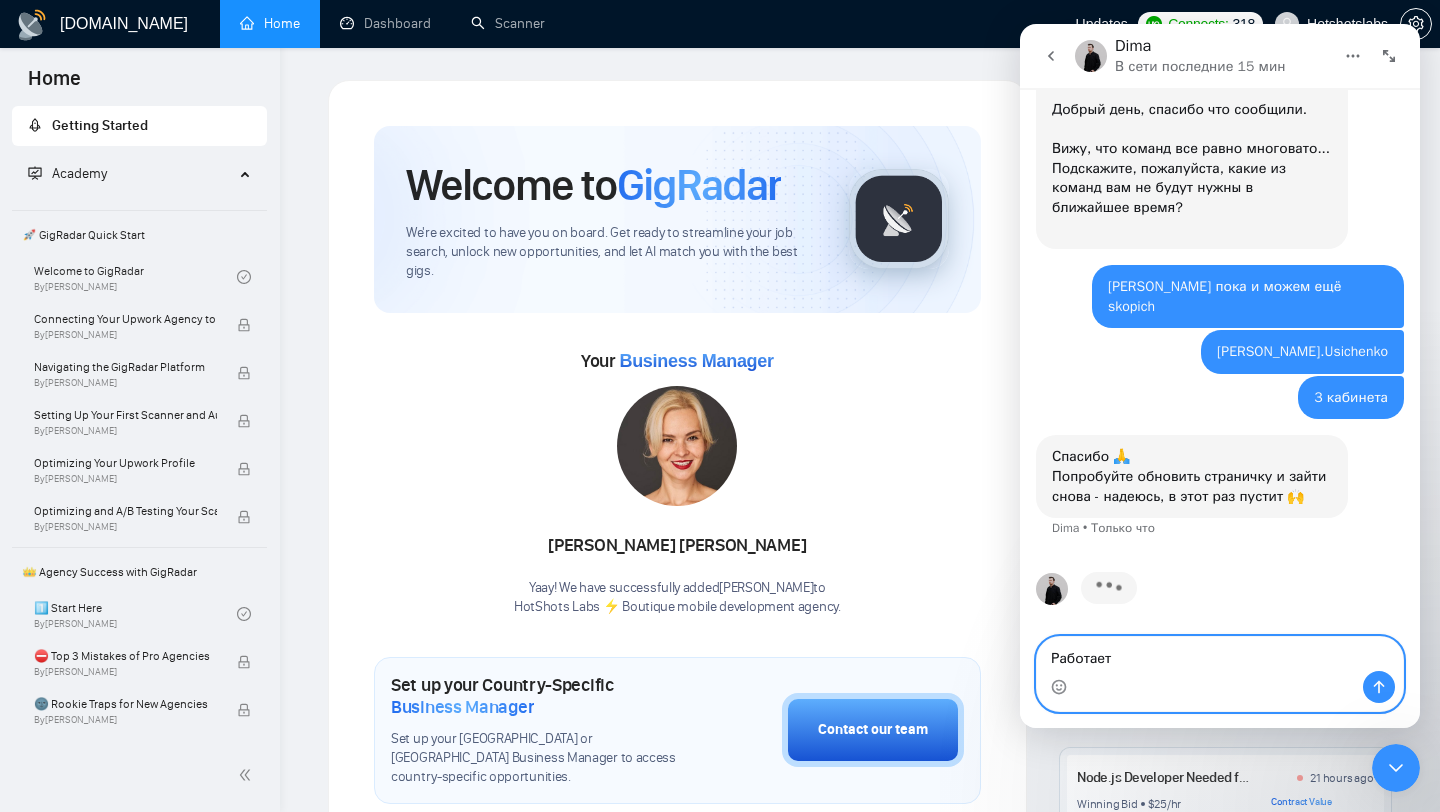 type on "Работает!" 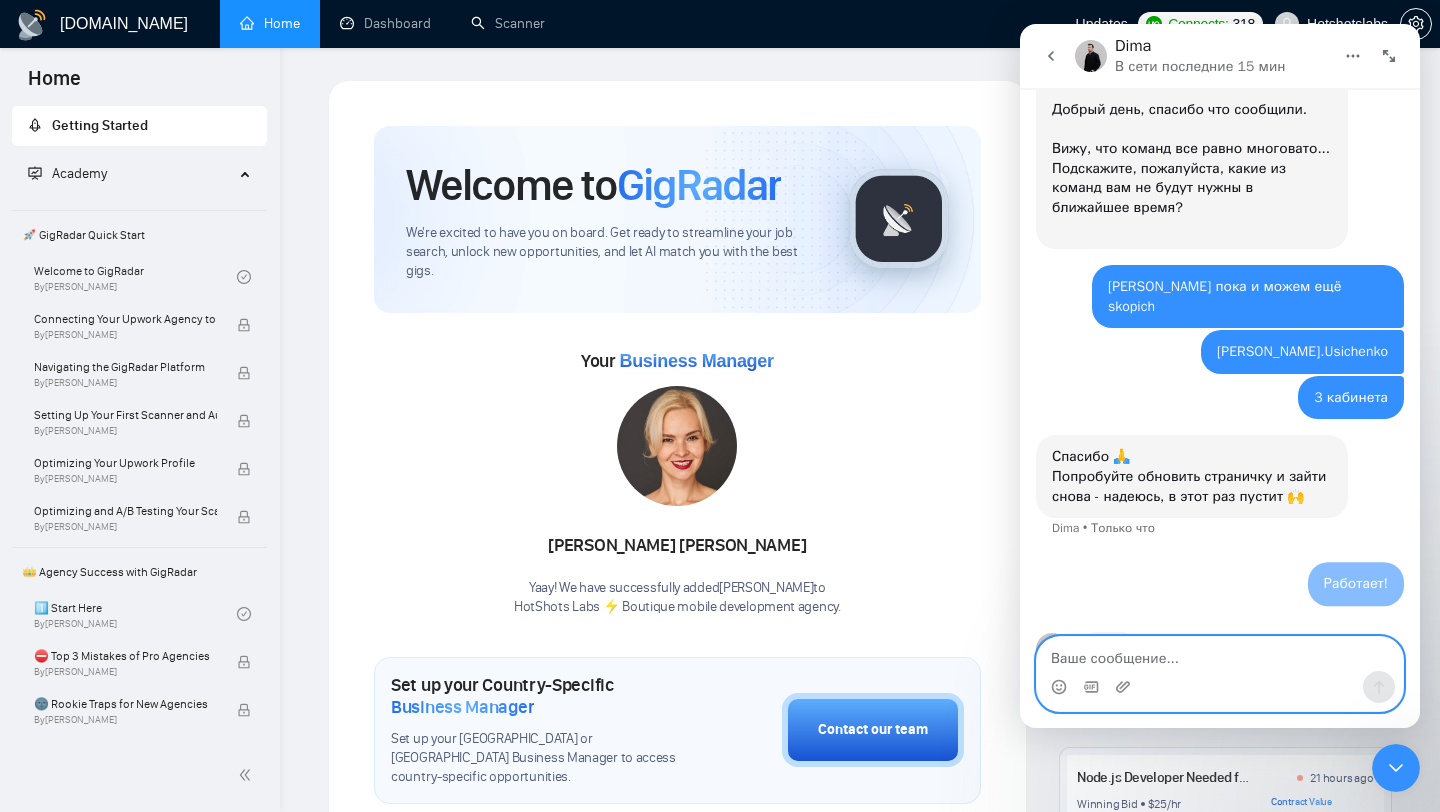 scroll, scrollTop: 1622, scrollLeft: 0, axis: vertical 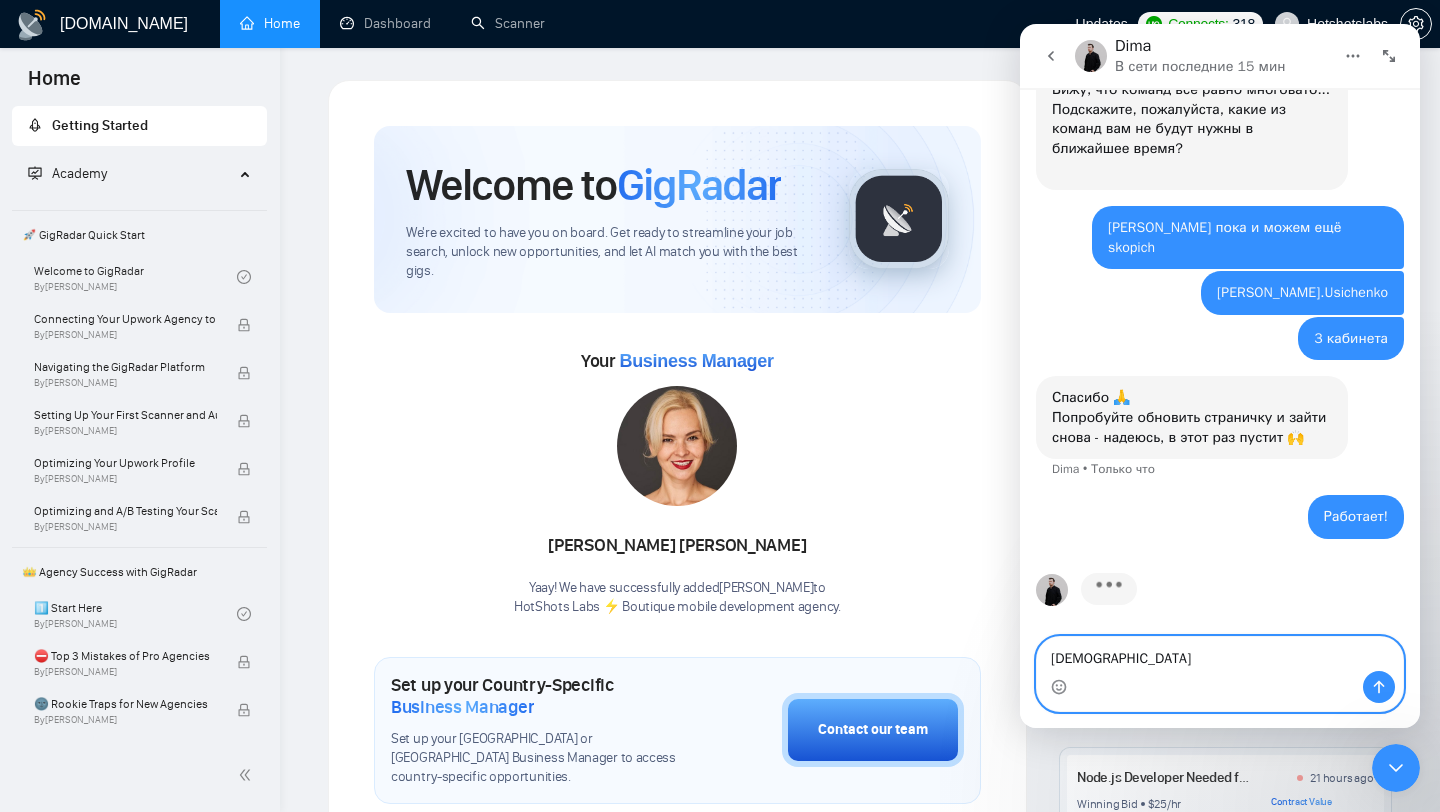 type on "Спасибо" 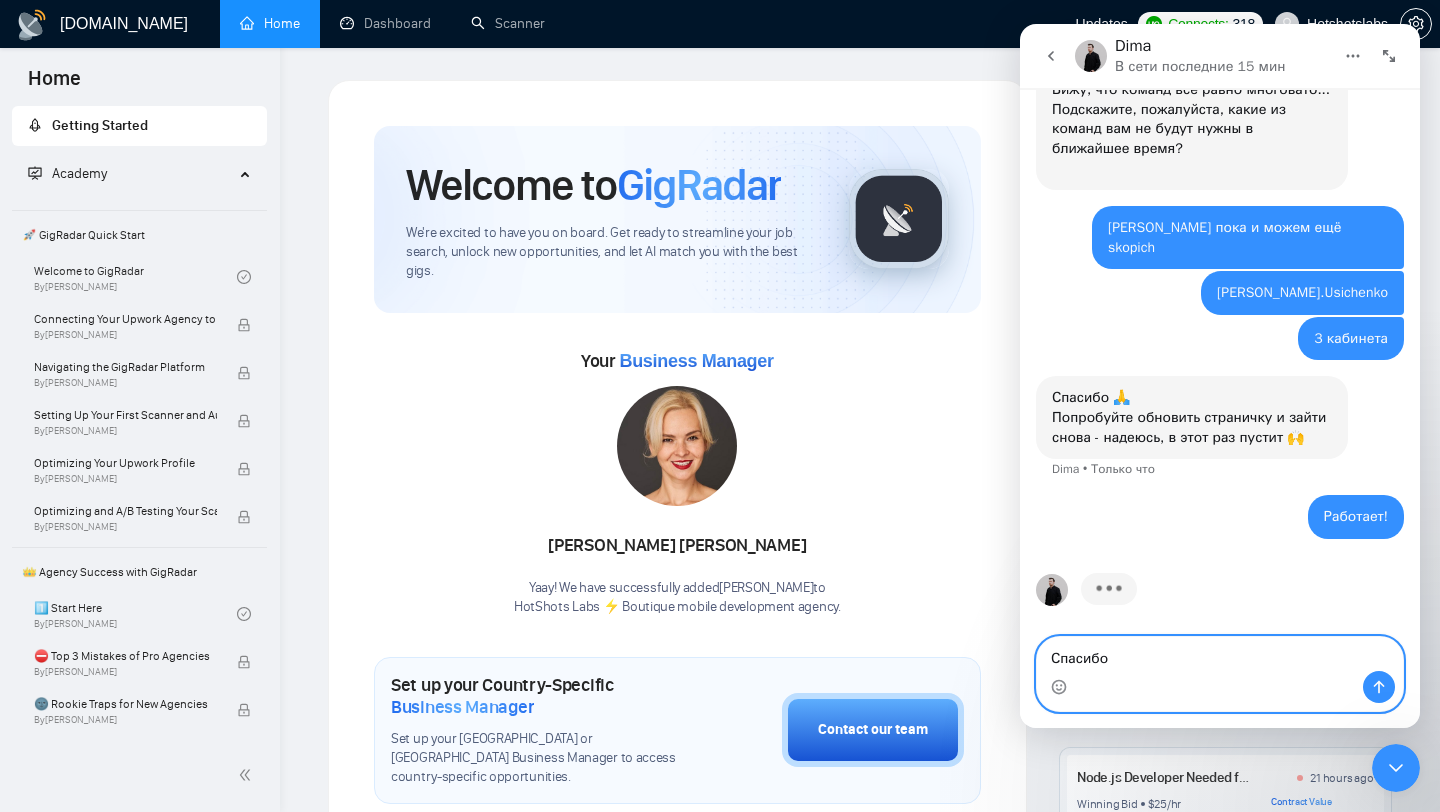 type 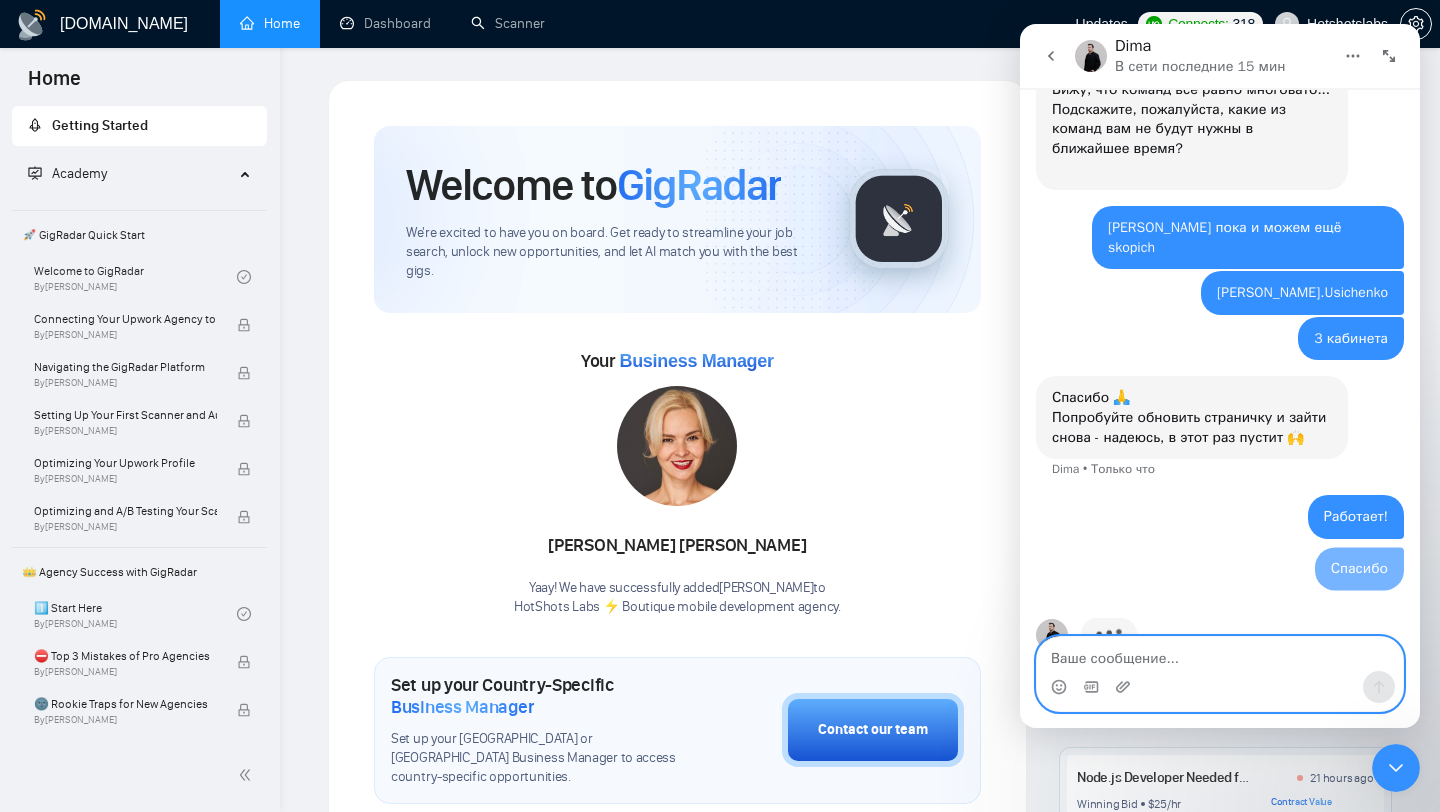 scroll, scrollTop: 1668, scrollLeft: 0, axis: vertical 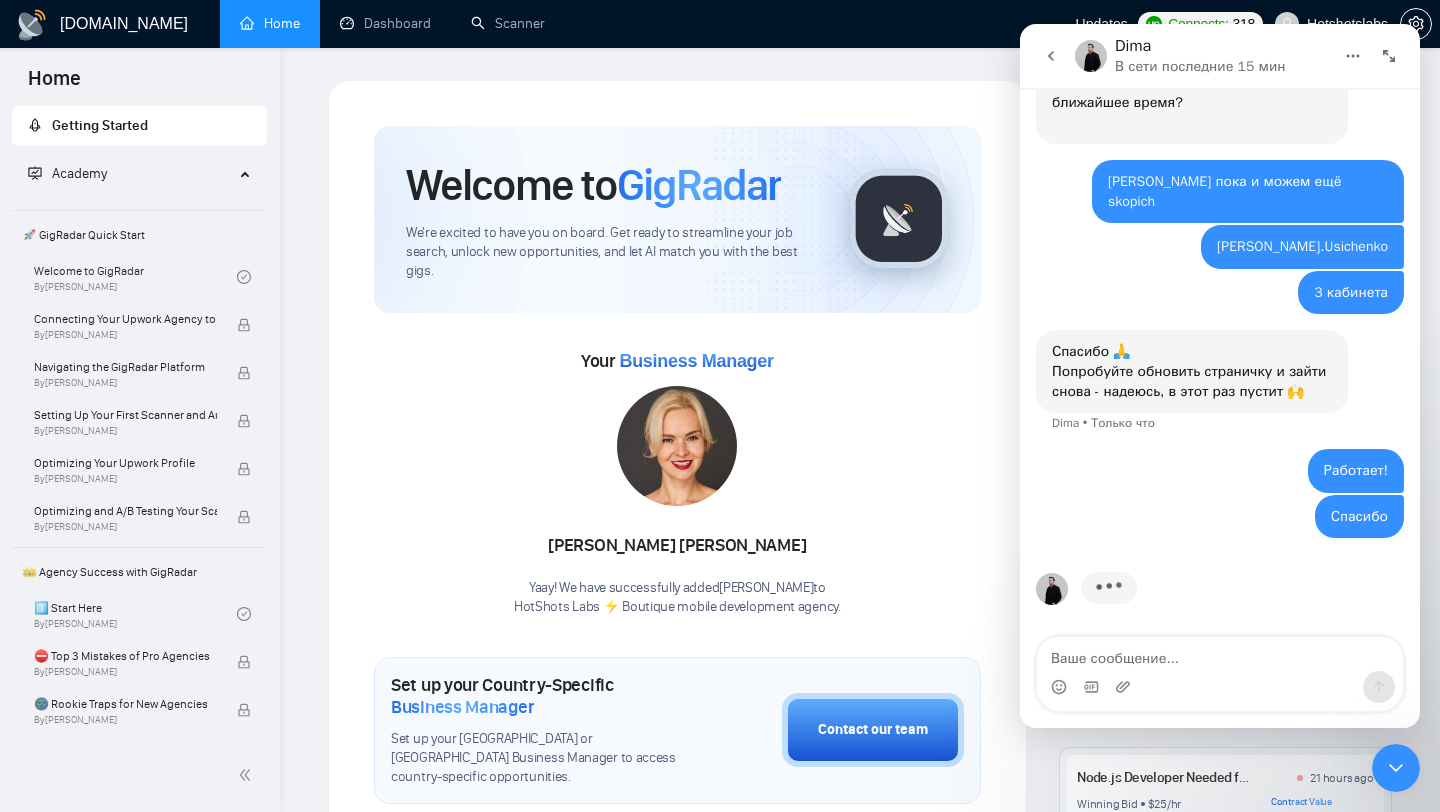 click 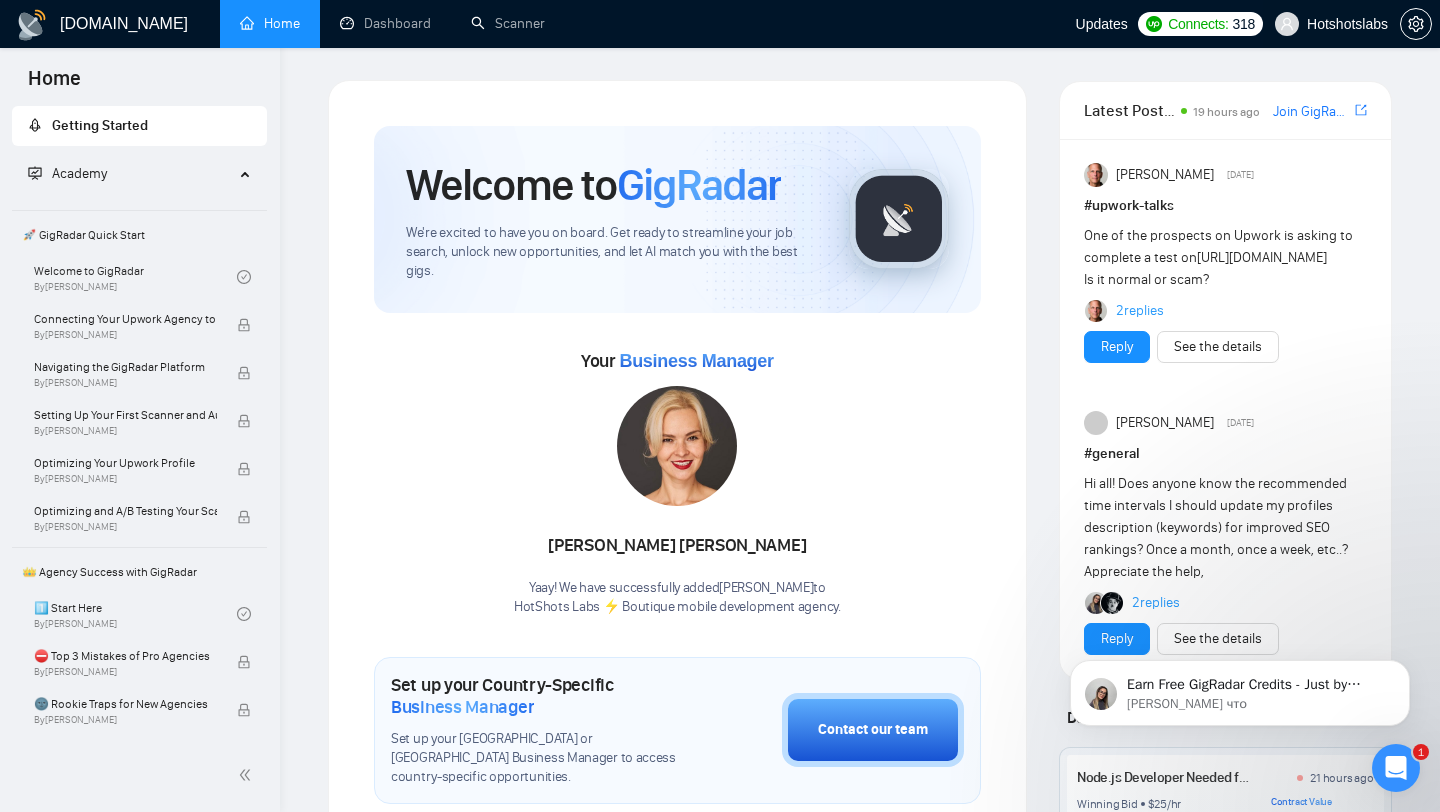 scroll, scrollTop: 0, scrollLeft: 0, axis: both 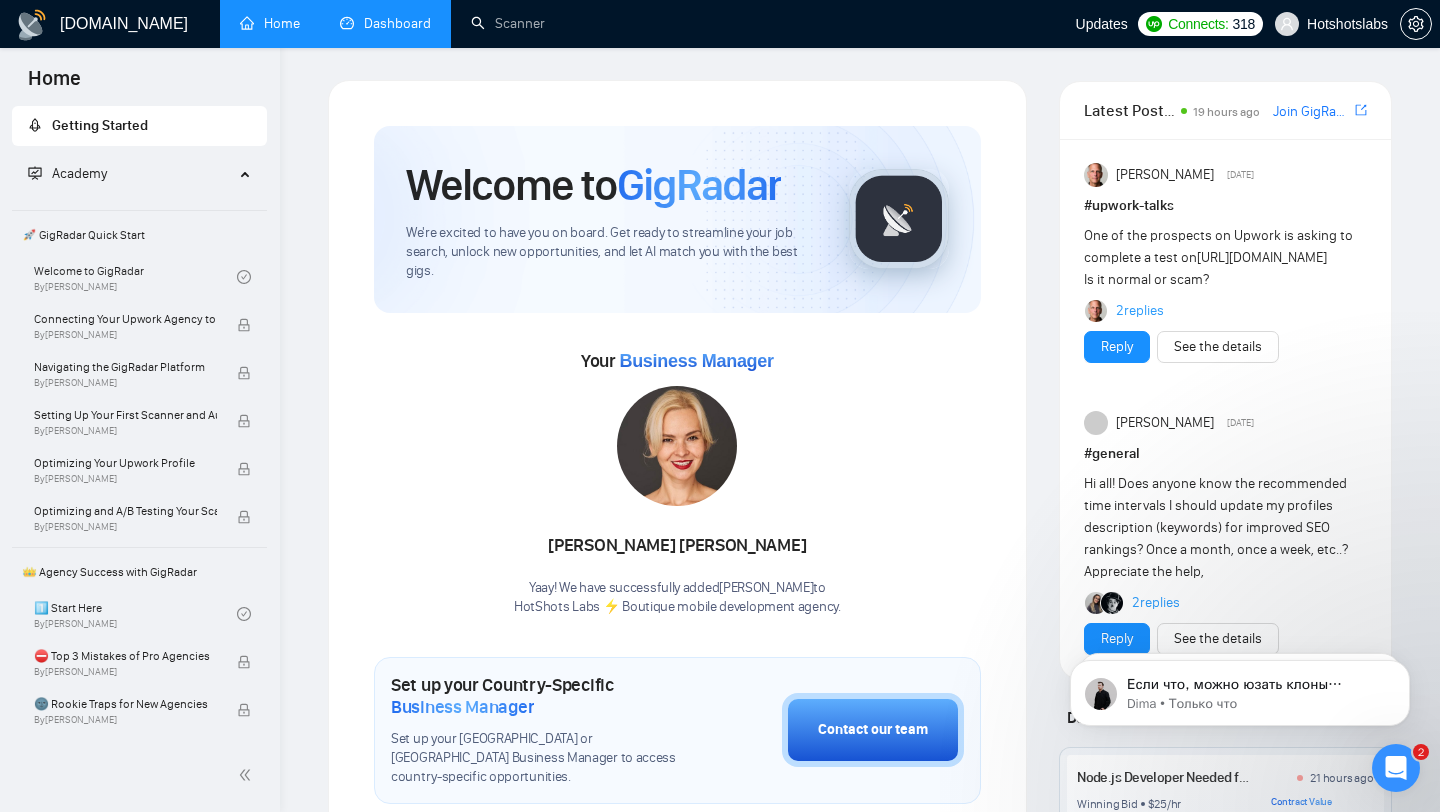 click on "Dashboard" at bounding box center (385, 23) 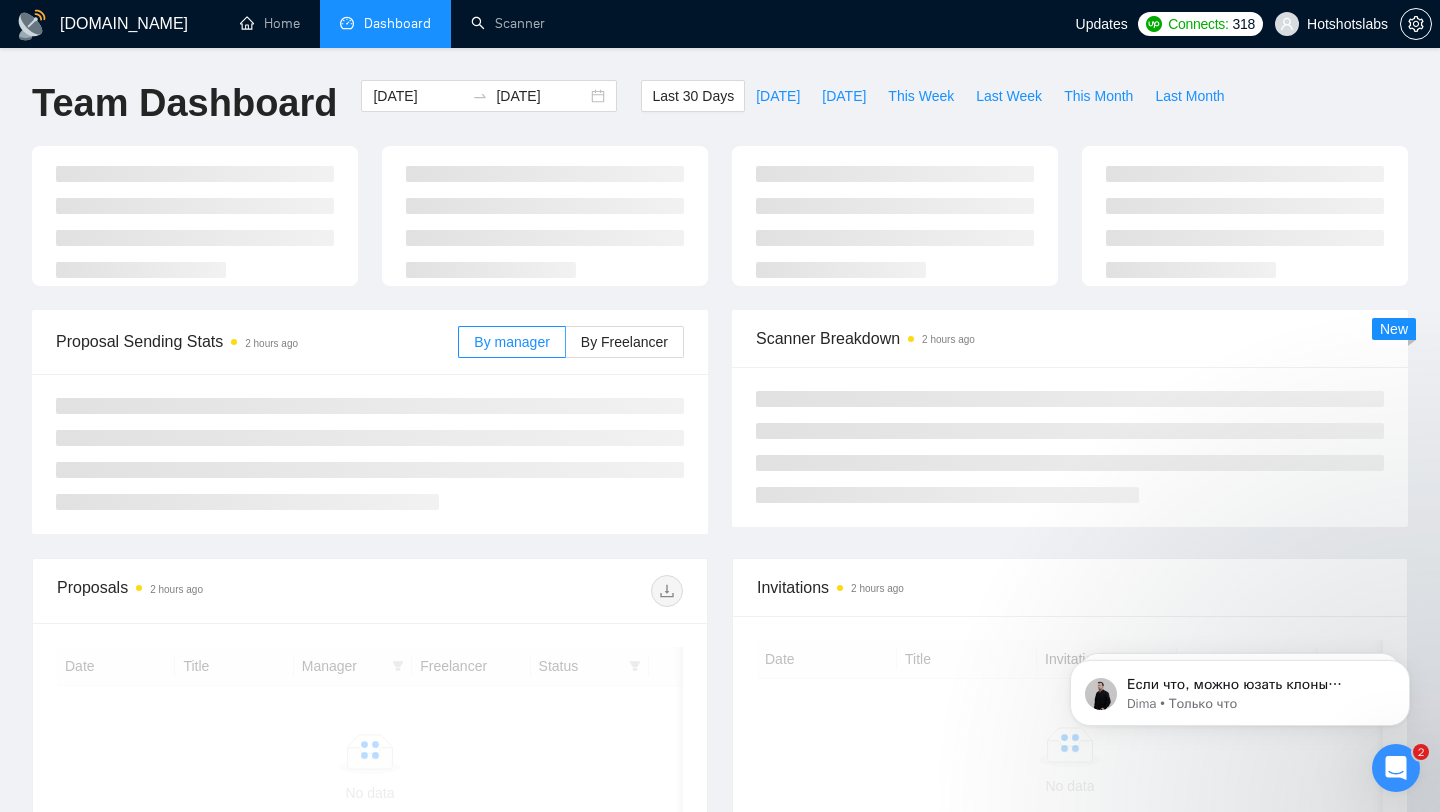 scroll, scrollTop: 1806, scrollLeft: 0, axis: vertical 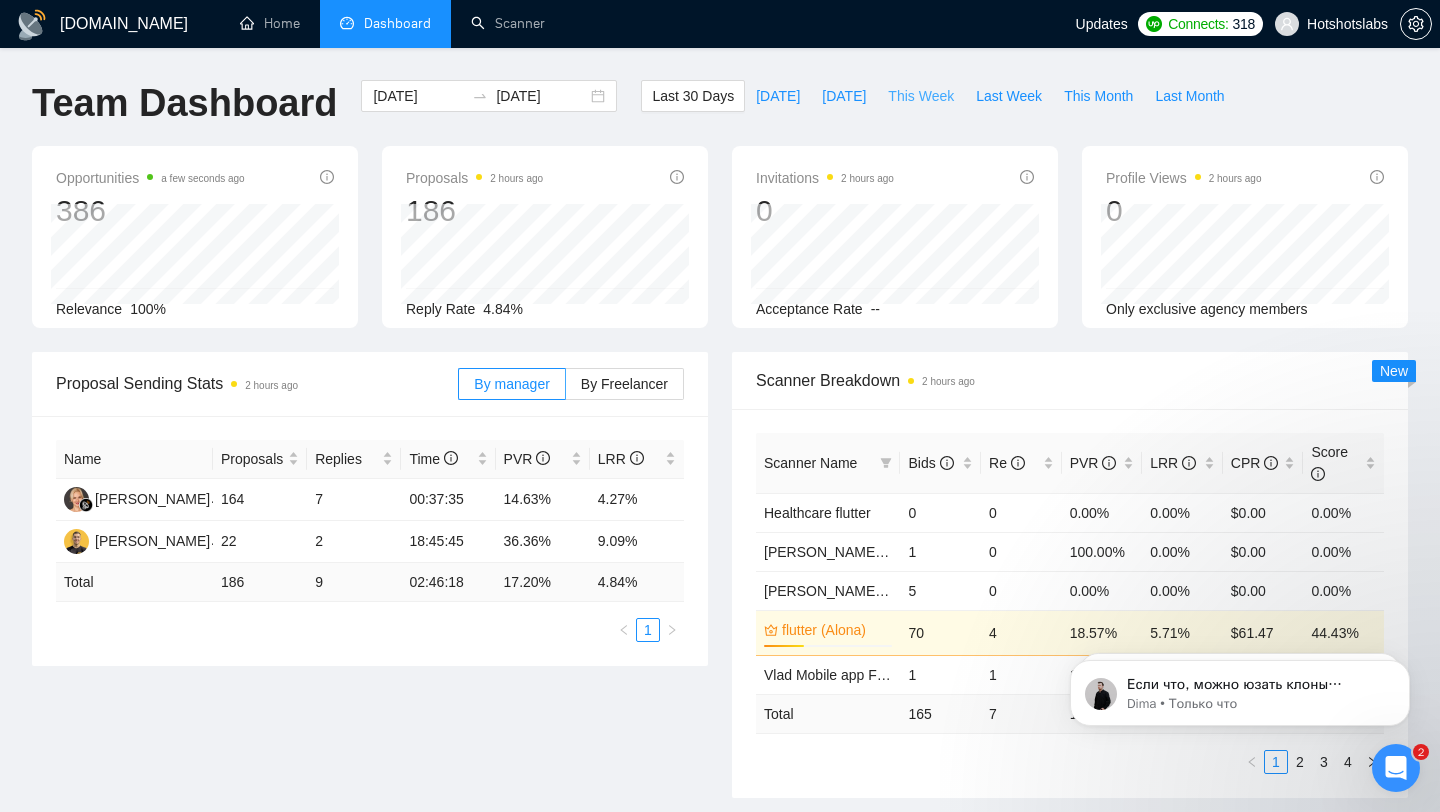click on "This Week" at bounding box center (921, 96) 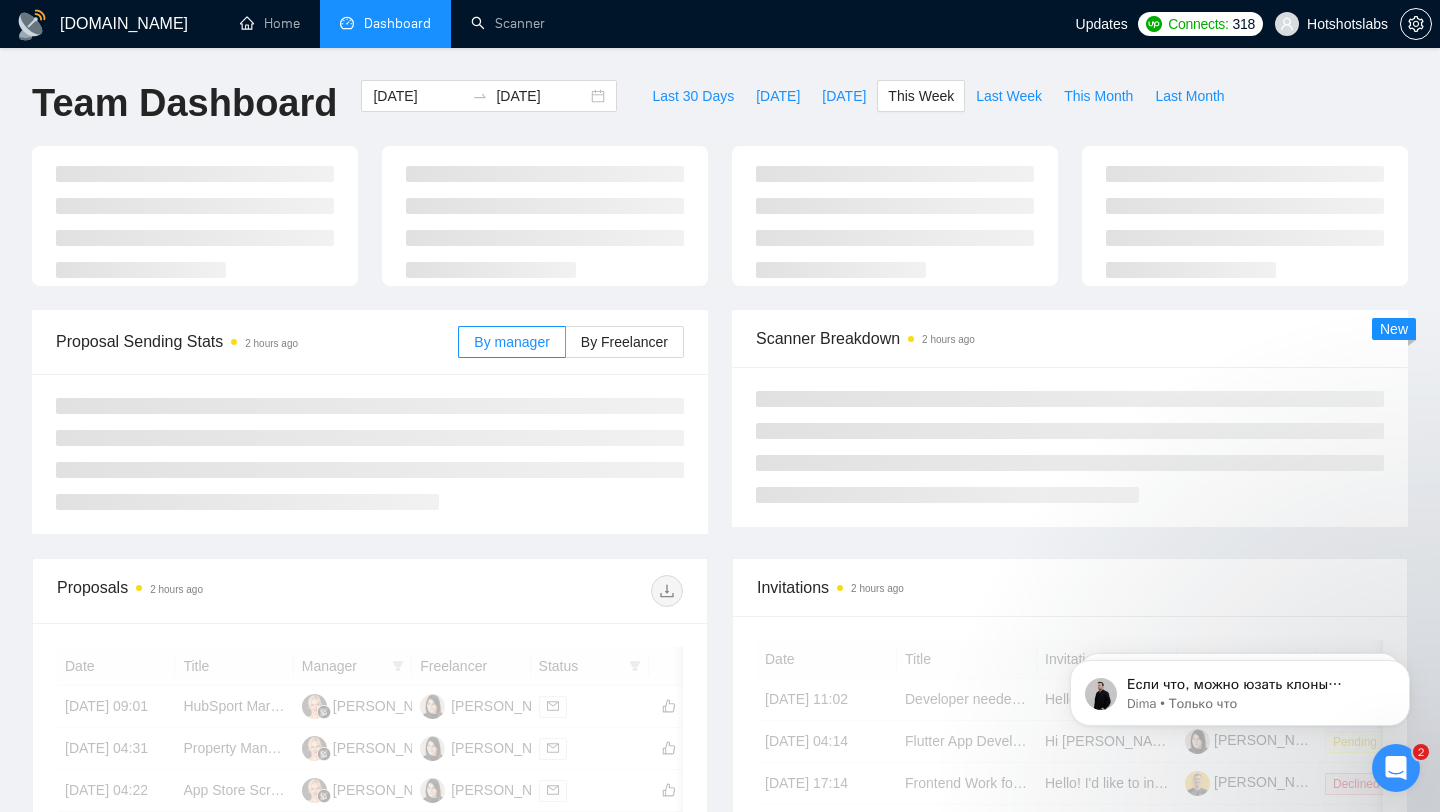 type on "[DATE]" 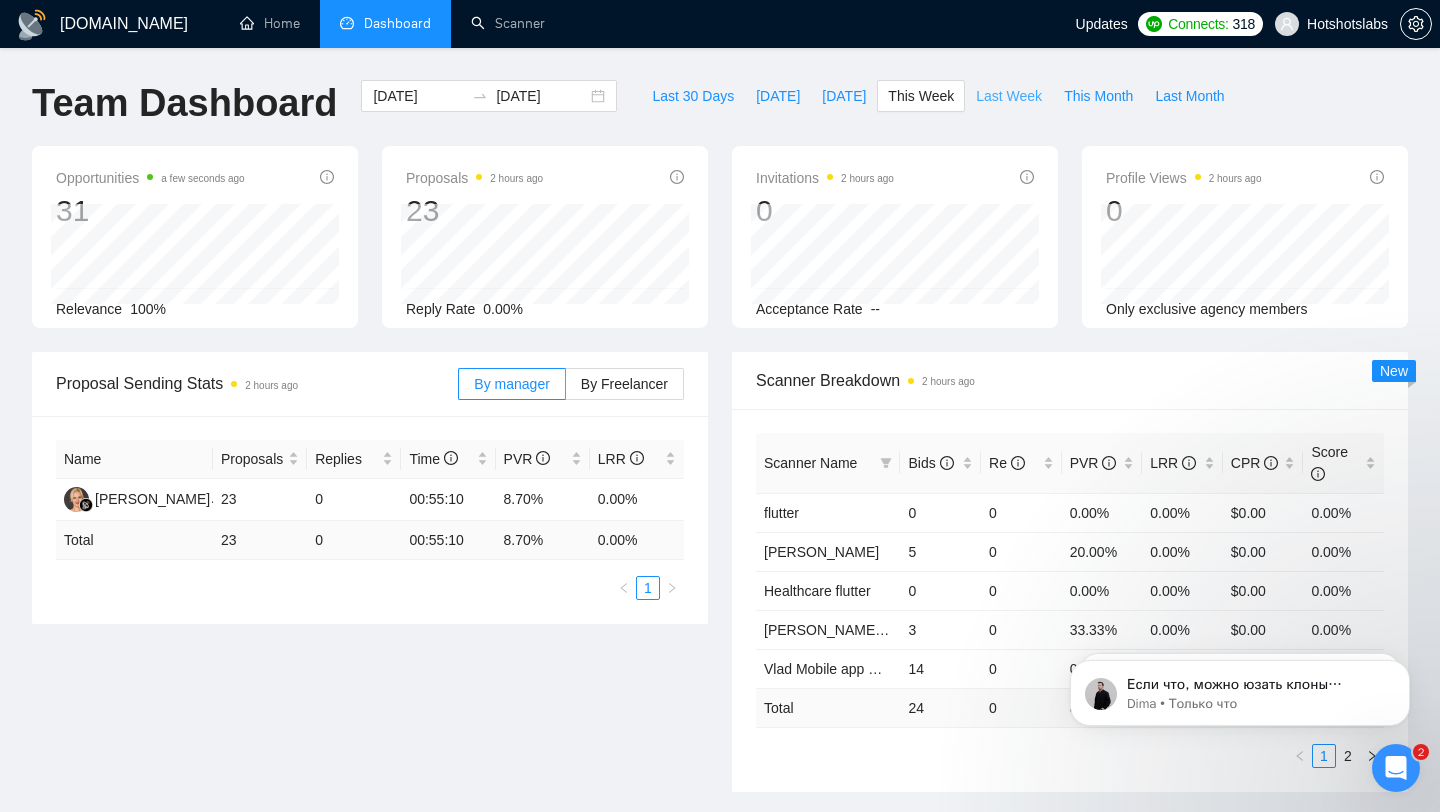 click on "Last Week" at bounding box center (1009, 96) 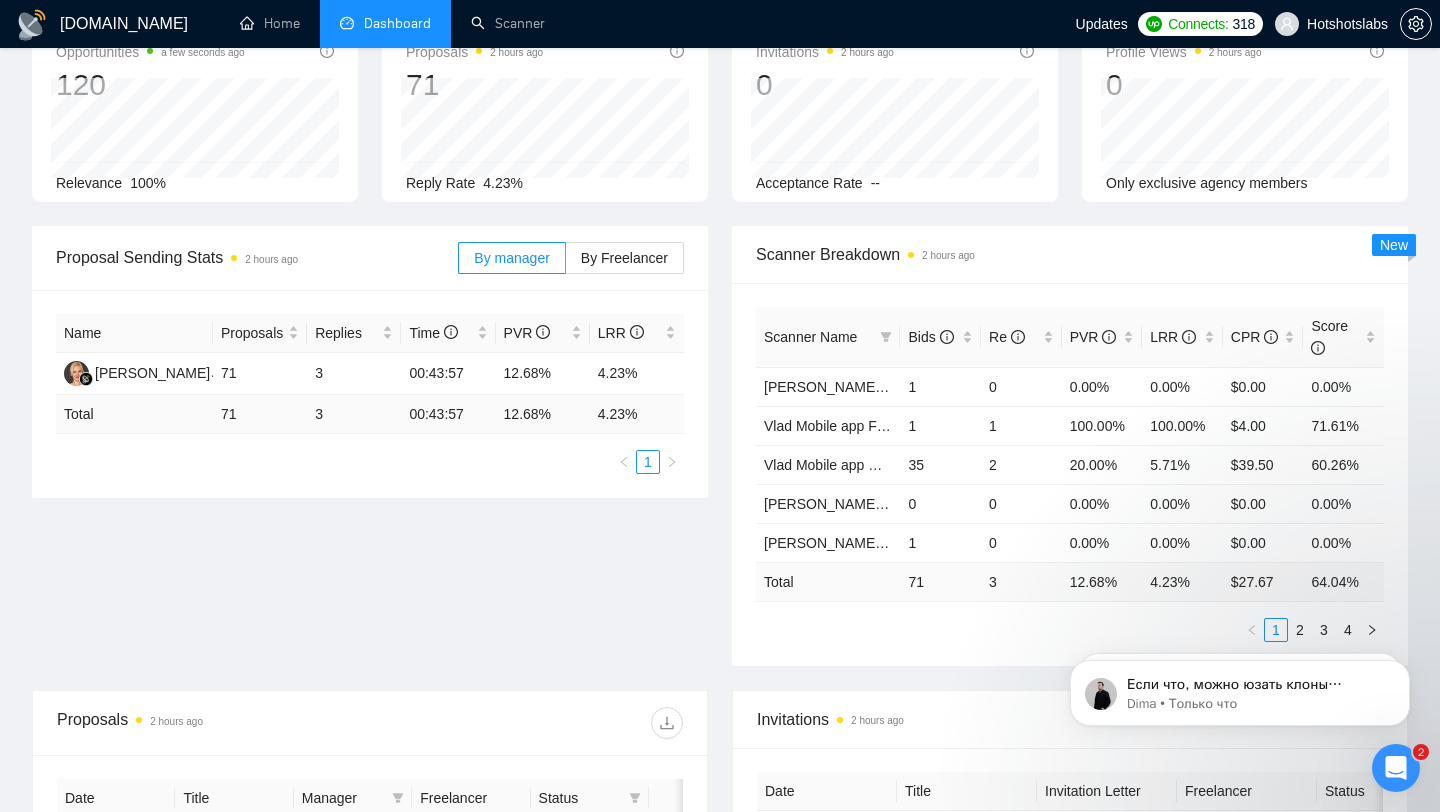 scroll, scrollTop: 0, scrollLeft: 0, axis: both 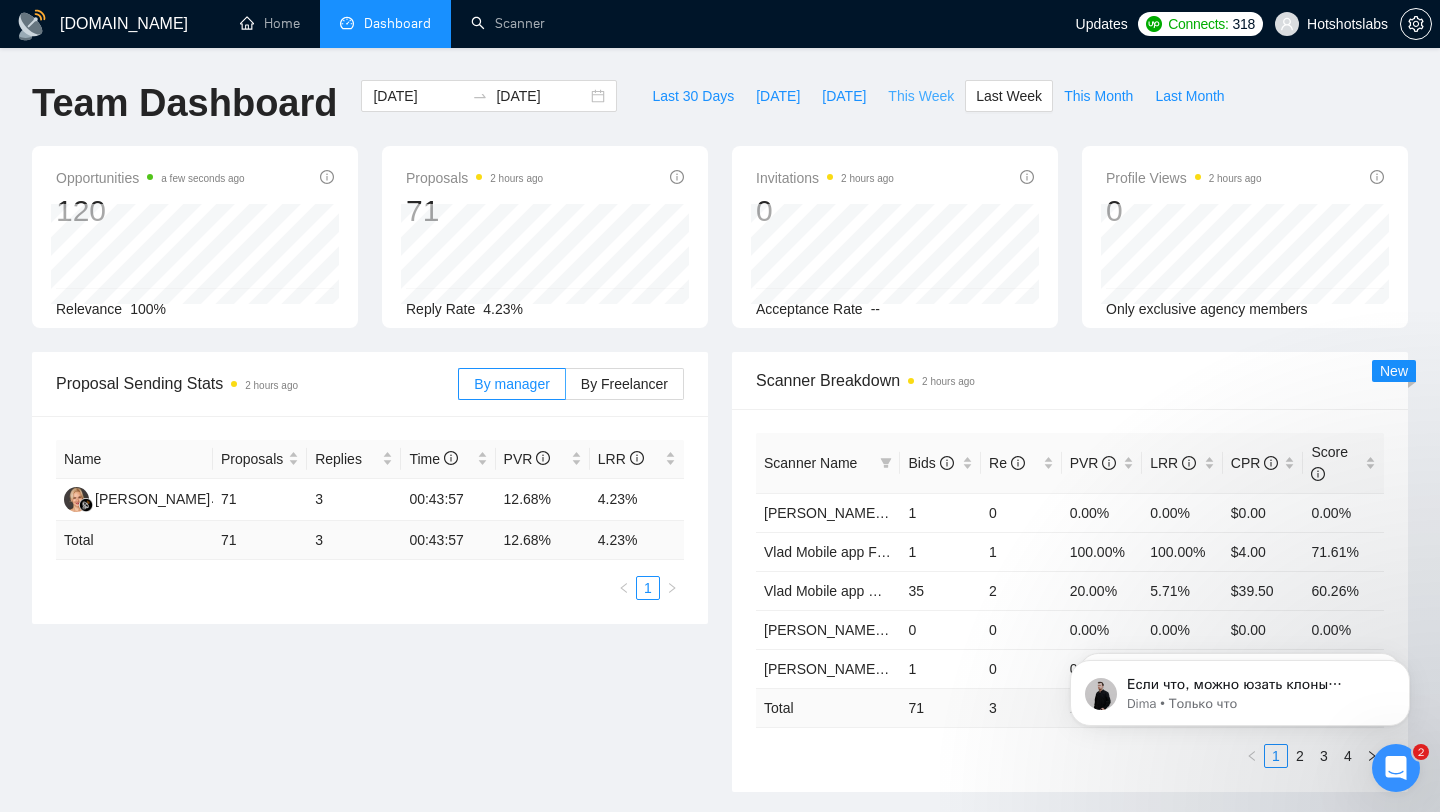click on "This Week" at bounding box center (921, 96) 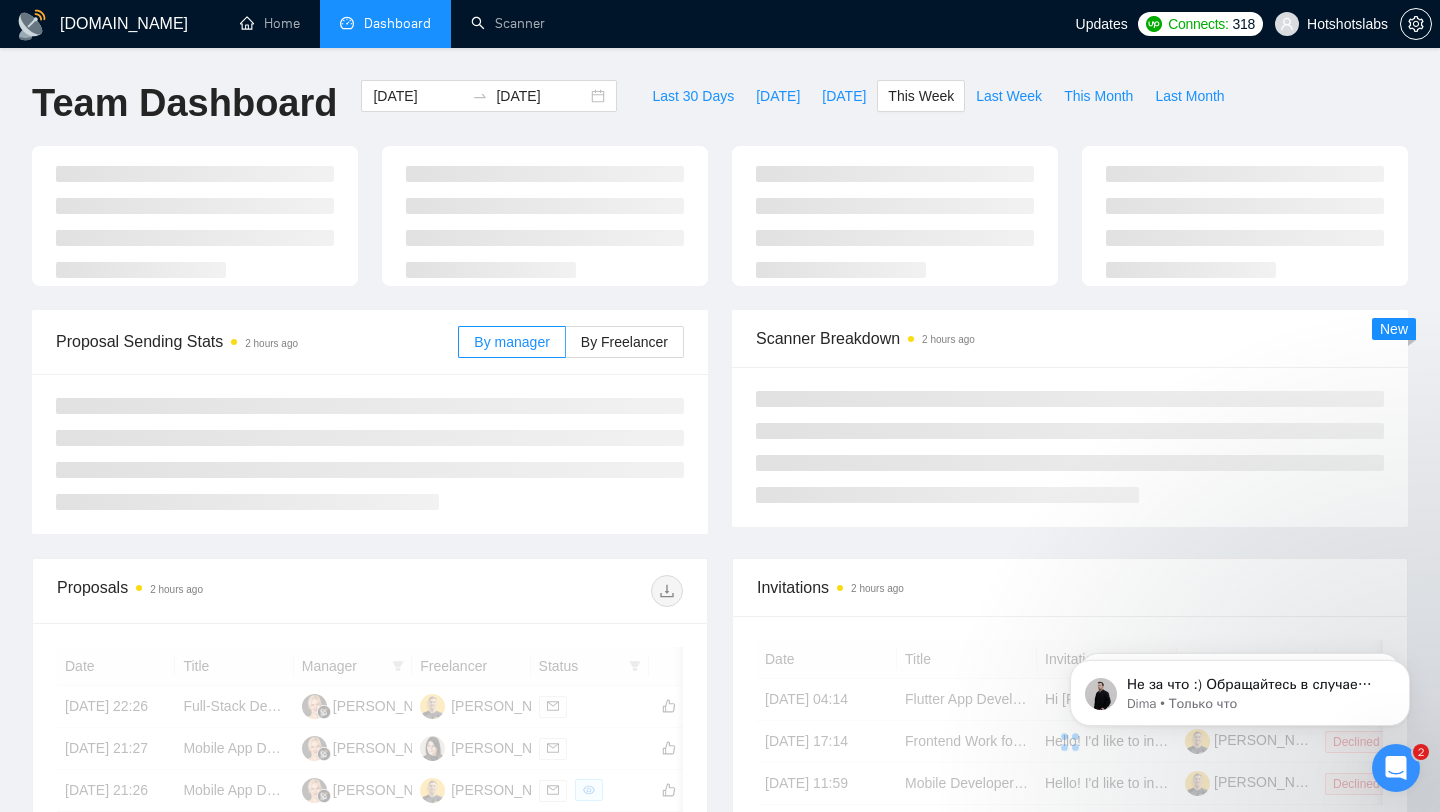 scroll, scrollTop: 1794, scrollLeft: 0, axis: vertical 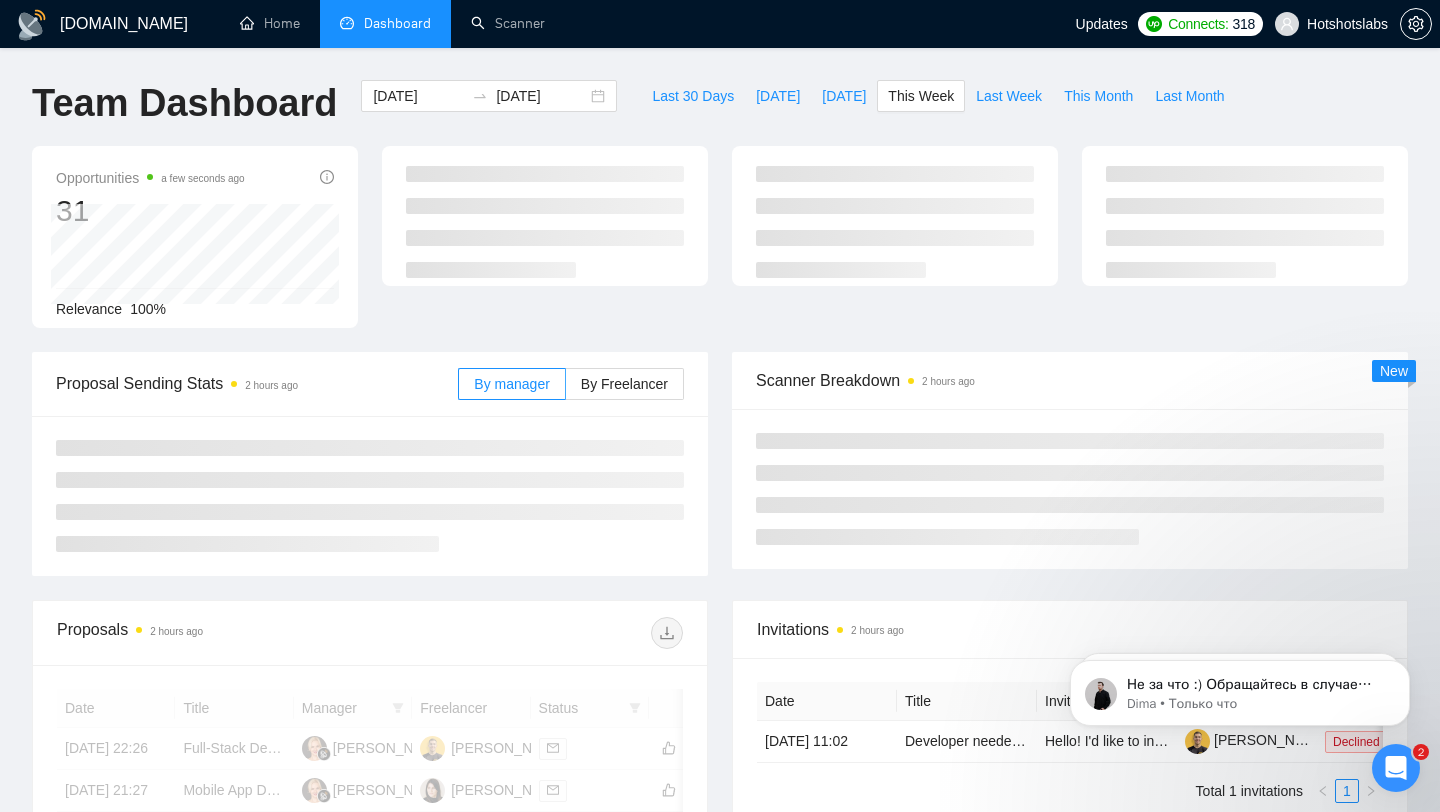 click on "Opportunities a few seconds ago 31   Relevance 100%" at bounding box center (720, 249) 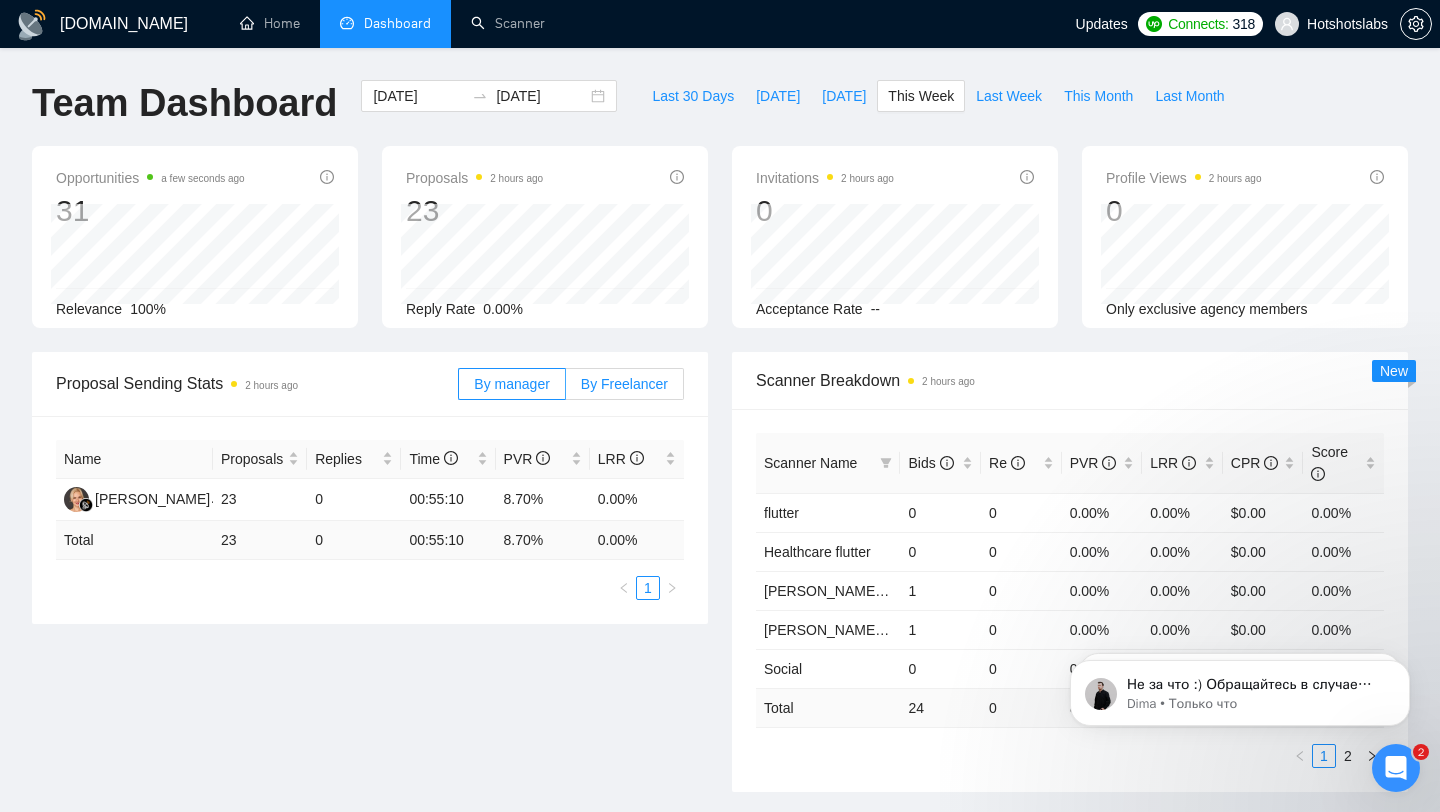 click on "By Freelancer" at bounding box center (624, 384) 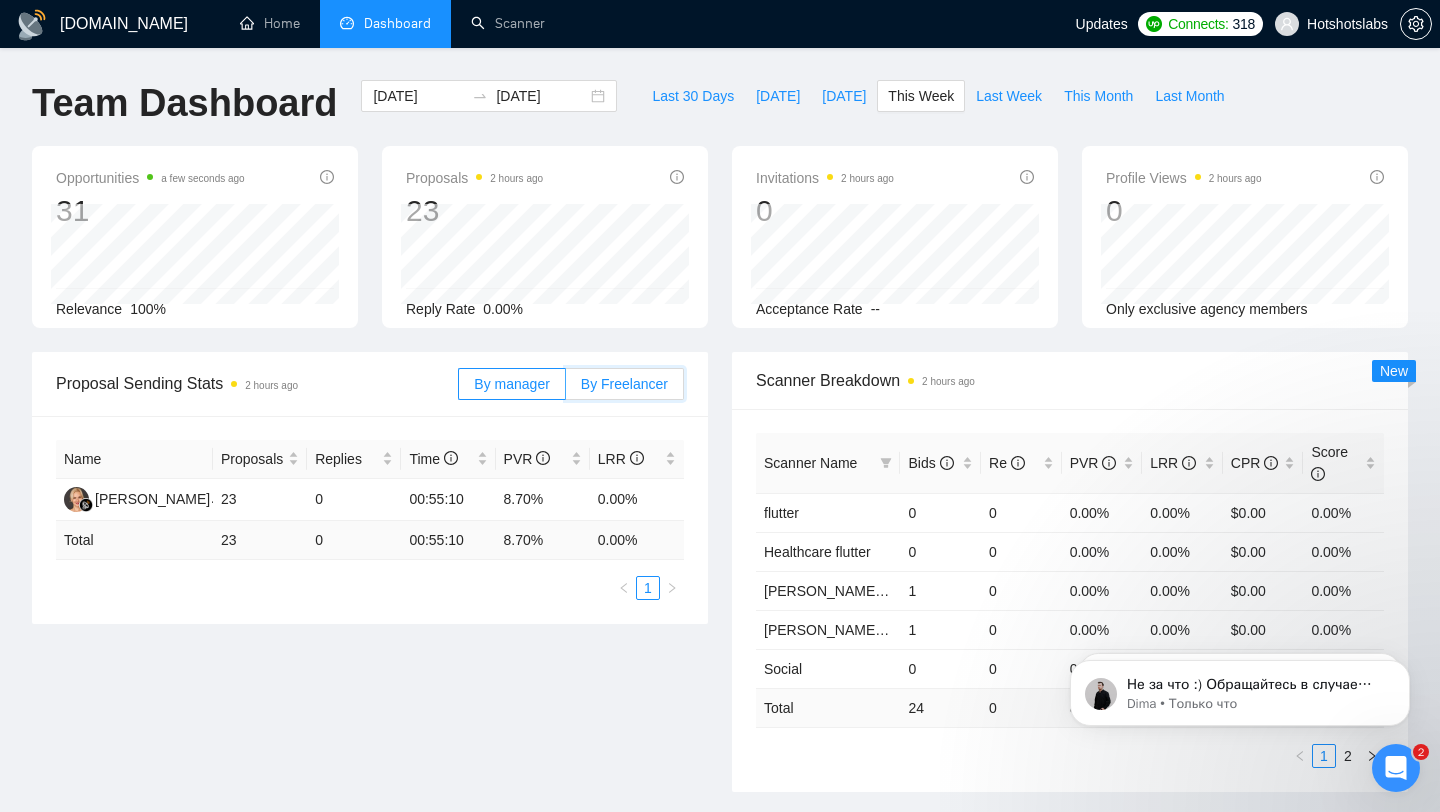 click on "By Freelancer" at bounding box center [566, 389] 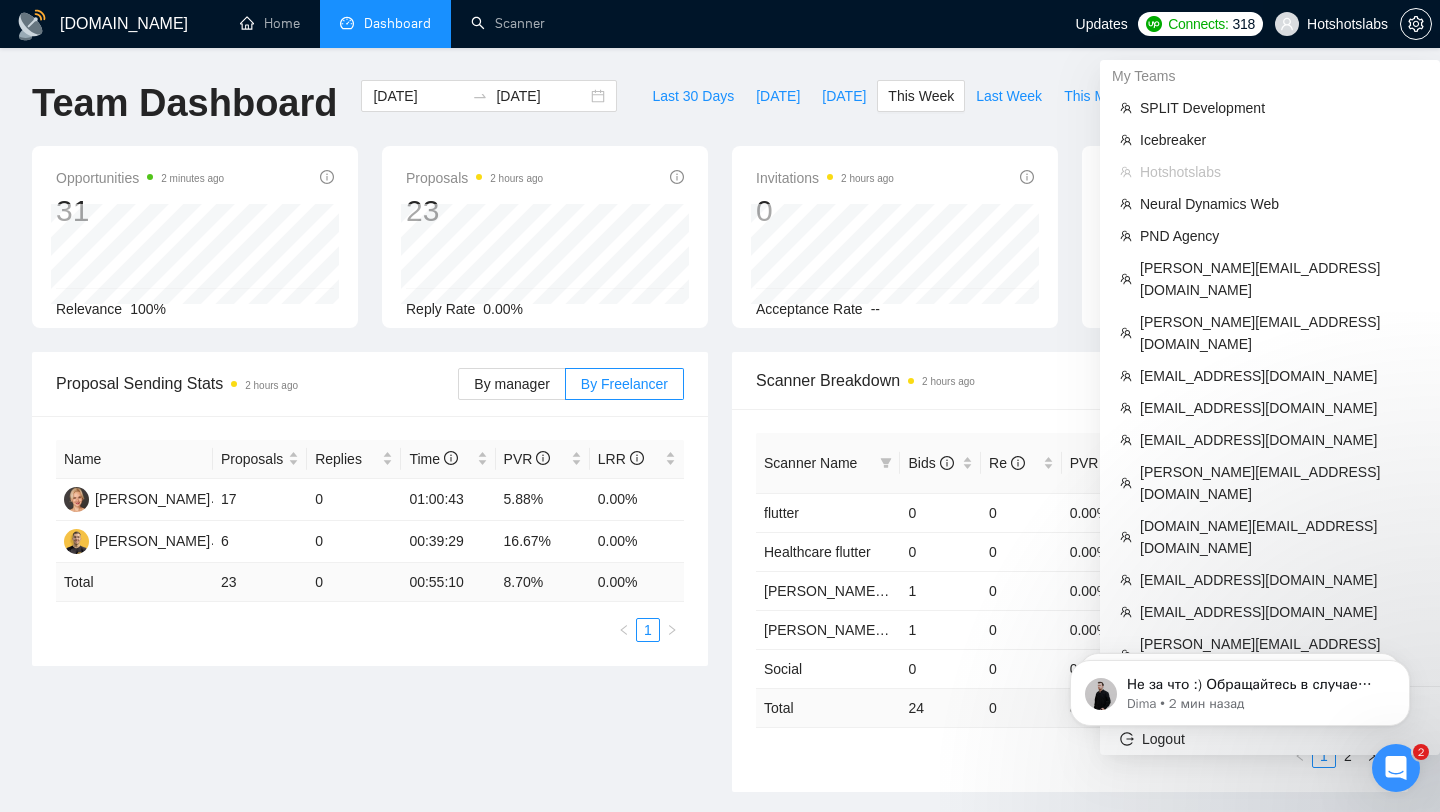click on "Hotshotslabs" at bounding box center [1347, 24] 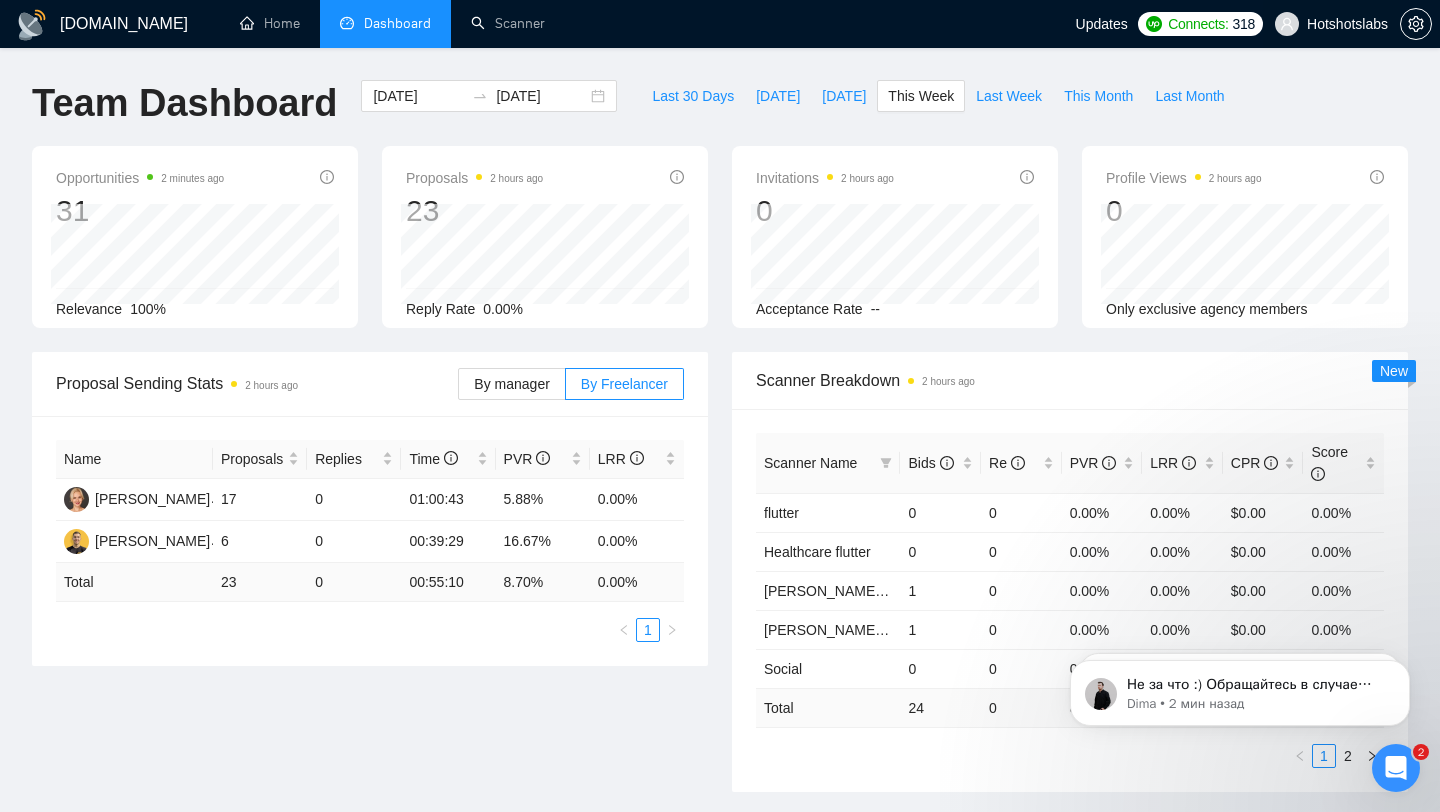 click on "Hotshotslabs" at bounding box center (1347, 24) 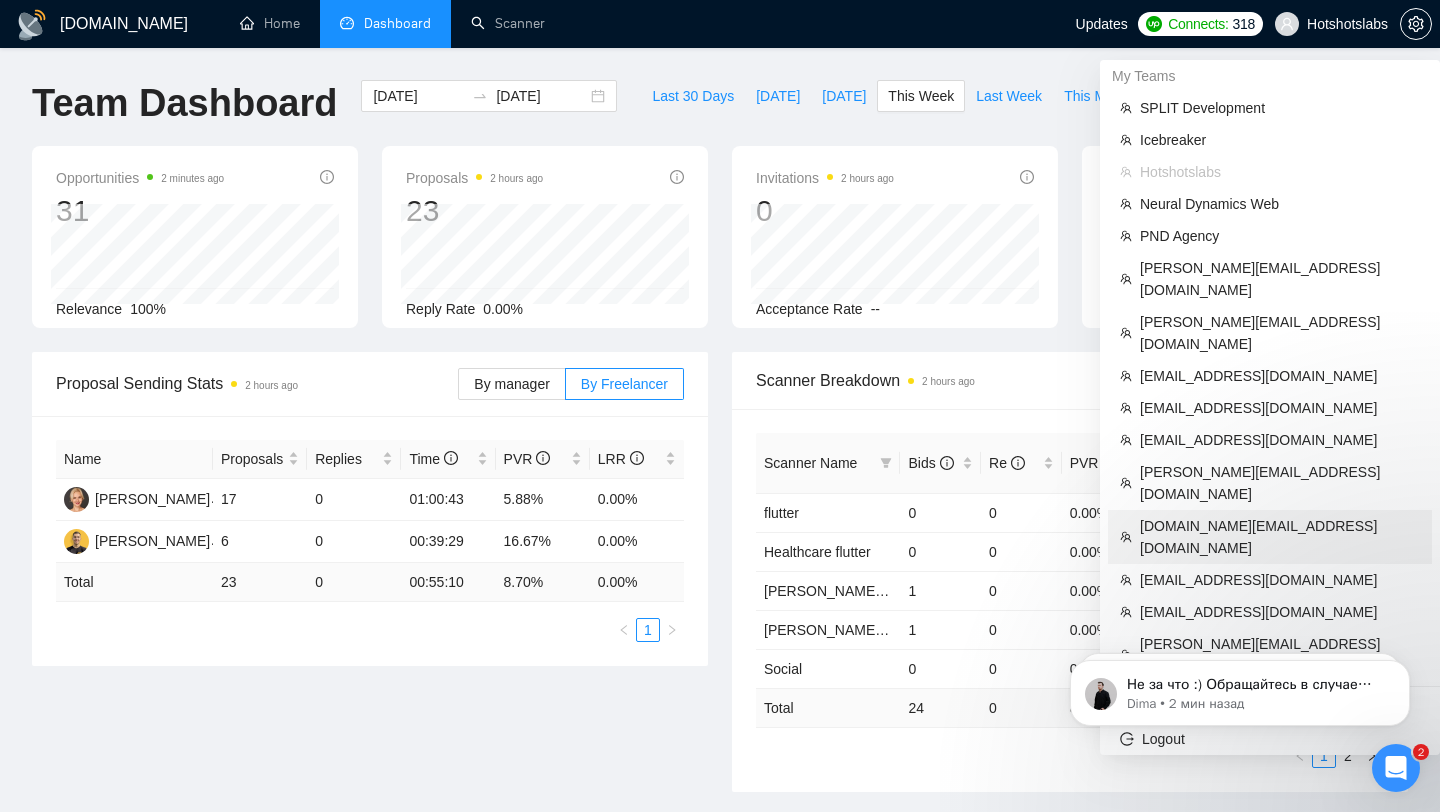click on "[DOMAIN_NAME][EMAIL_ADDRESS][DOMAIN_NAME]" at bounding box center [1280, 537] 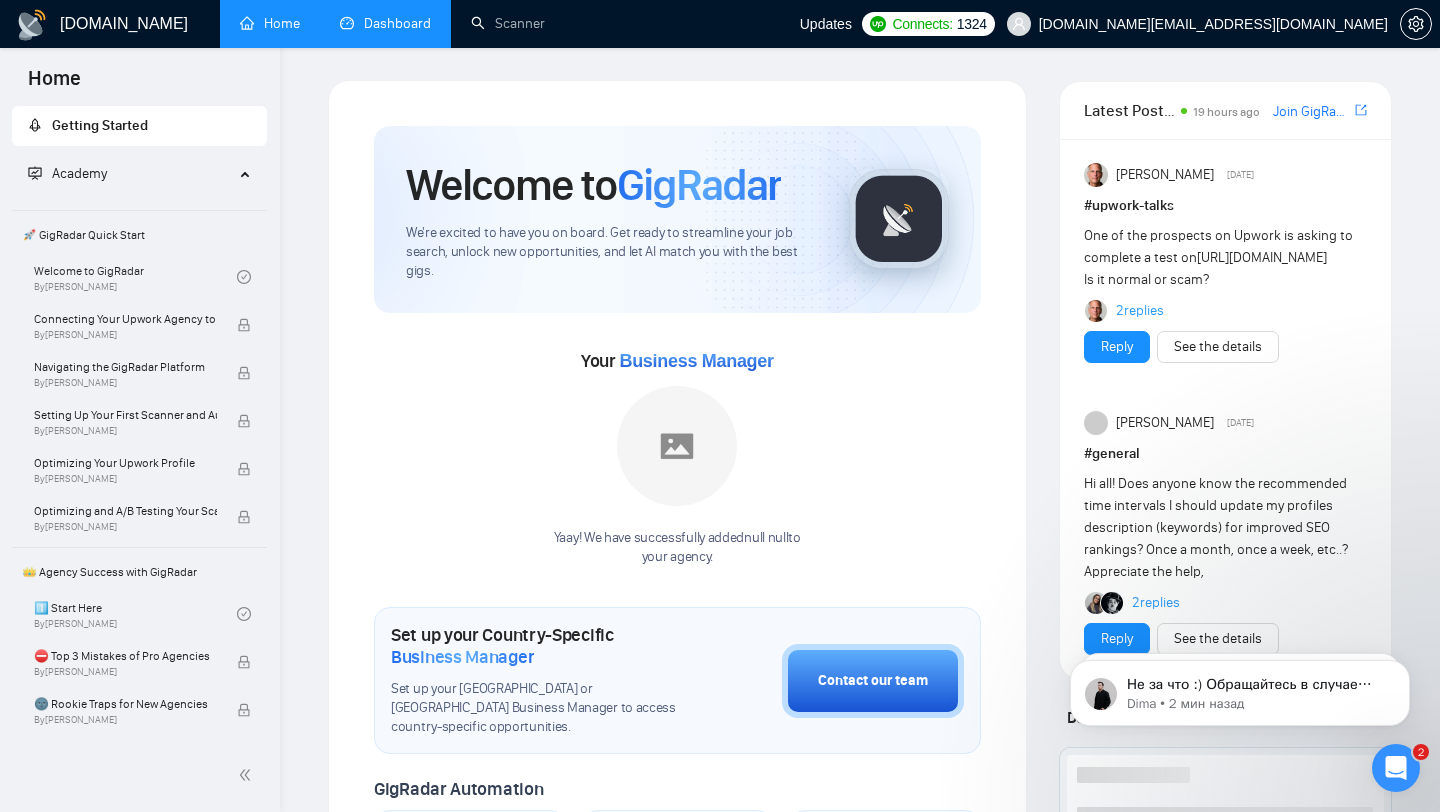 click on "Dashboard" at bounding box center [385, 23] 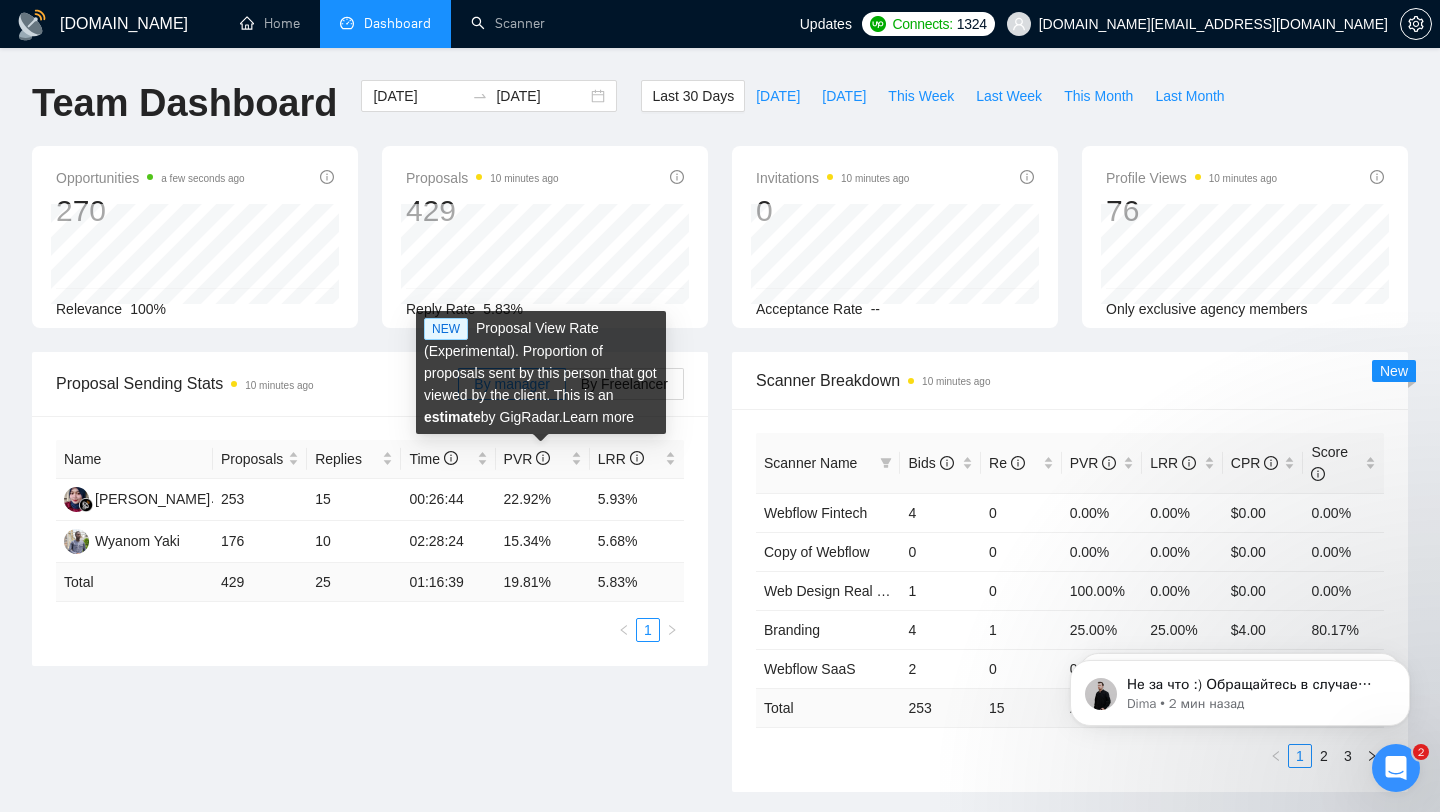 click on "NEW Proposal View Rate (Experimental). Proportion of proposals sent by this person that got viewed by the client. This is an   estimate  by GigRadar.   Learn more" at bounding box center [541, 372] 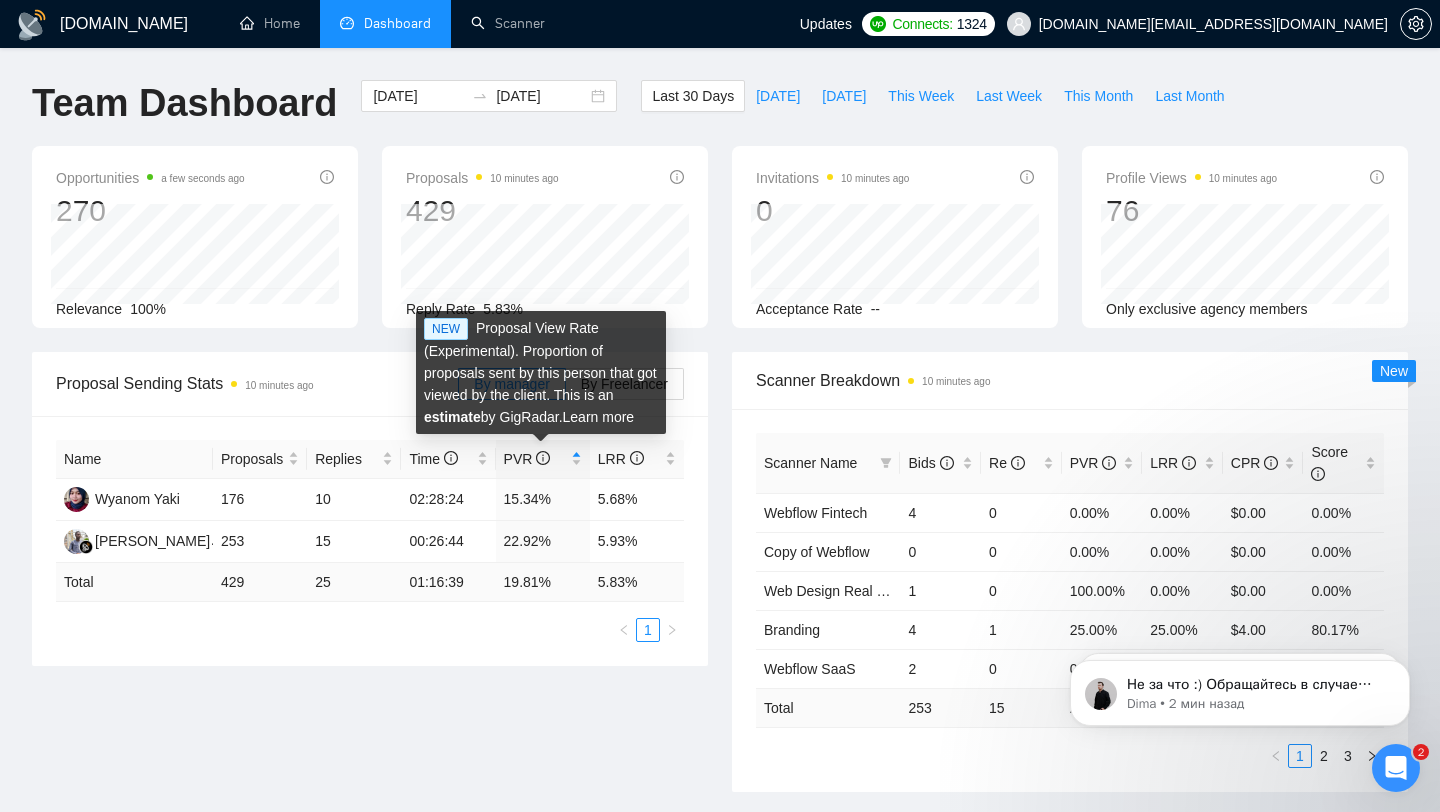click on "Proposal Sending Stats 10 minutes ago By manager By Freelancer Name Proposals Replies Time   PVR   LRR   Wyanom Yaki 176 10 02:28:24 15.34% 5.68% [PERSON_NAME] 253 15 00:26:44 22.92% 5.93% Total 429 25 01:16:39 19.81 % 5.83 % 1" at bounding box center (370, 509) 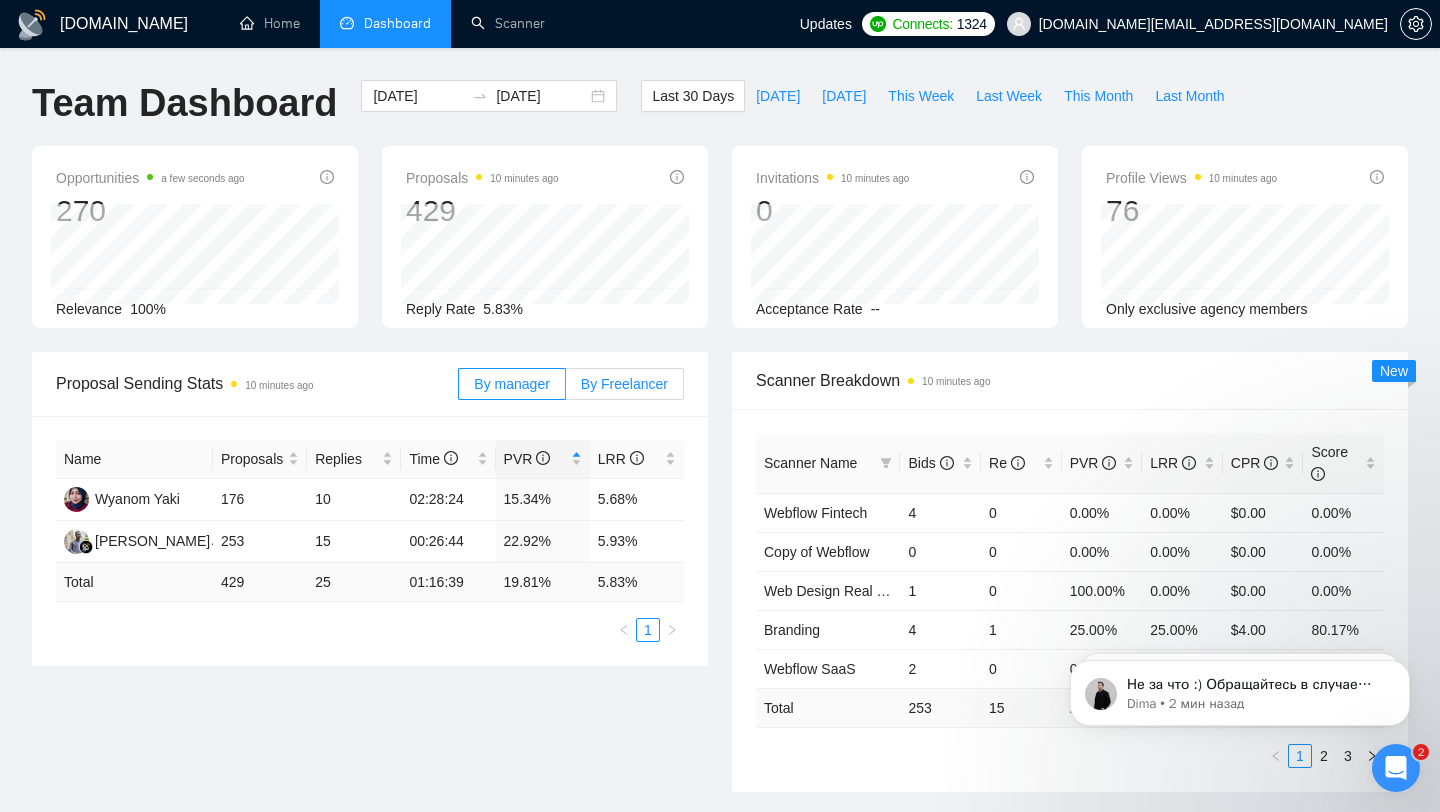 click on "By Freelancer" at bounding box center (624, 384) 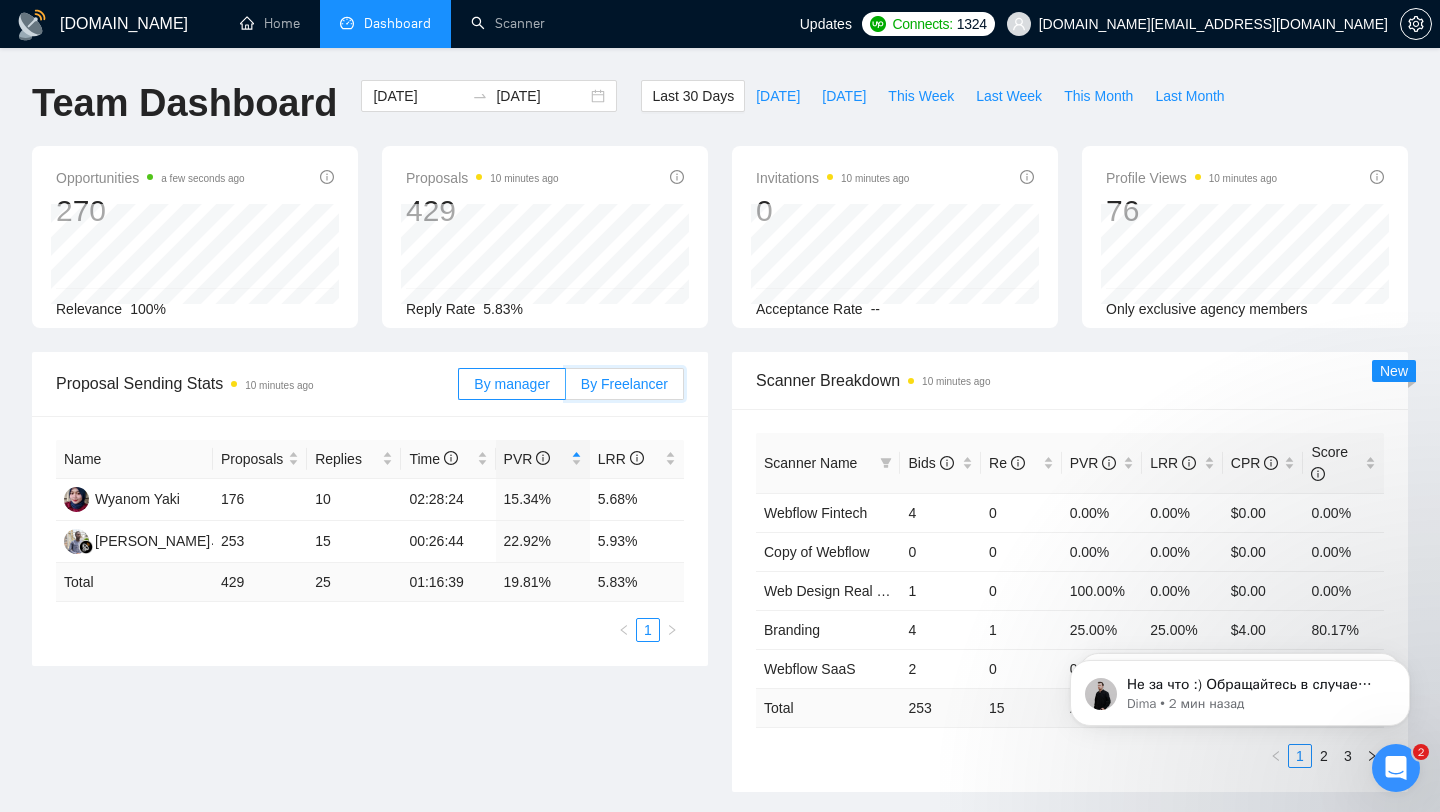 click on "By Freelancer" at bounding box center (566, 389) 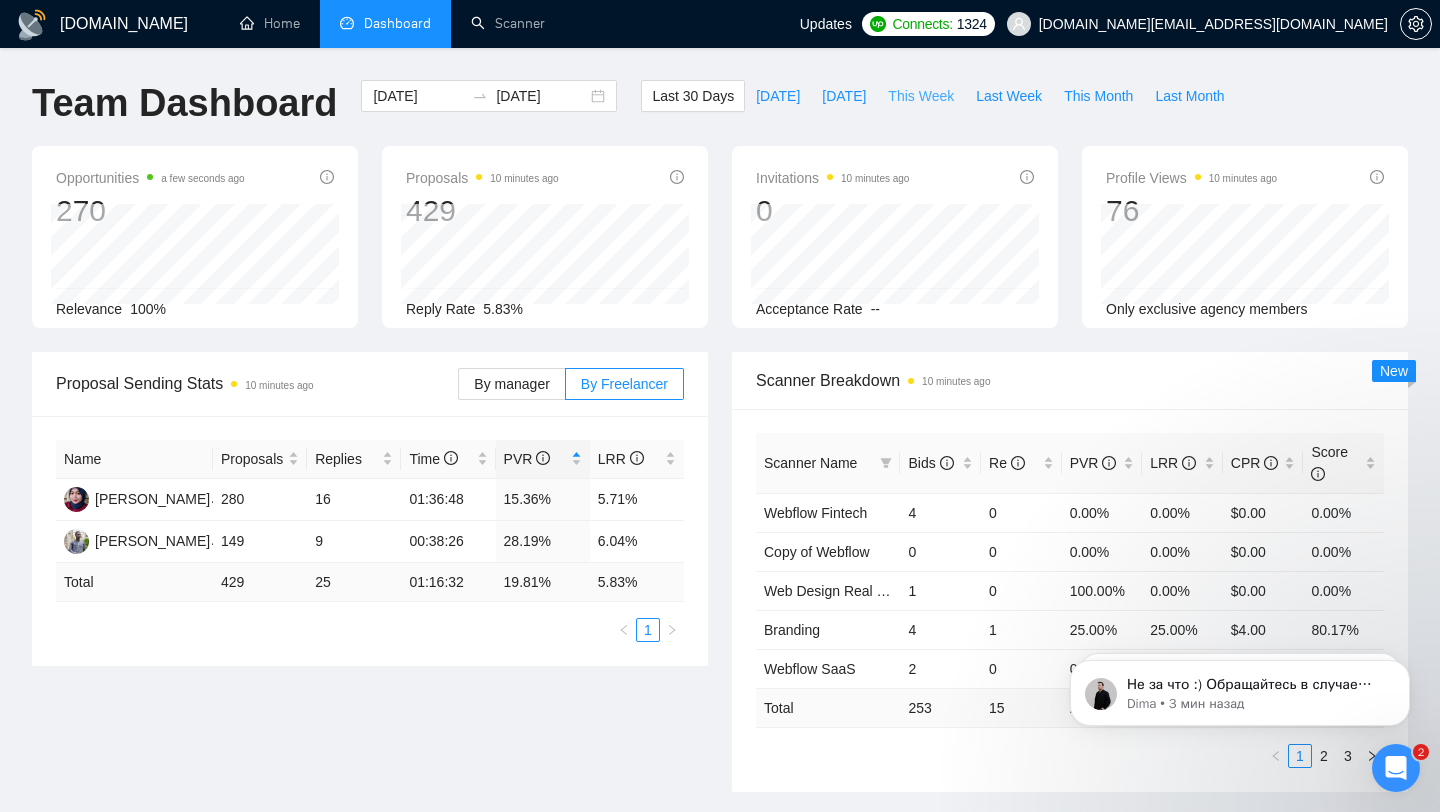 click on "This Week" at bounding box center [921, 96] 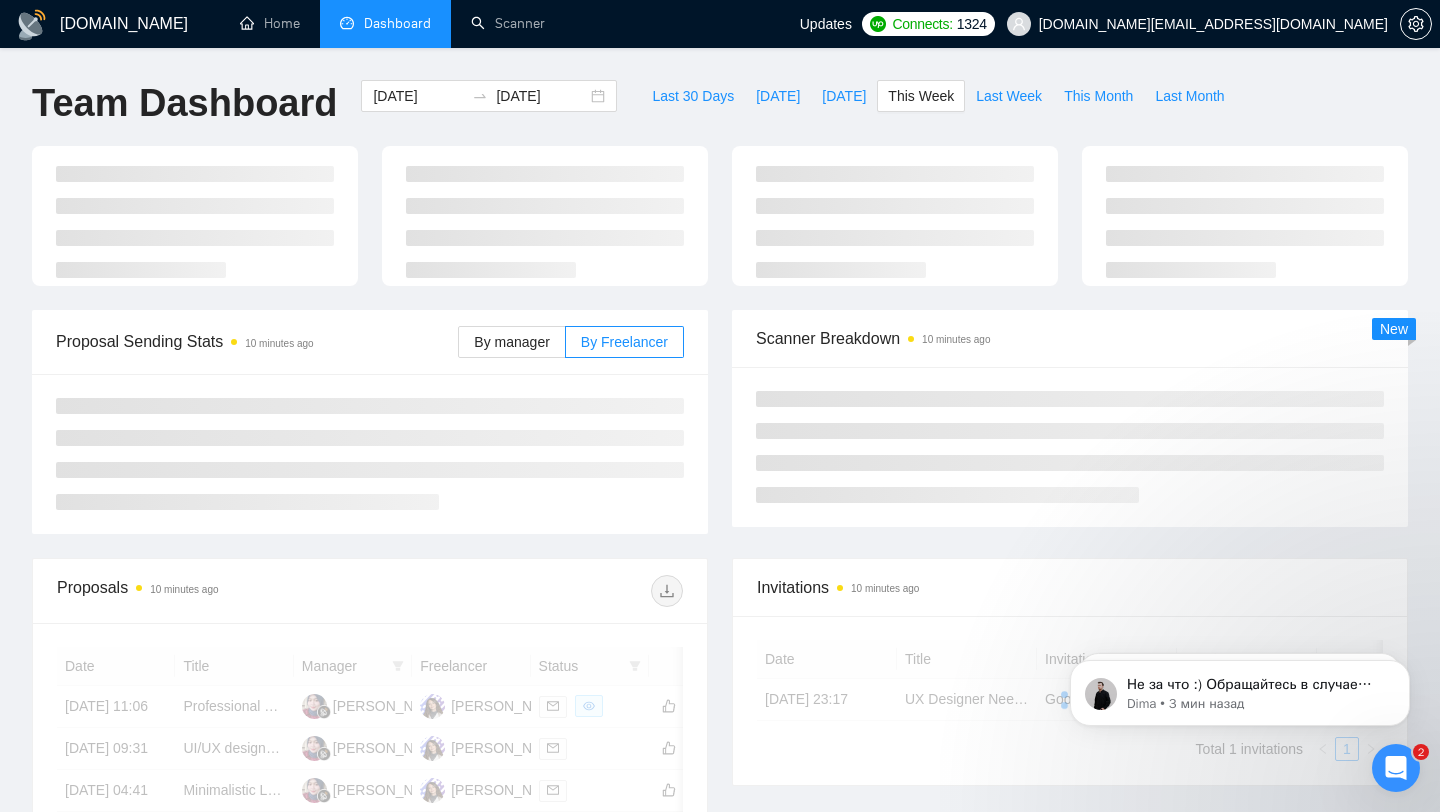 type on "[DATE]" 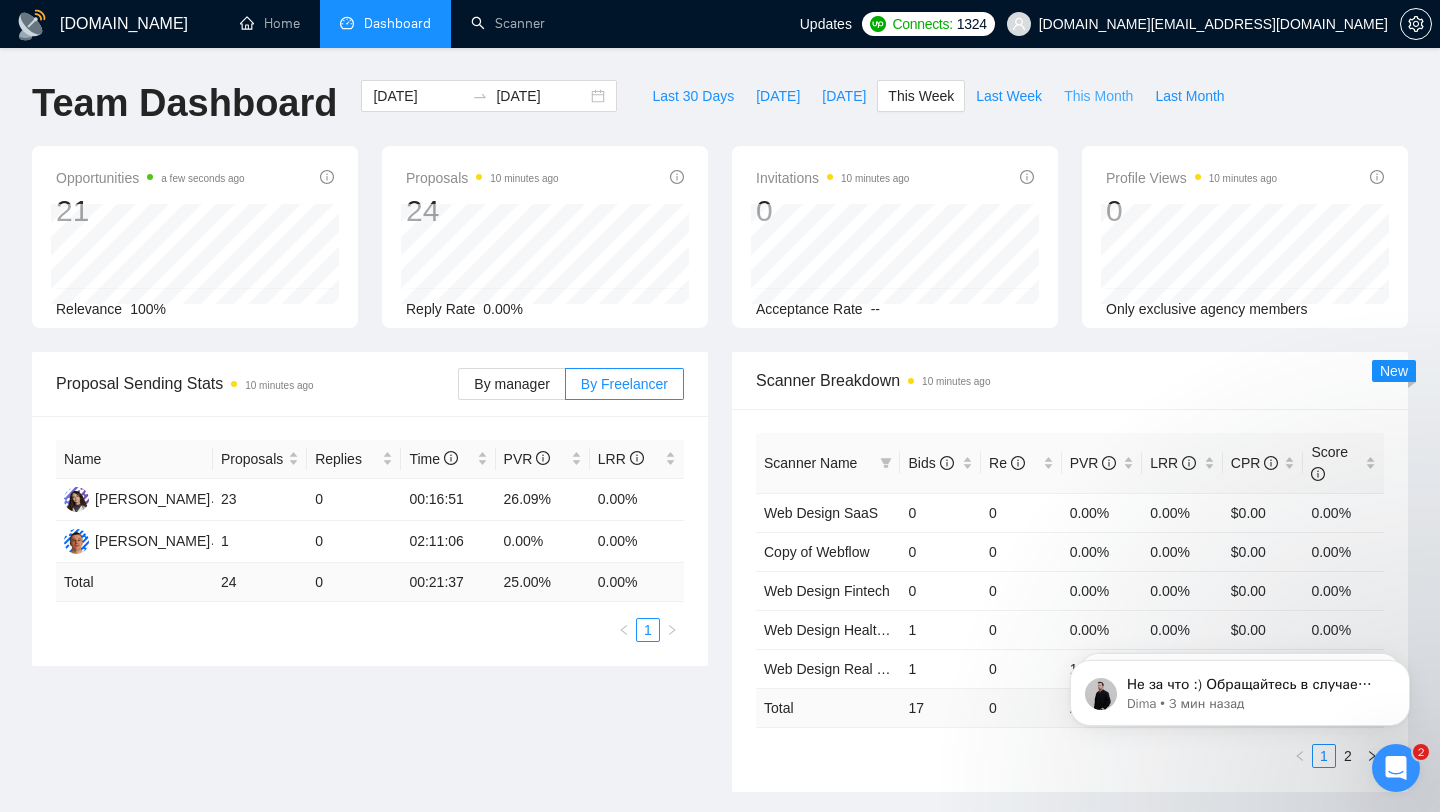 click on "This Month" at bounding box center (1098, 96) 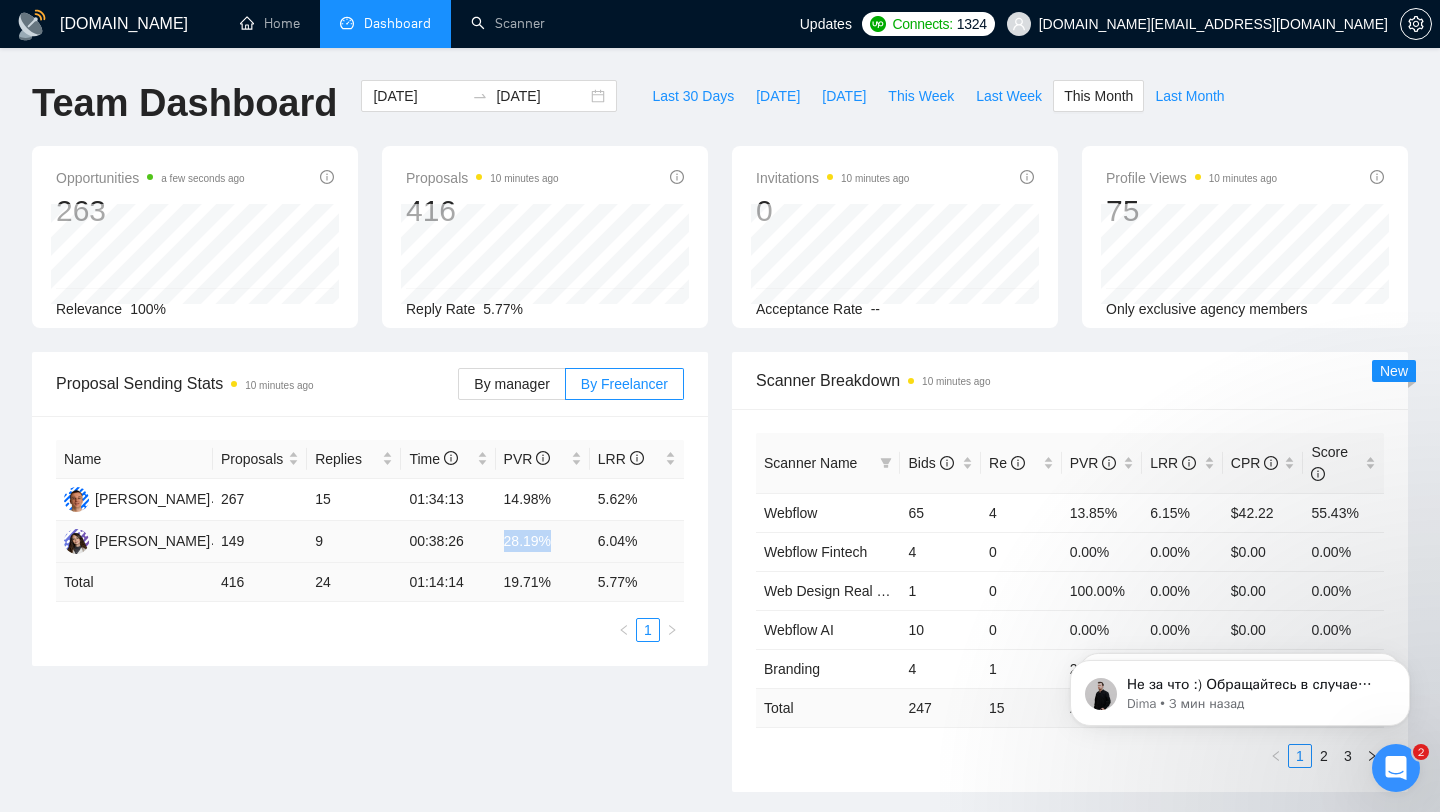 drag, startPoint x: 503, startPoint y: 541, endPoint x: 564, endPoint y: 531, distance: 61.81424 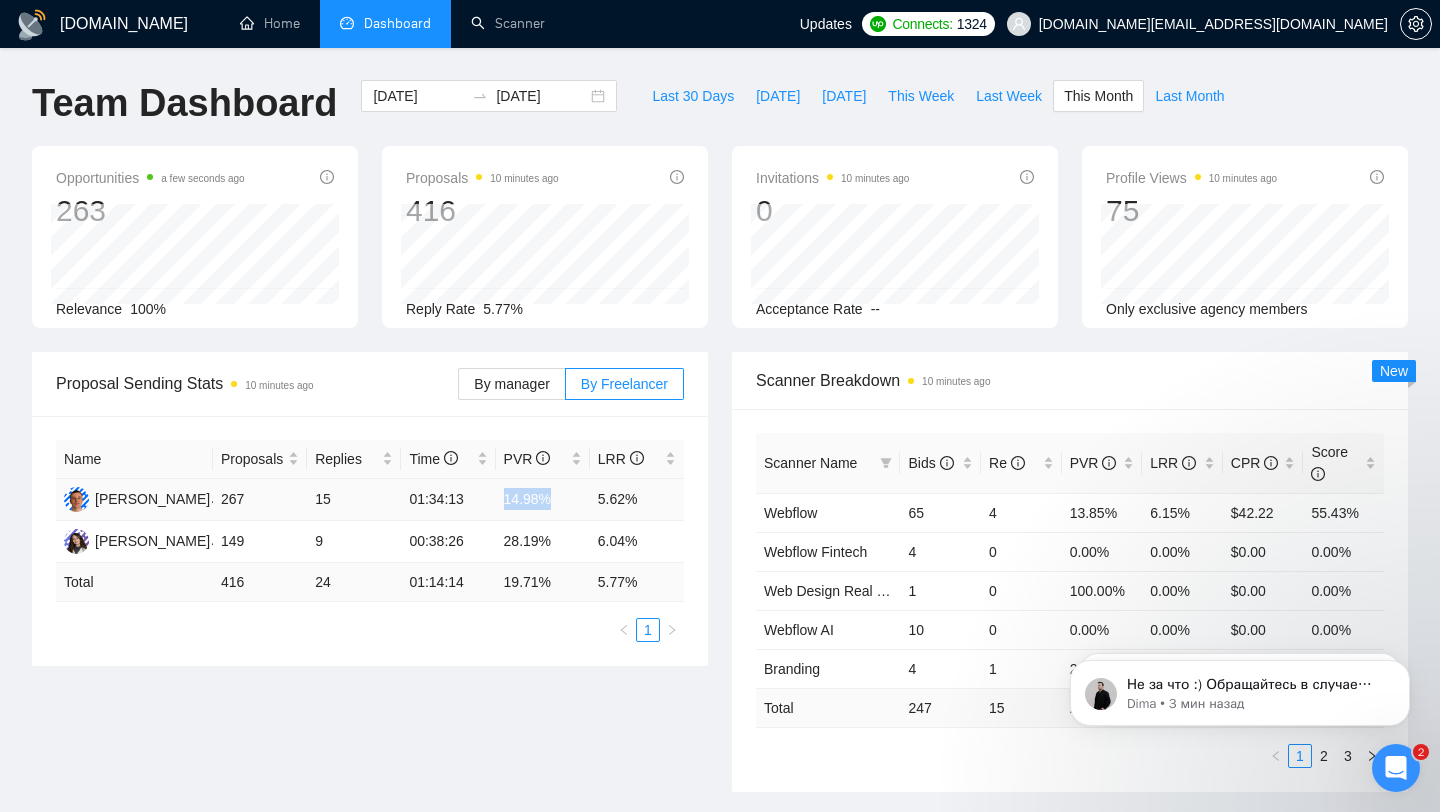 drag, startPoint x: 496, startPoint y: 507, endPoint x: 563, endPoint y: 494, distance: 68.24954 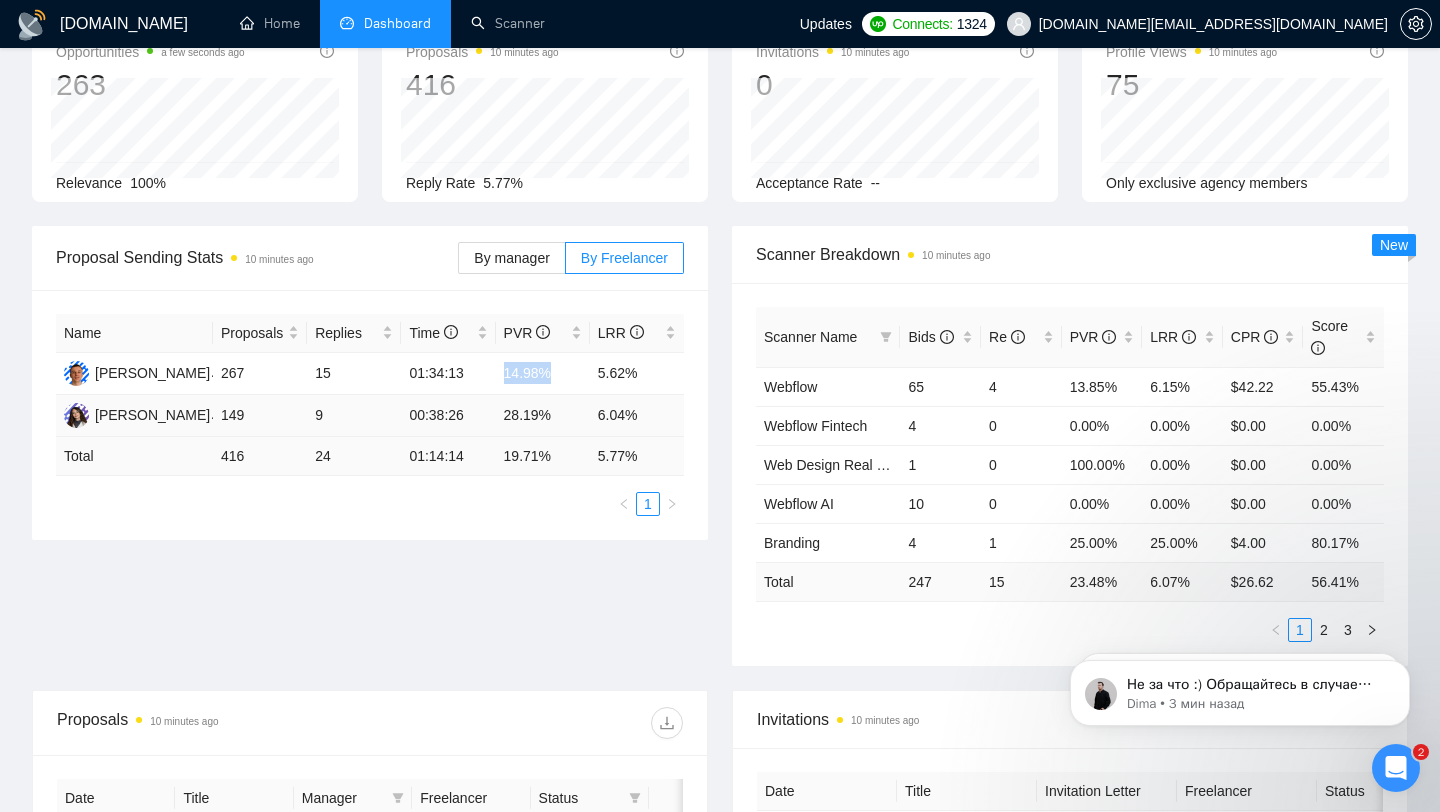 scroll, scrollTop: 0, scrollLeft: 0, axis: both 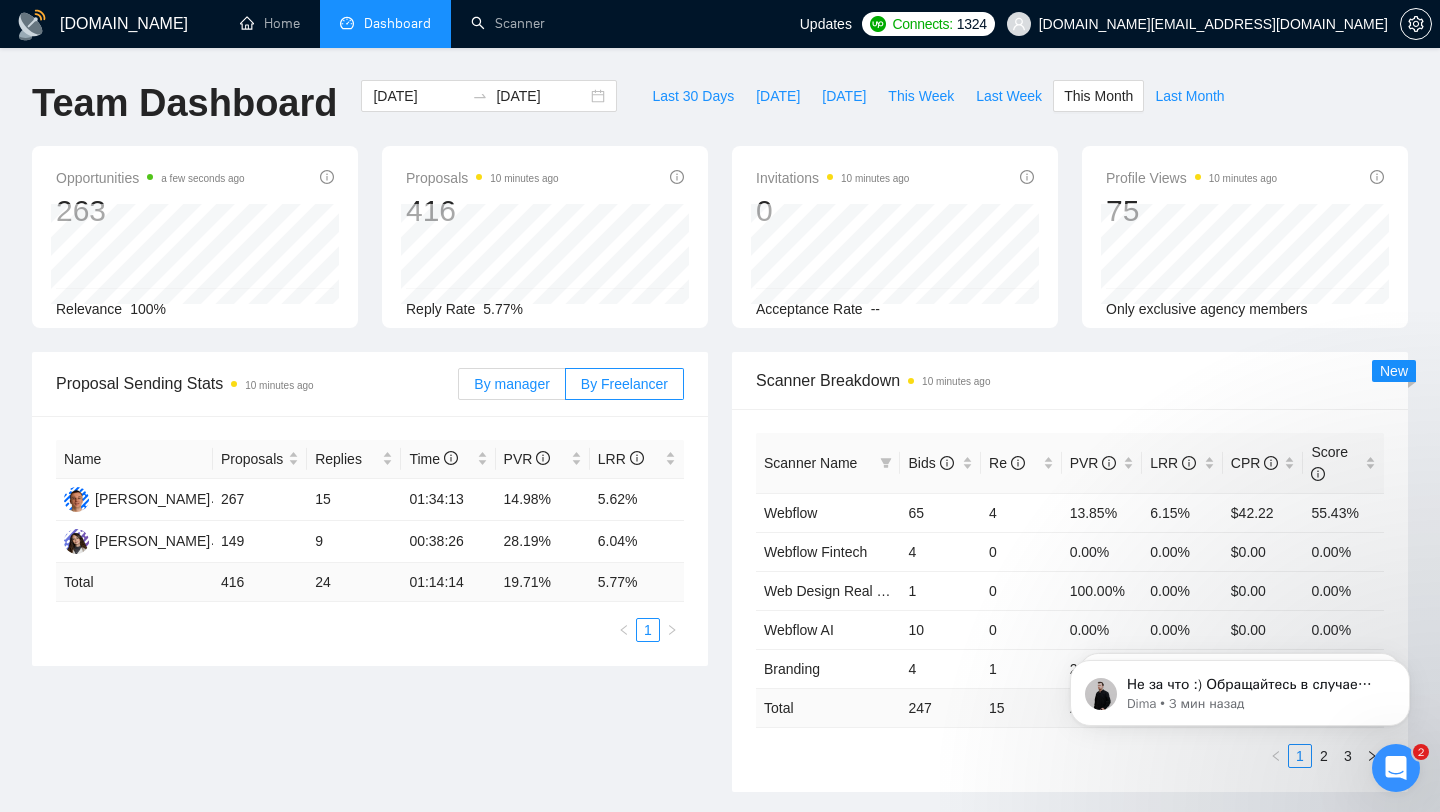 click on "By manager" at bounding box center [511, 384] 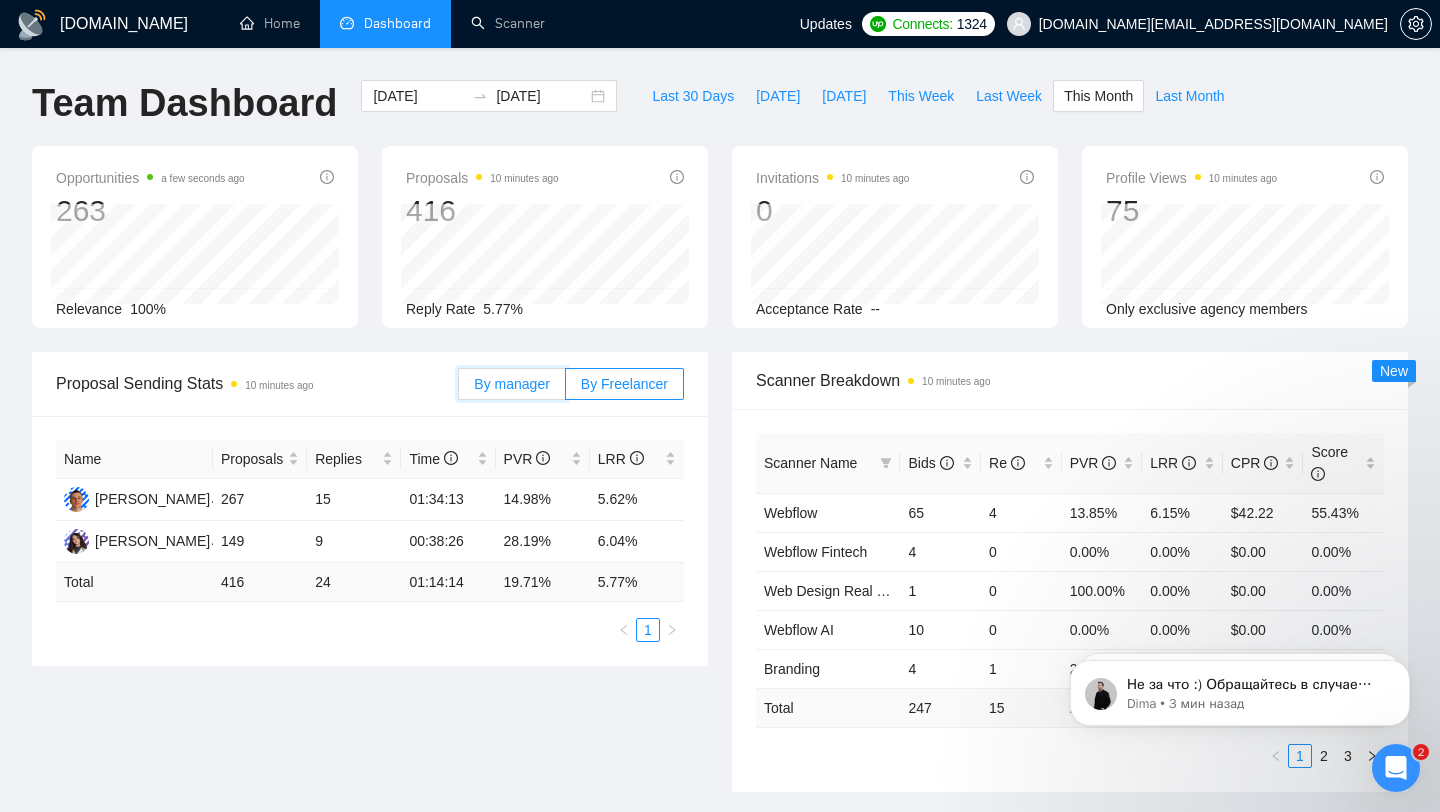 click on "By manager" at bounding box center (459, 389) 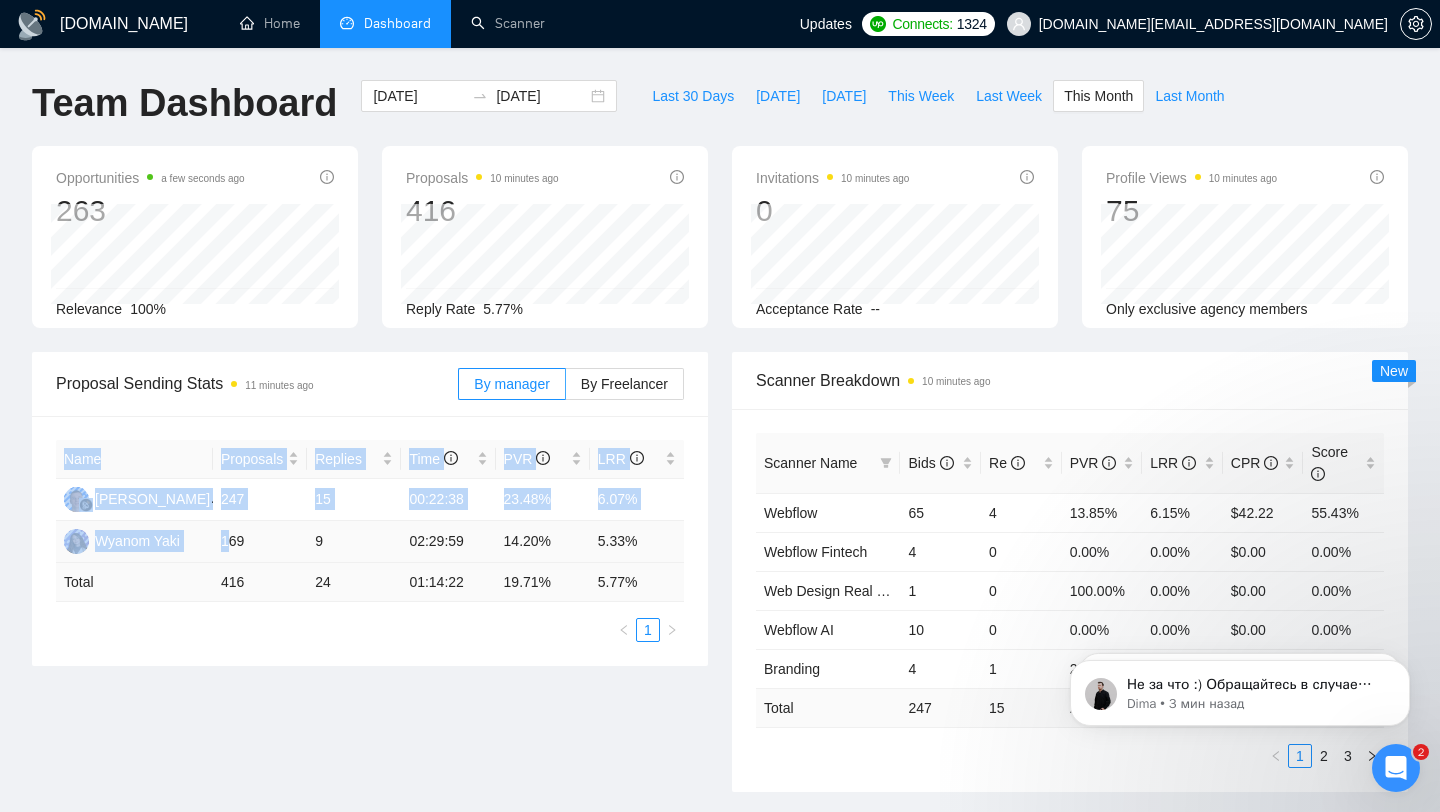 drag, startPoint x: 231, startPoint y: 542, endPoint x: 713, endPoint y: 545, distance: 482.00934 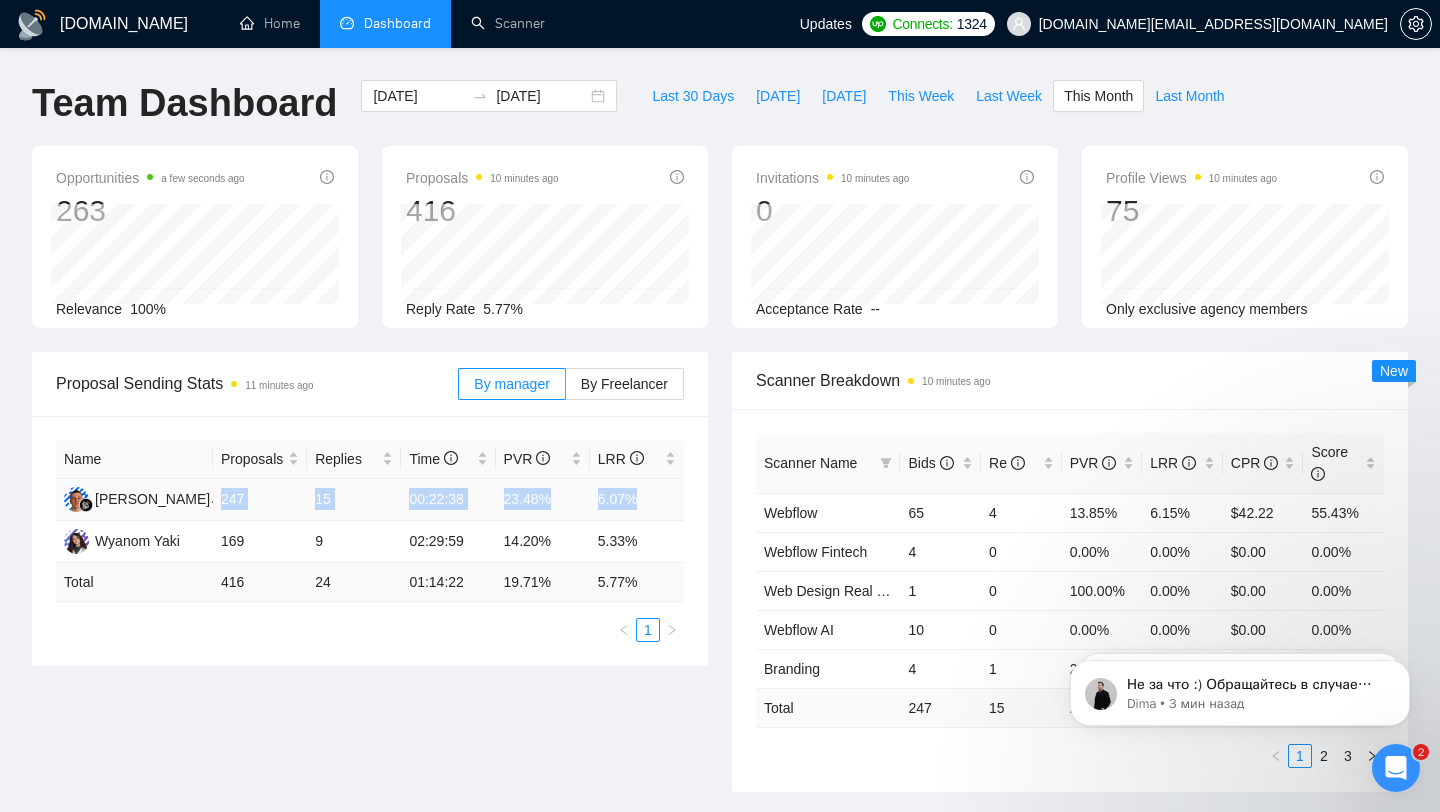 drag, startPoint x: 215, startPoint y: 509, endPoint x: 655, endPoint y: 501, distance: 440.07272 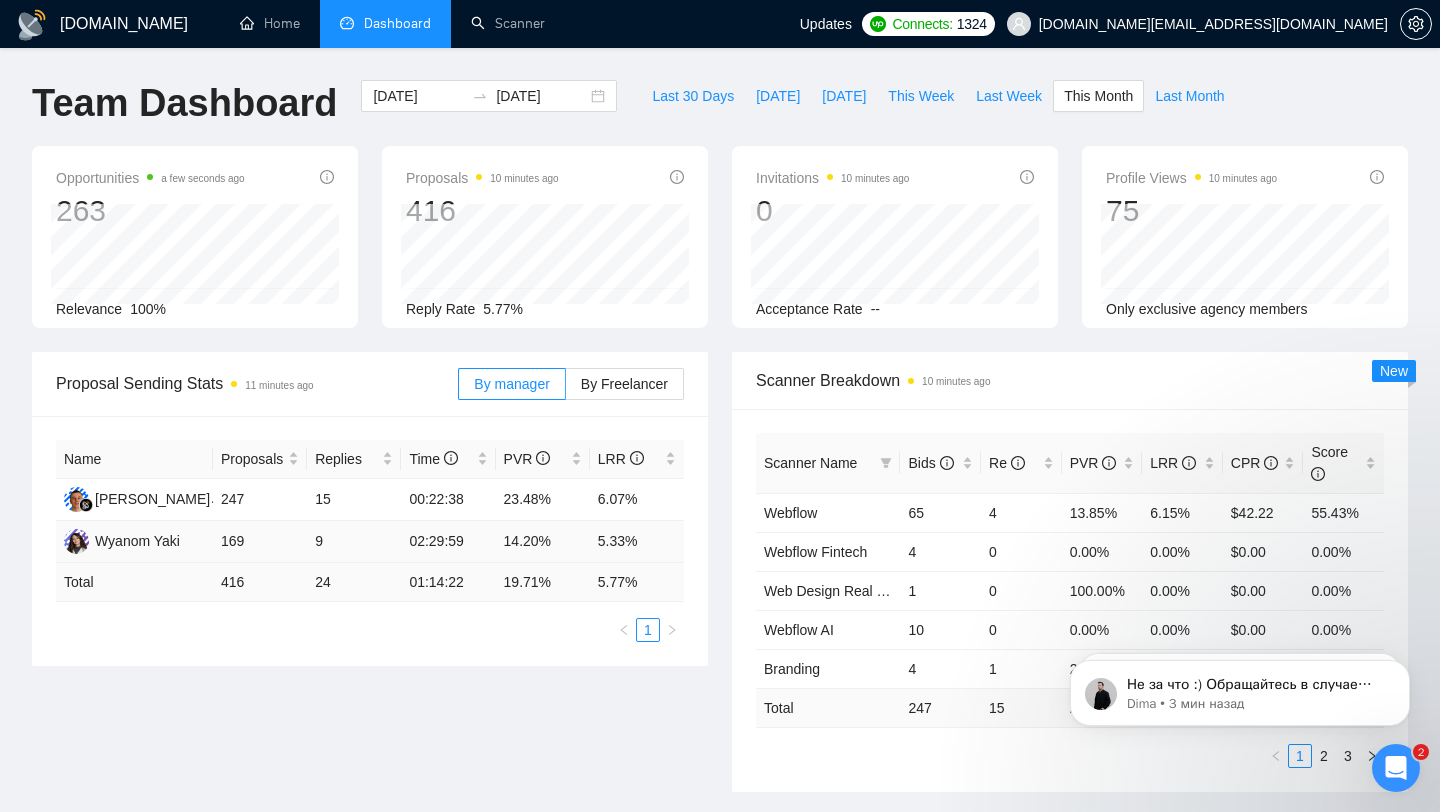 click on "14.20%" at bounding box center [543, 542] 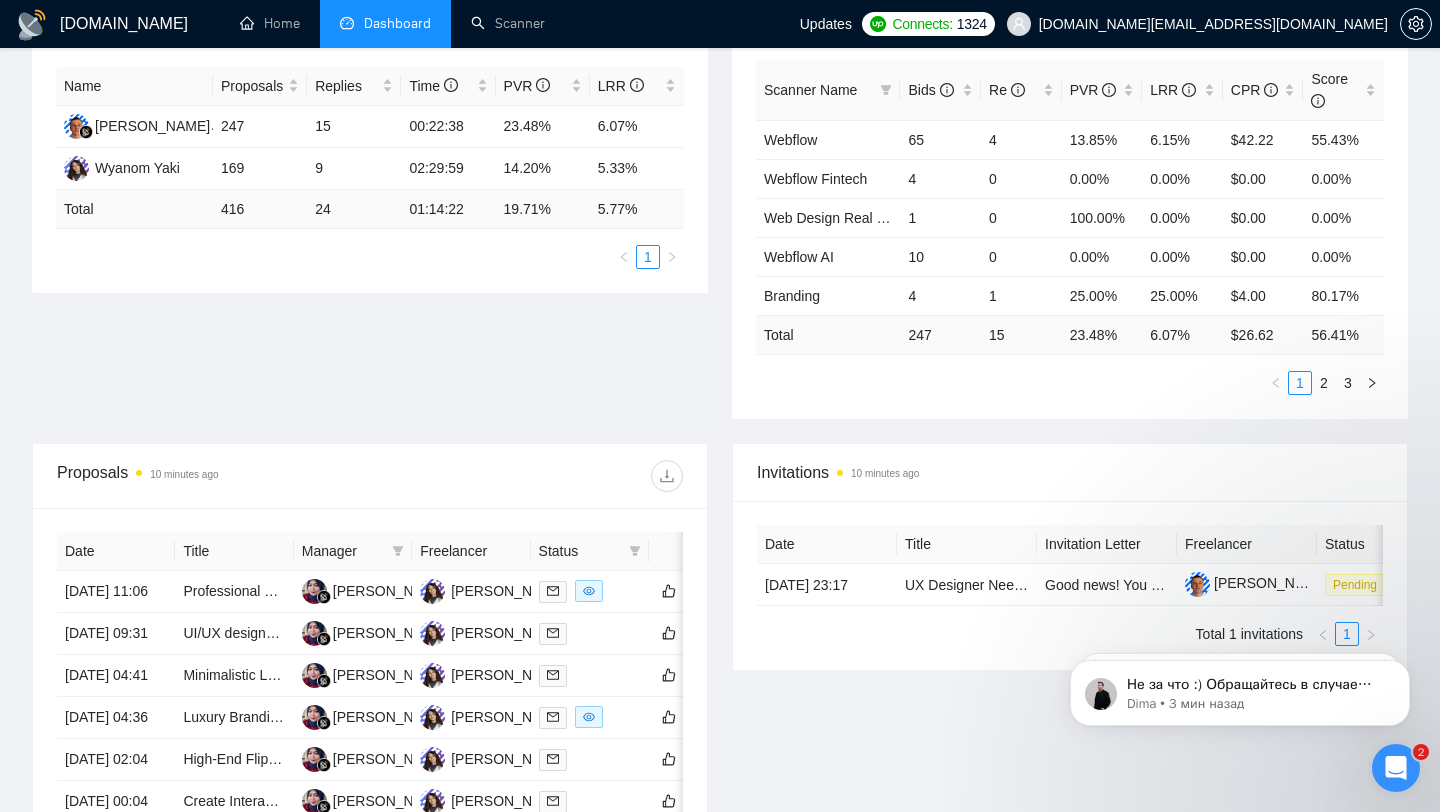 scroll, scrollTop: 0, scrollLeft: 0, axis: both 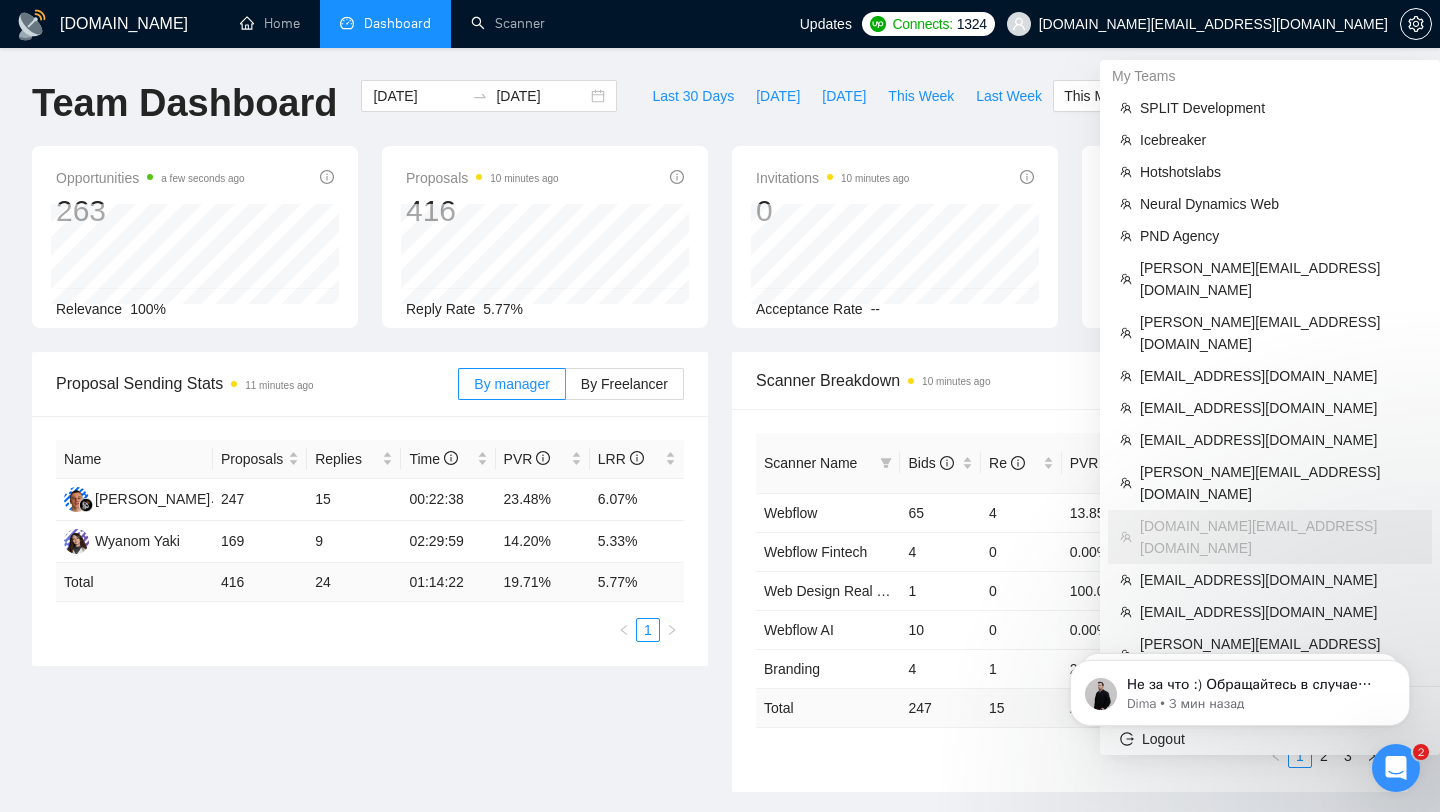 click on "[DOMAIN_NAME][EMAIL_ADDRESS][DOMAIN_NAME]" at bounding box center [1197, 24] 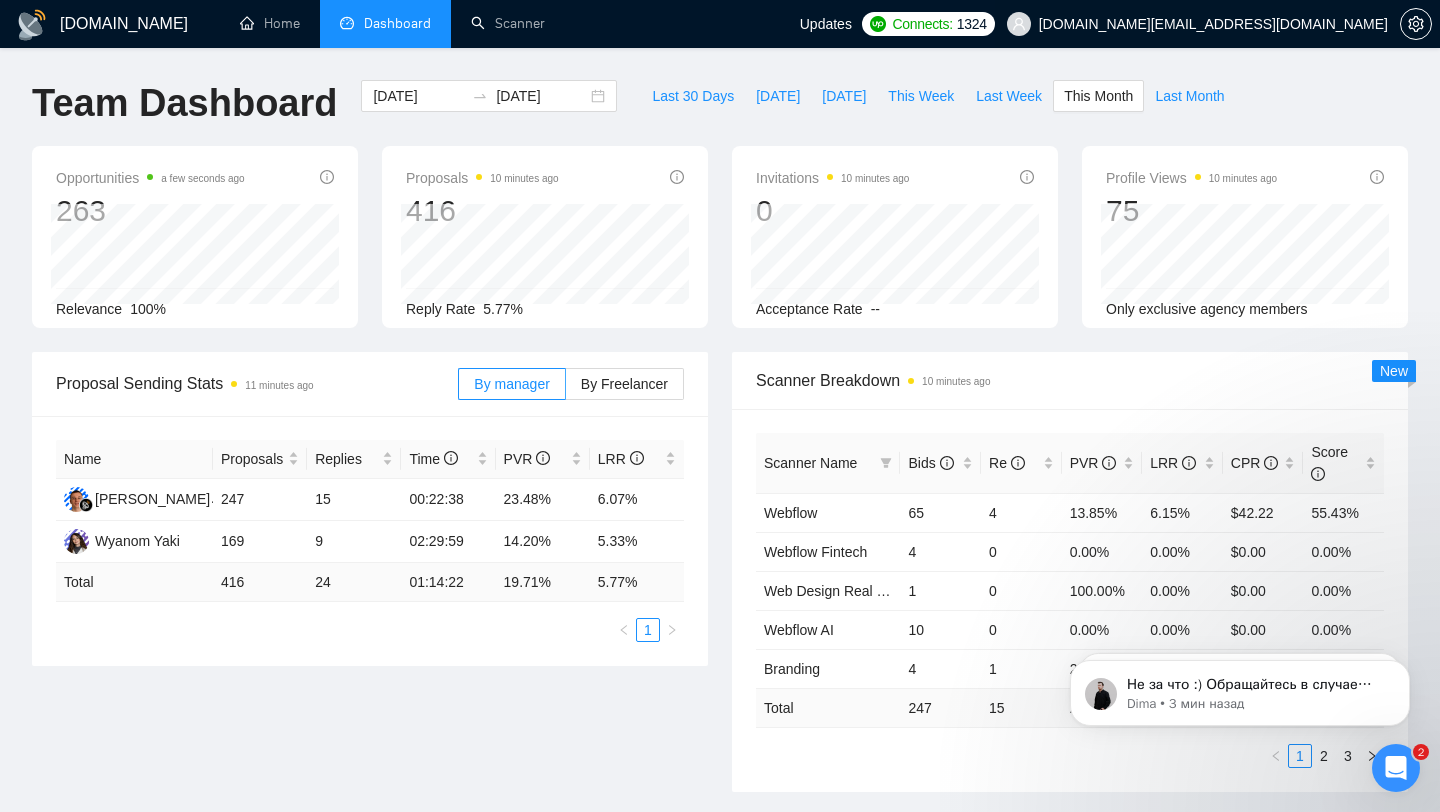click on "[DOMAIN_NAME][EMAIL_ADDRESS][DOMAIN_NAME]" at bounding box center [1197, 24] 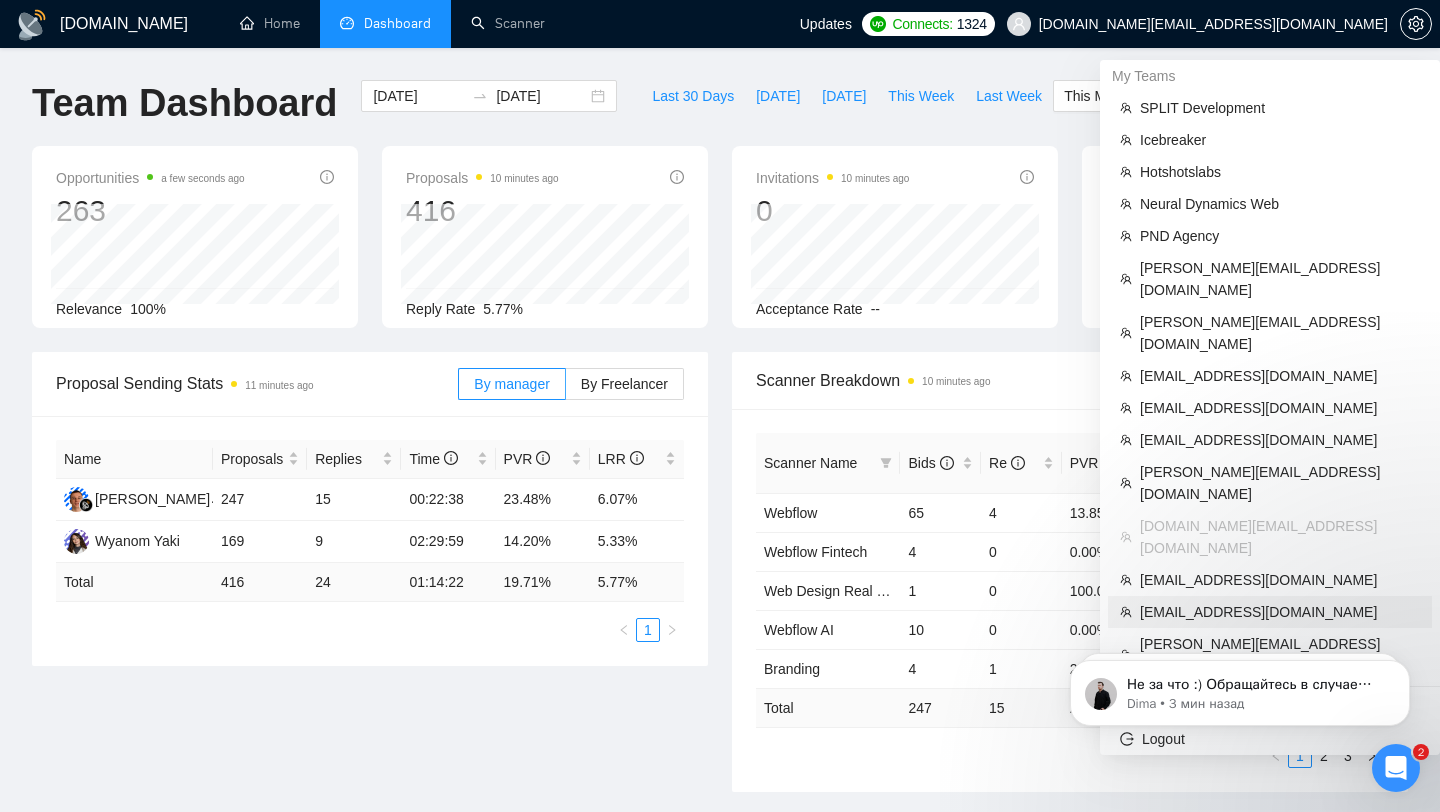 click on "[EMAIL_ADDRESS][DOMAIN_NAME]" at bounding box center (1280, 612) 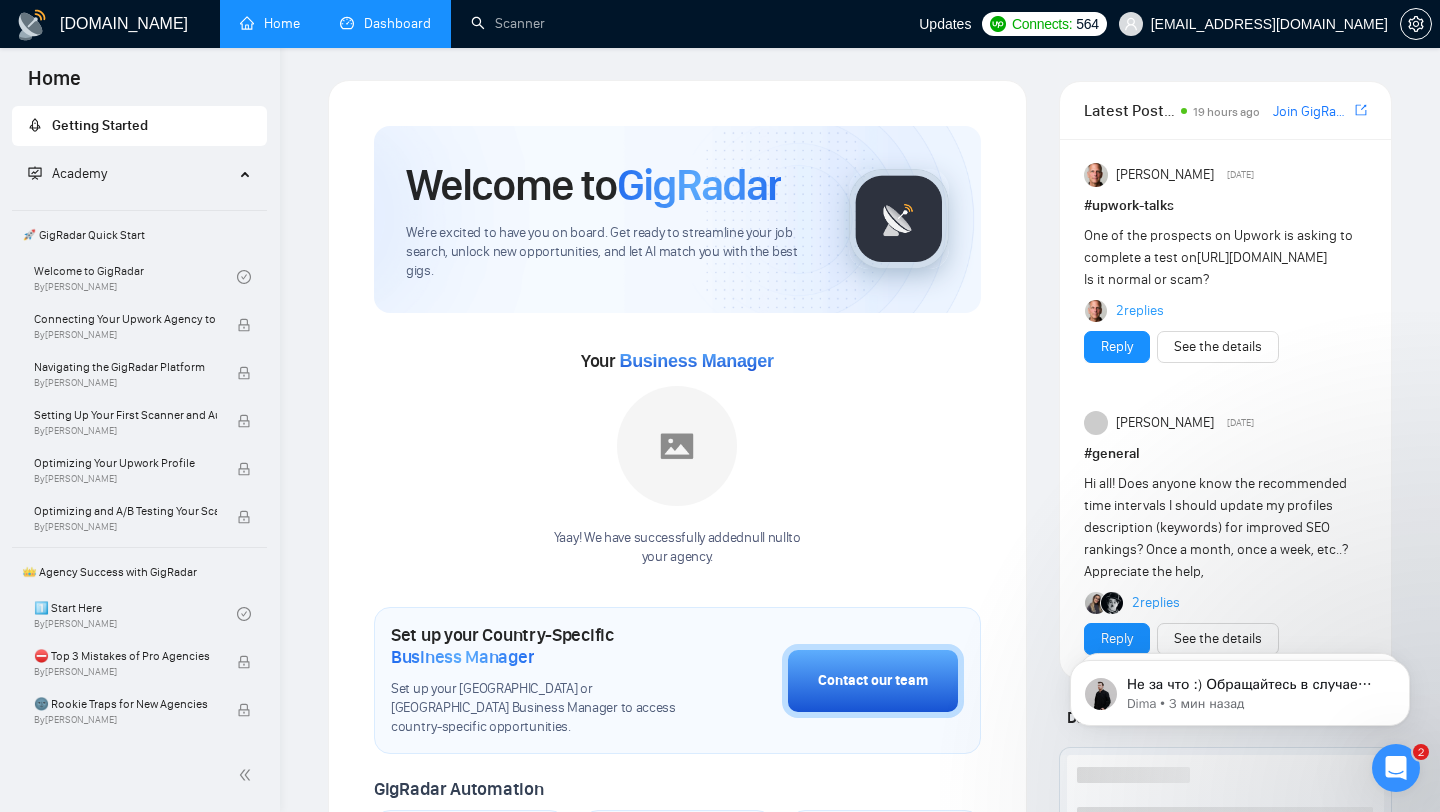 click on "Dashboard" at bounding box center [385, 23] 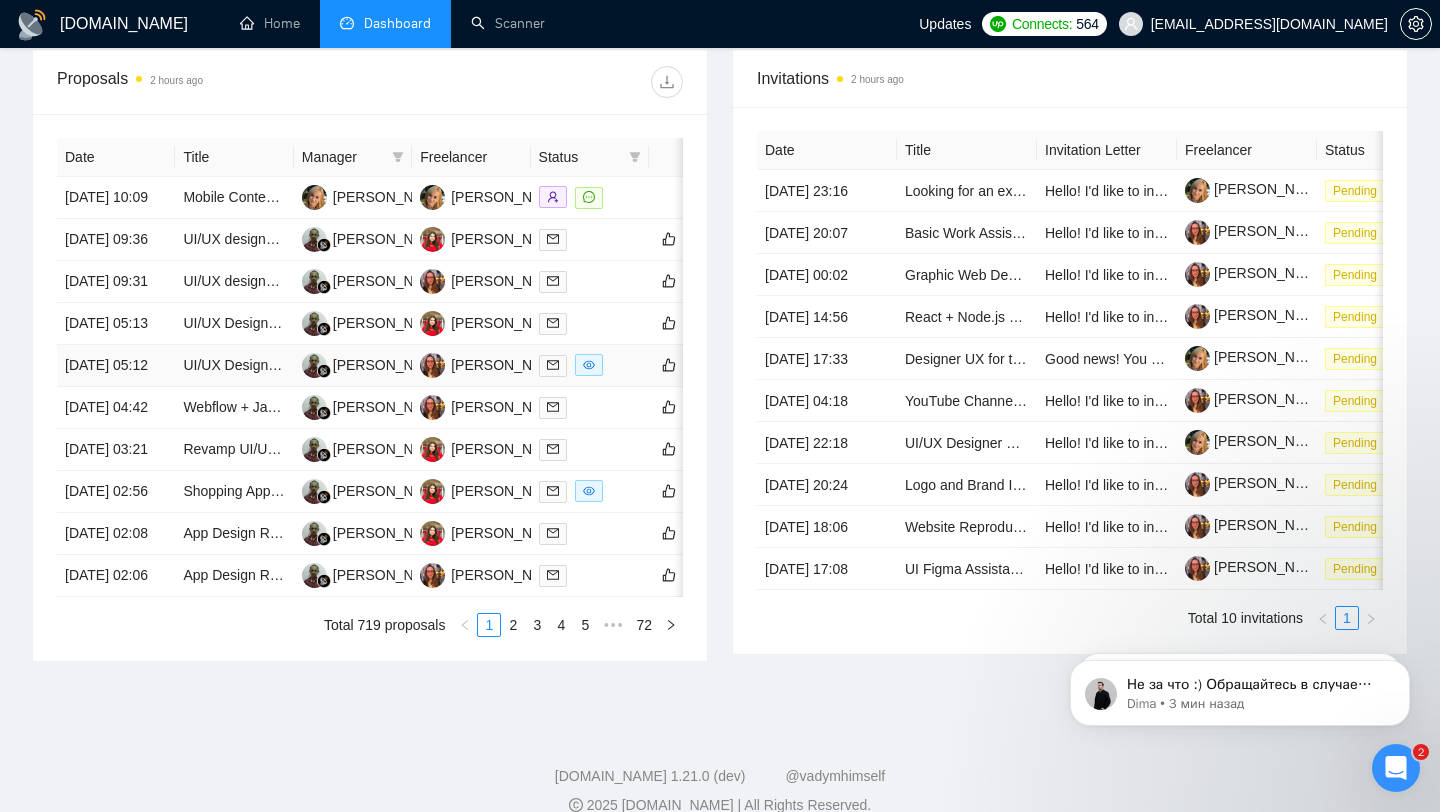 scroll, scrollTop: 769, scrollLeft: 0, axis: vertical 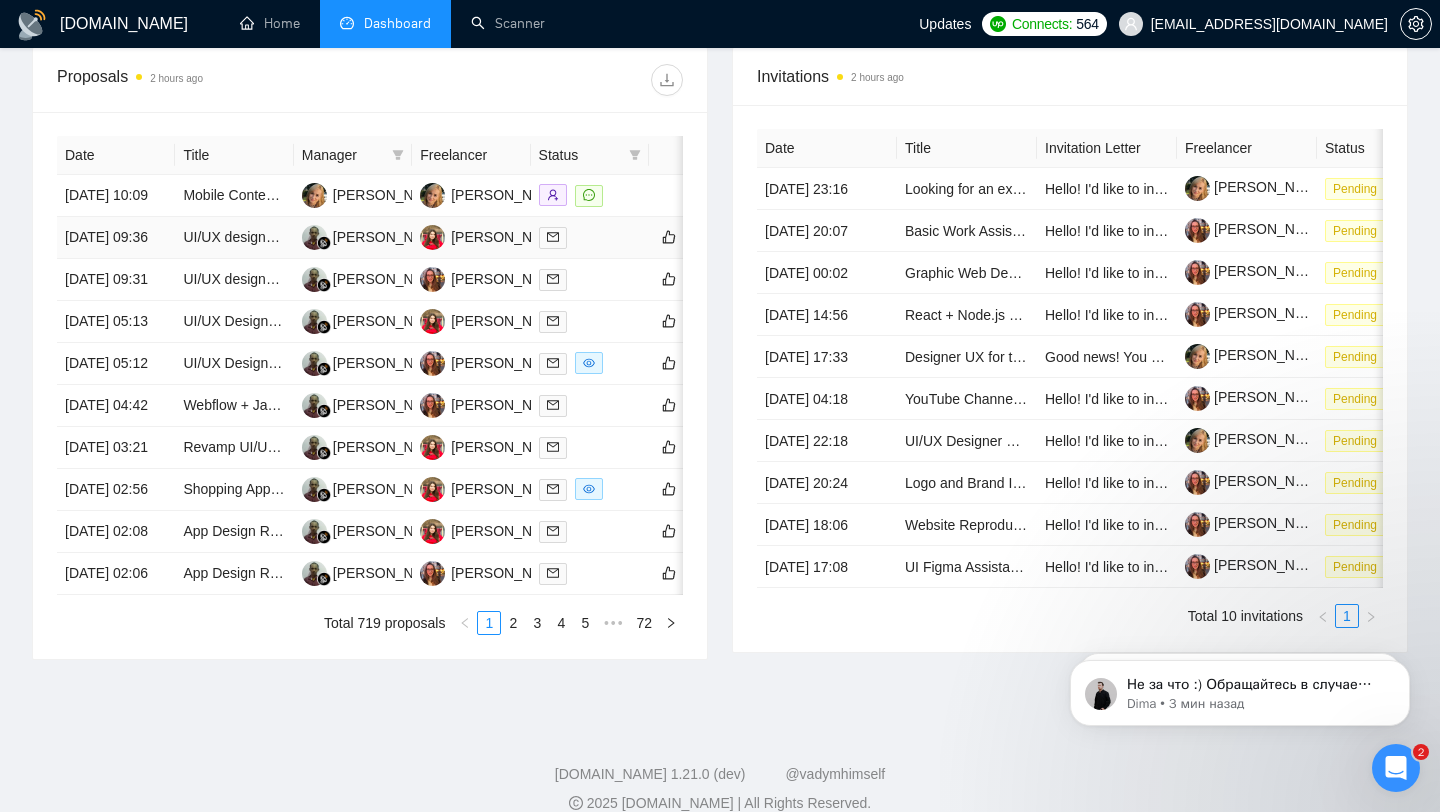 click at bounding box center [590, 237] 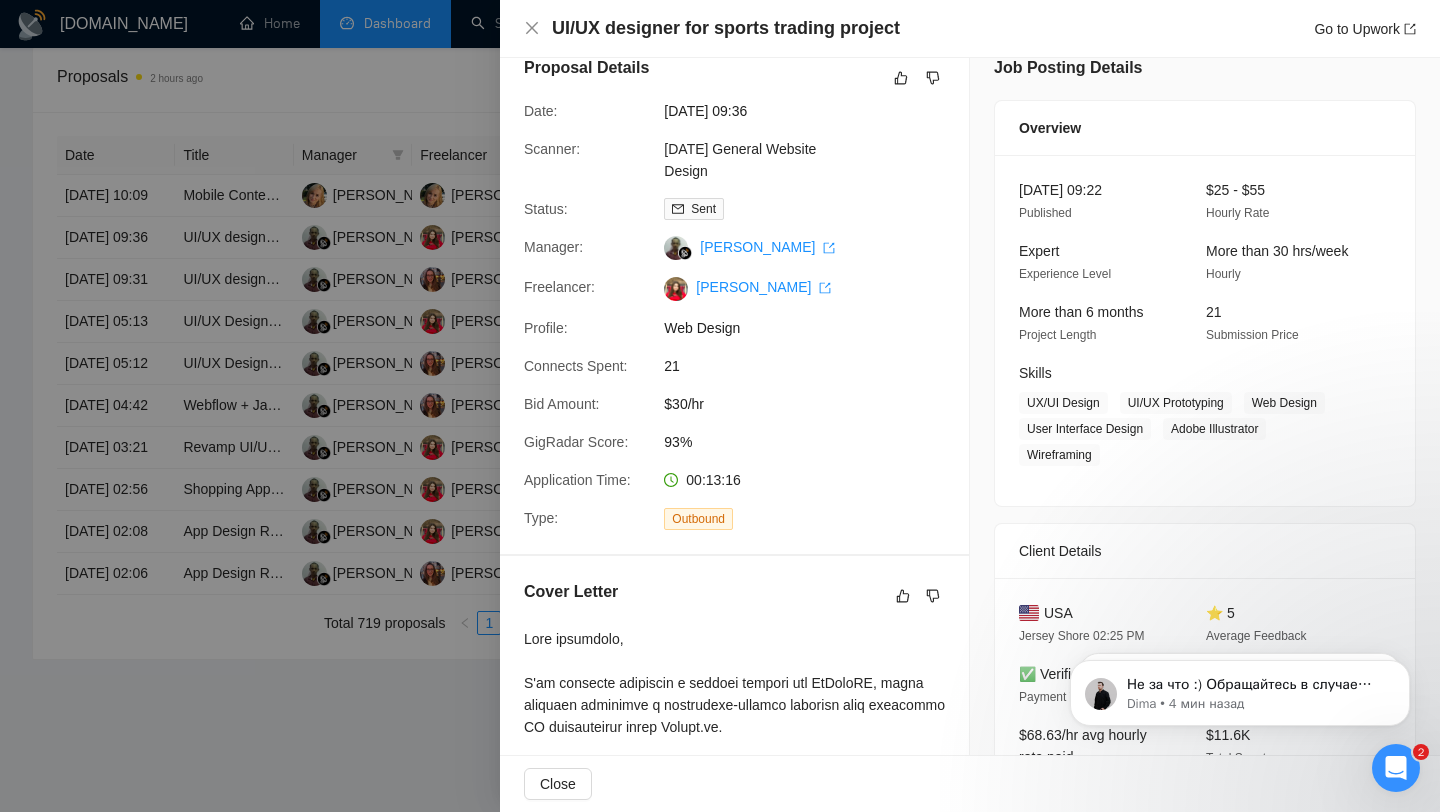 scroll, scrollTop: 37, scrollLeft: 0, axis: vertical 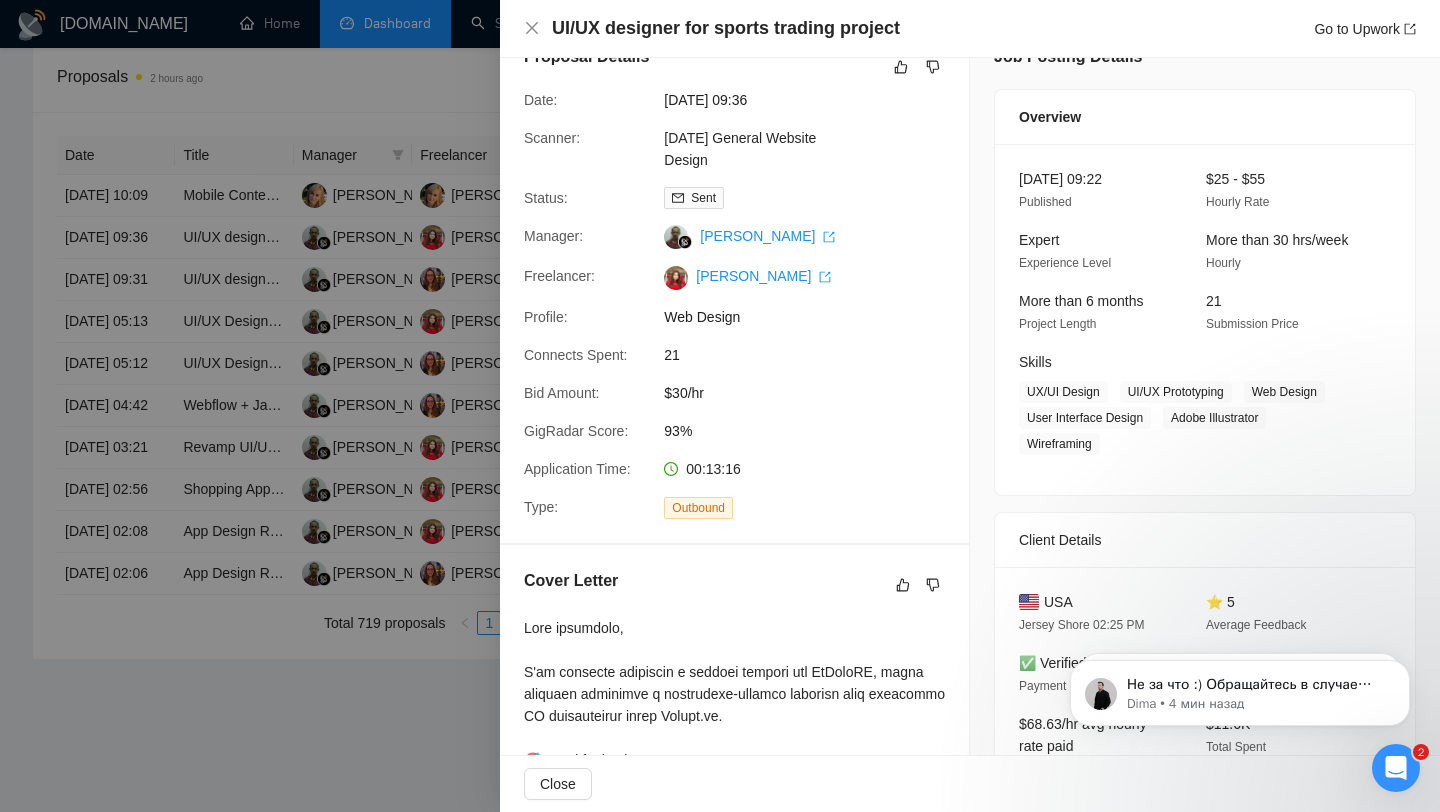 click at bounding box center (720, 406) 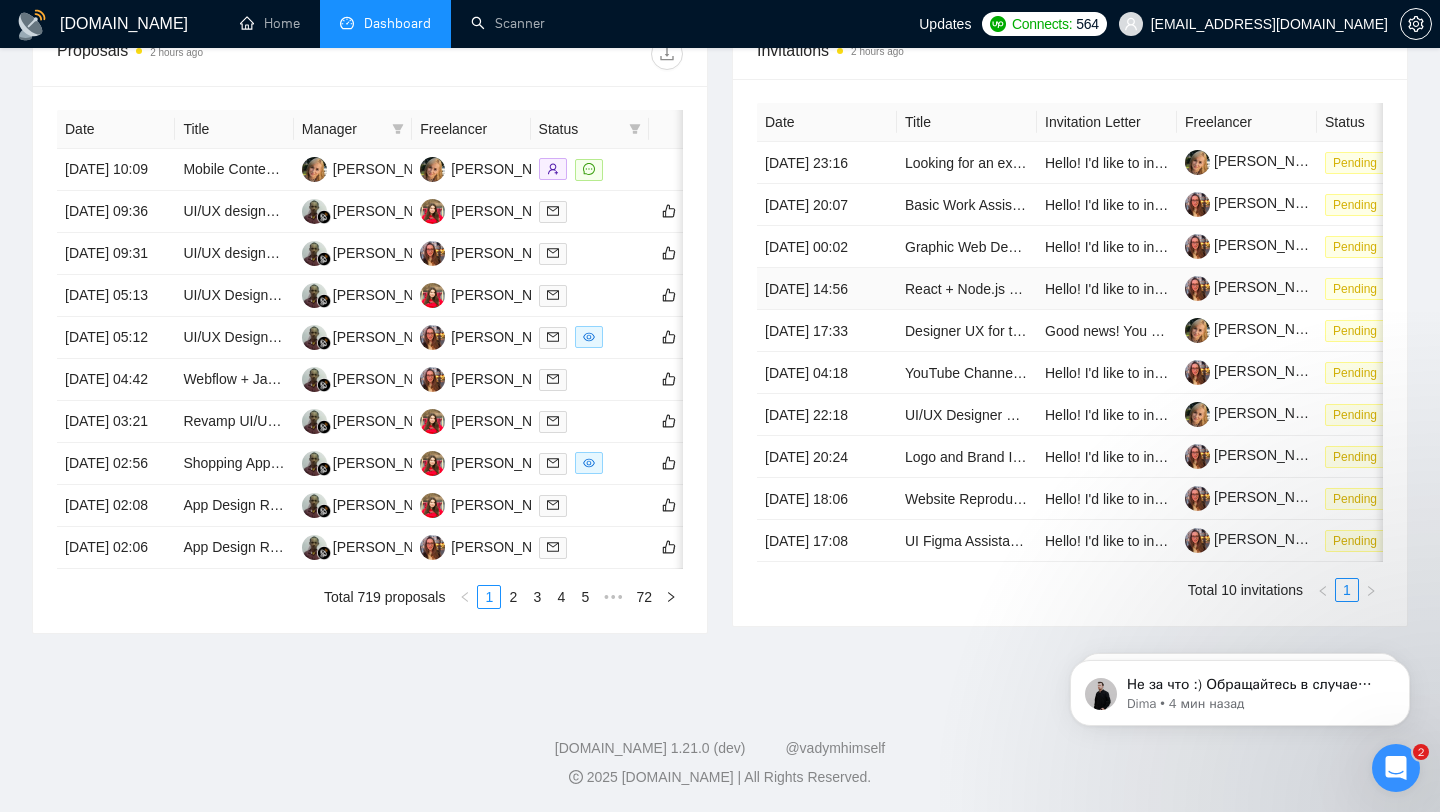 scroll, scrollTop: 985, scrollLeft: 0, axis: vertical 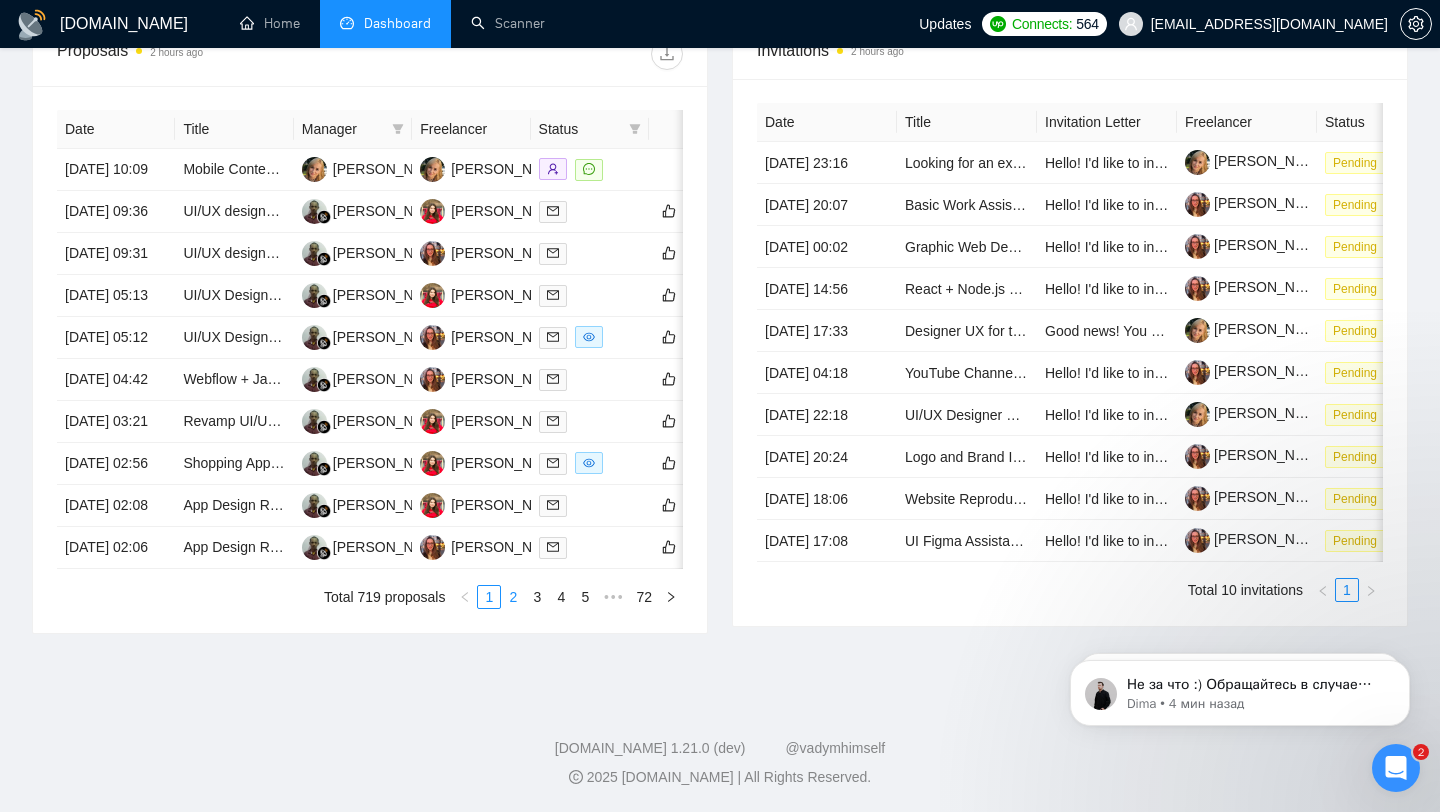 click on "2" at bounding box center [513, 597] 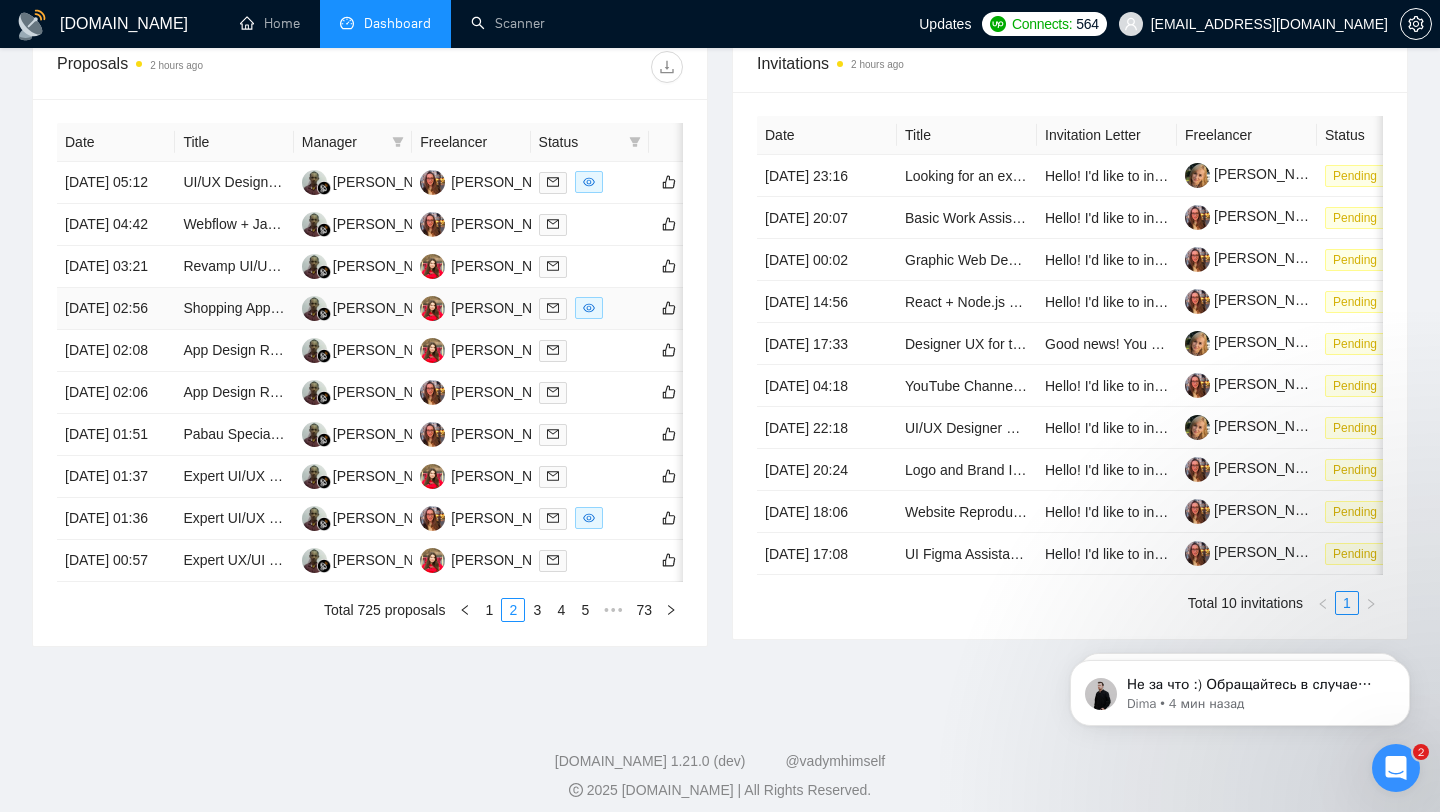 scroll, scrollTop: 857, scrollLeft: 0, axis: vertical 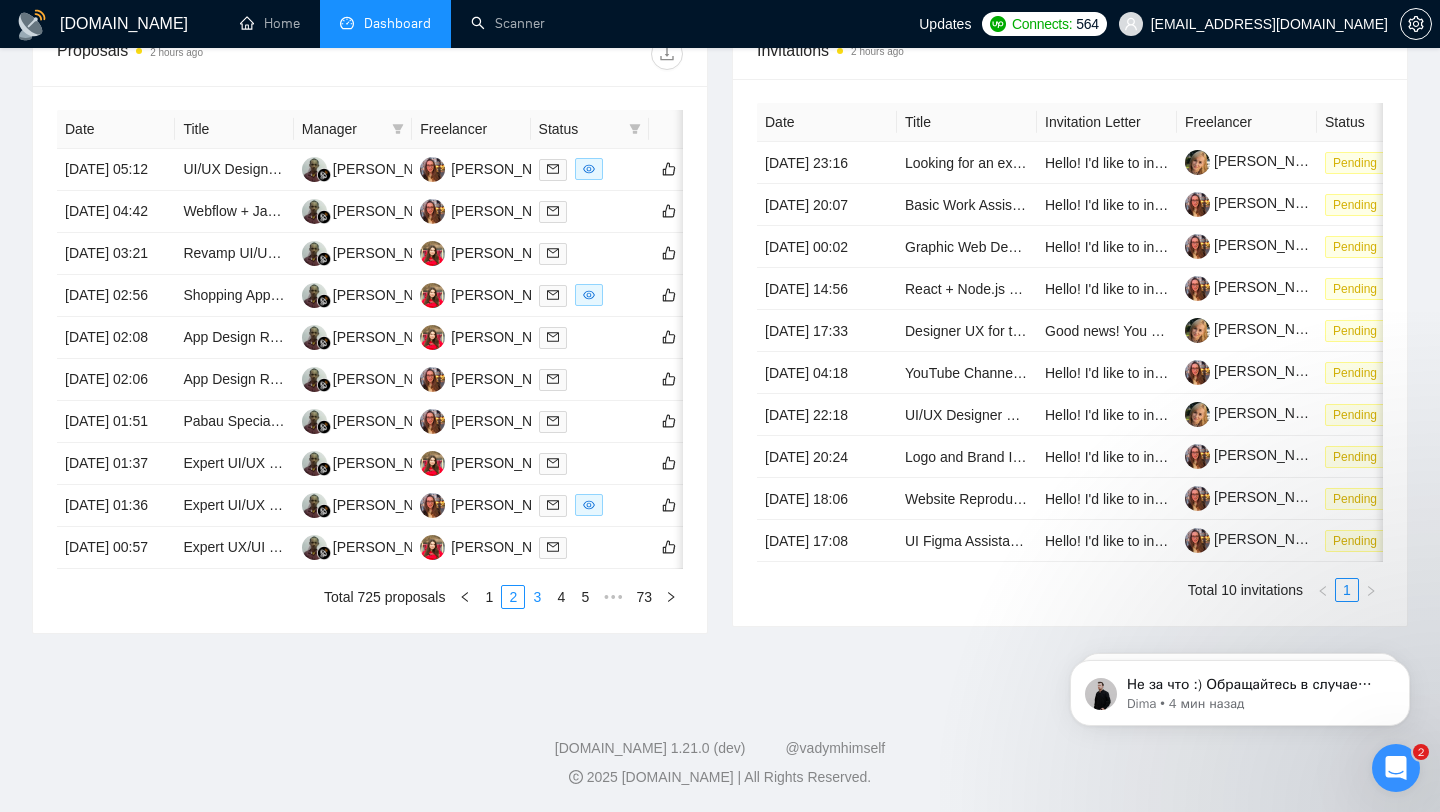 click on "3" at bounding box center [537, 597] 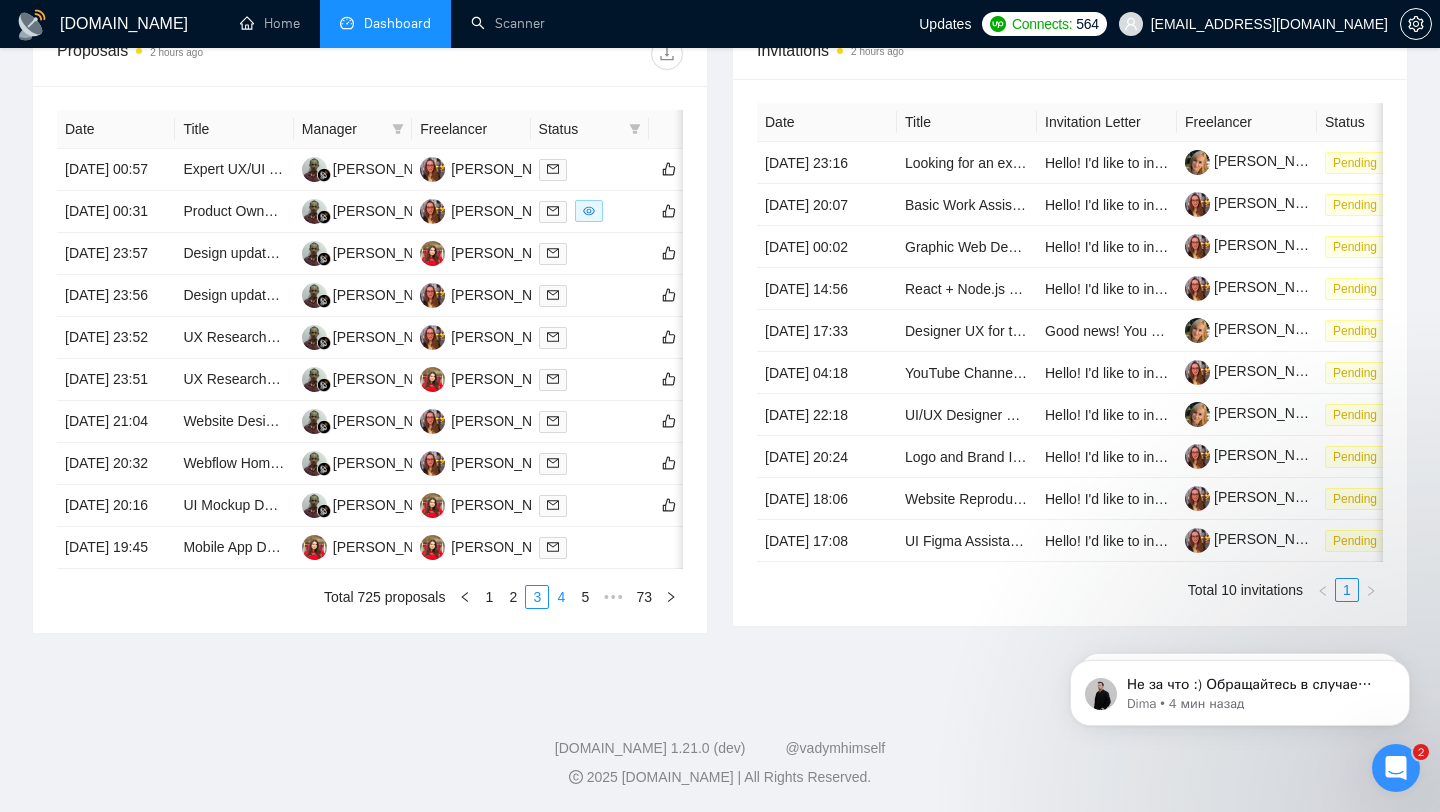 click on "4" at bounding box center [561, 597] 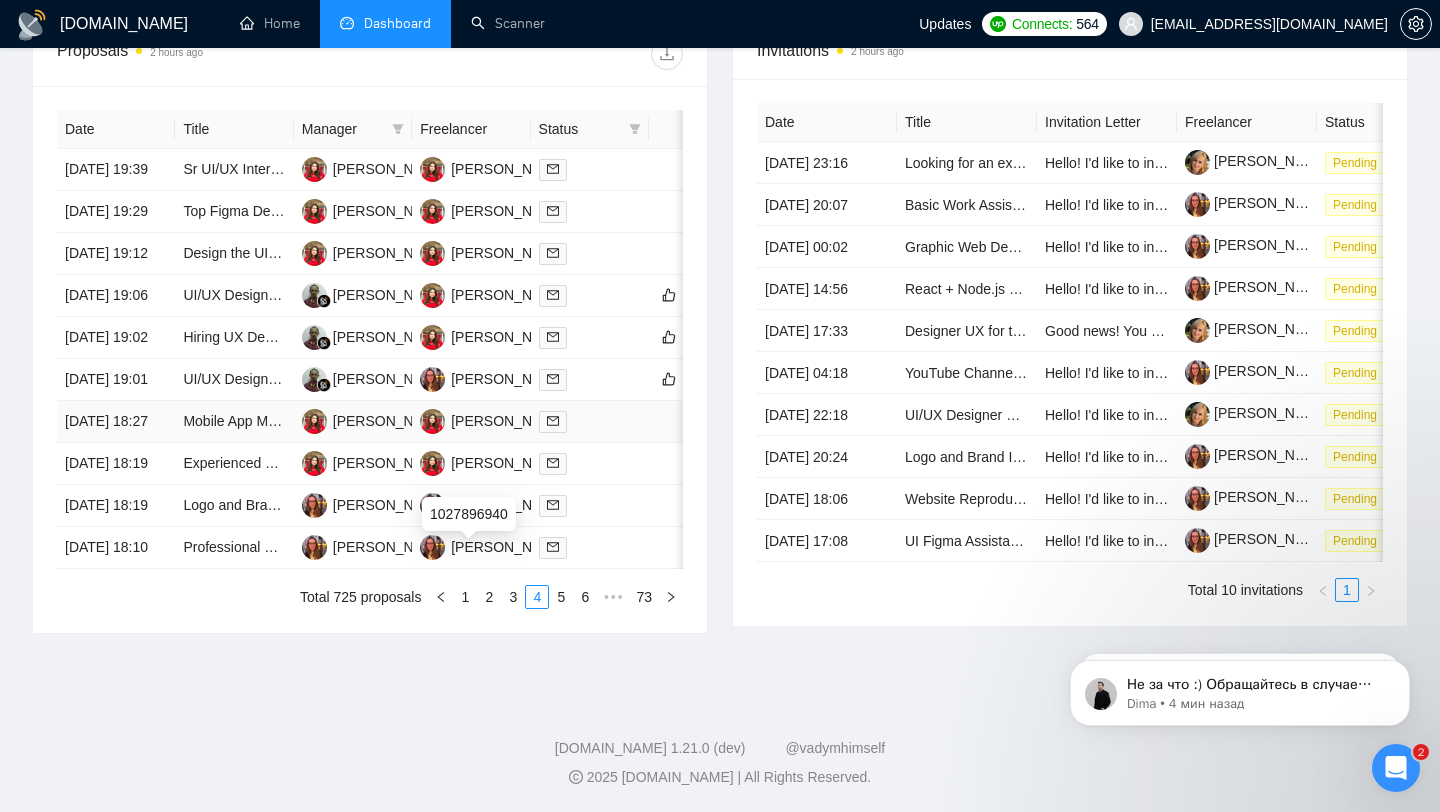 scroll, scrollTop: 985, scrollLeft: 0, axis: vertical 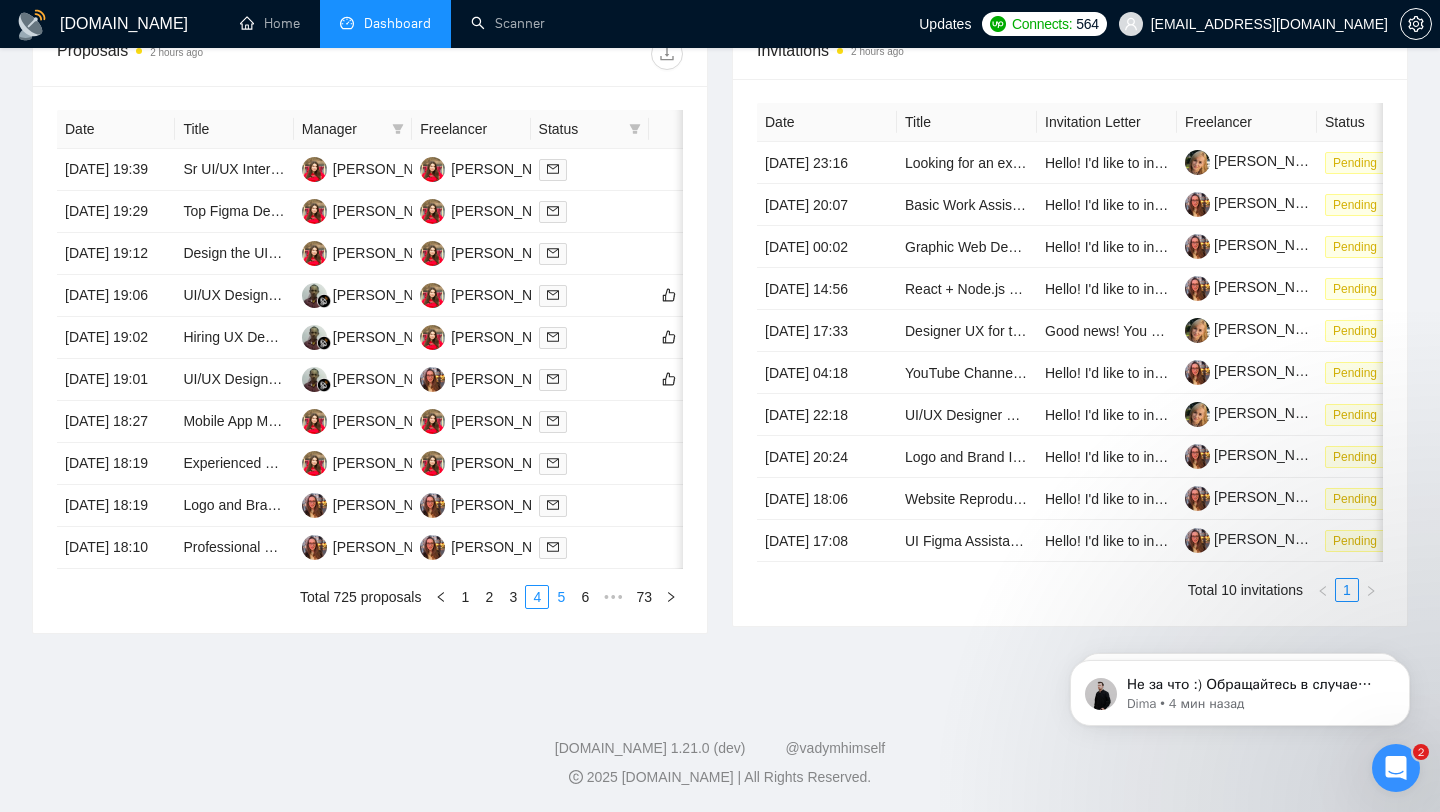 click on "5" at bounding box center (561, 597) 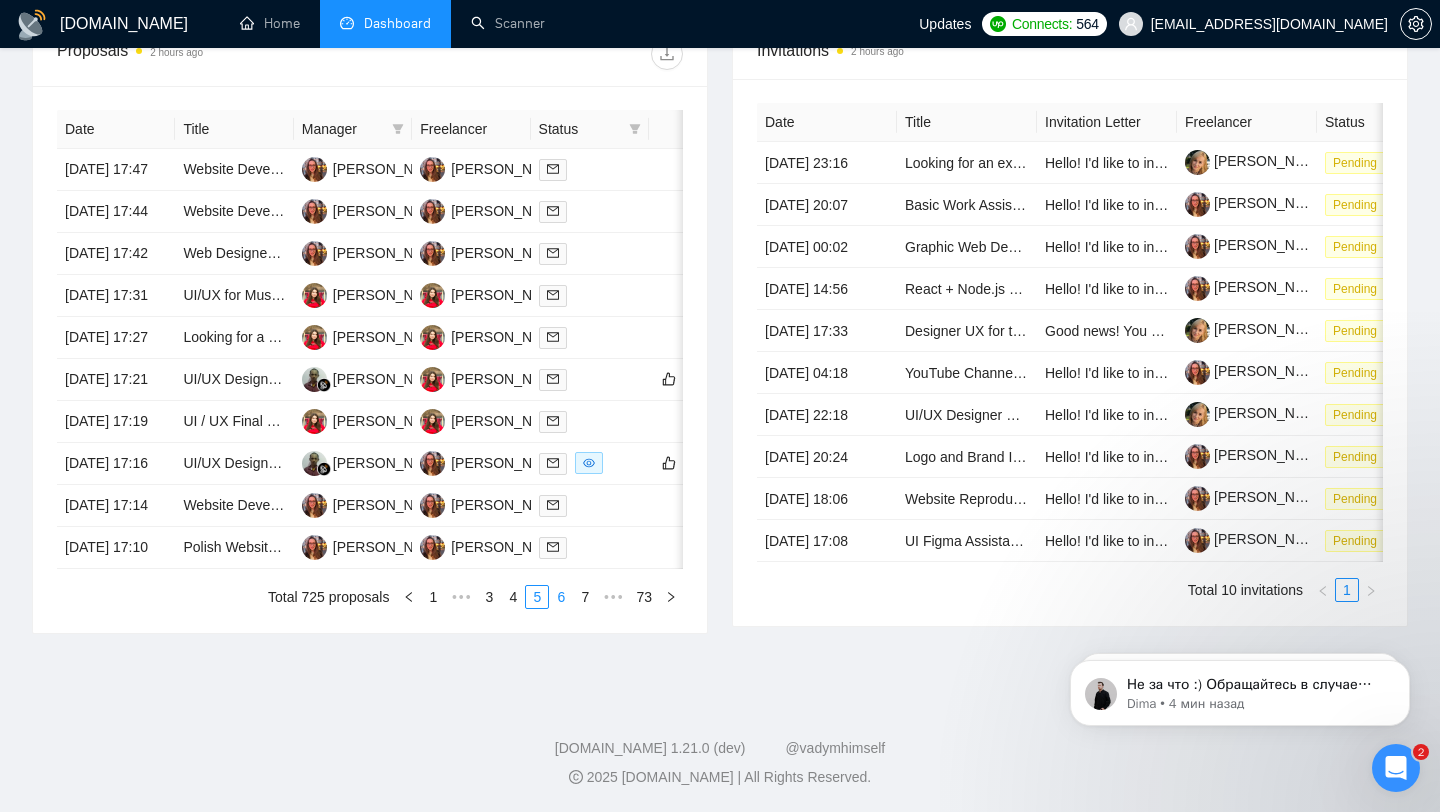 click on "6" at bounding box center (561, 597) 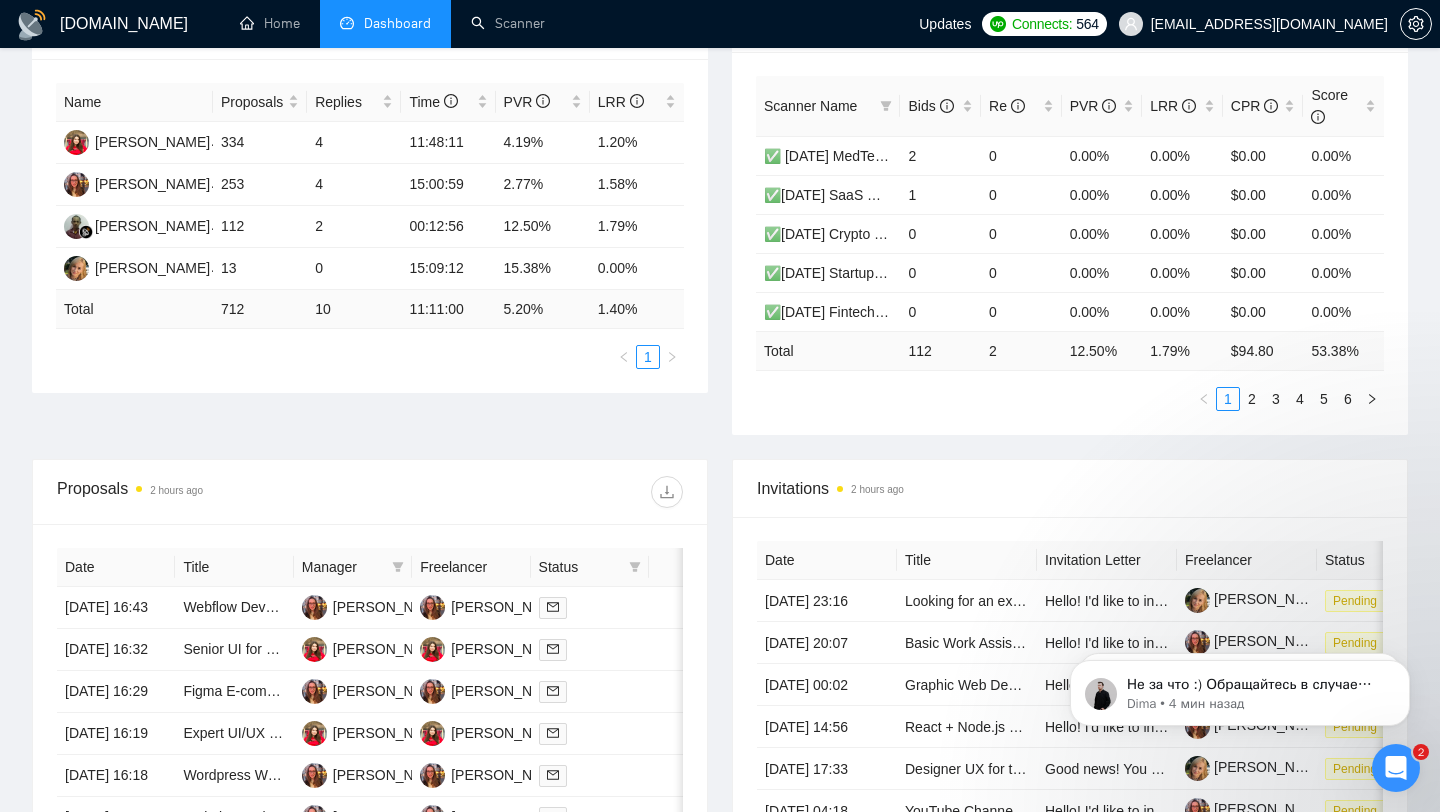 scroll, scrollTop: 365, scrollLeft: 0, axis: vertical 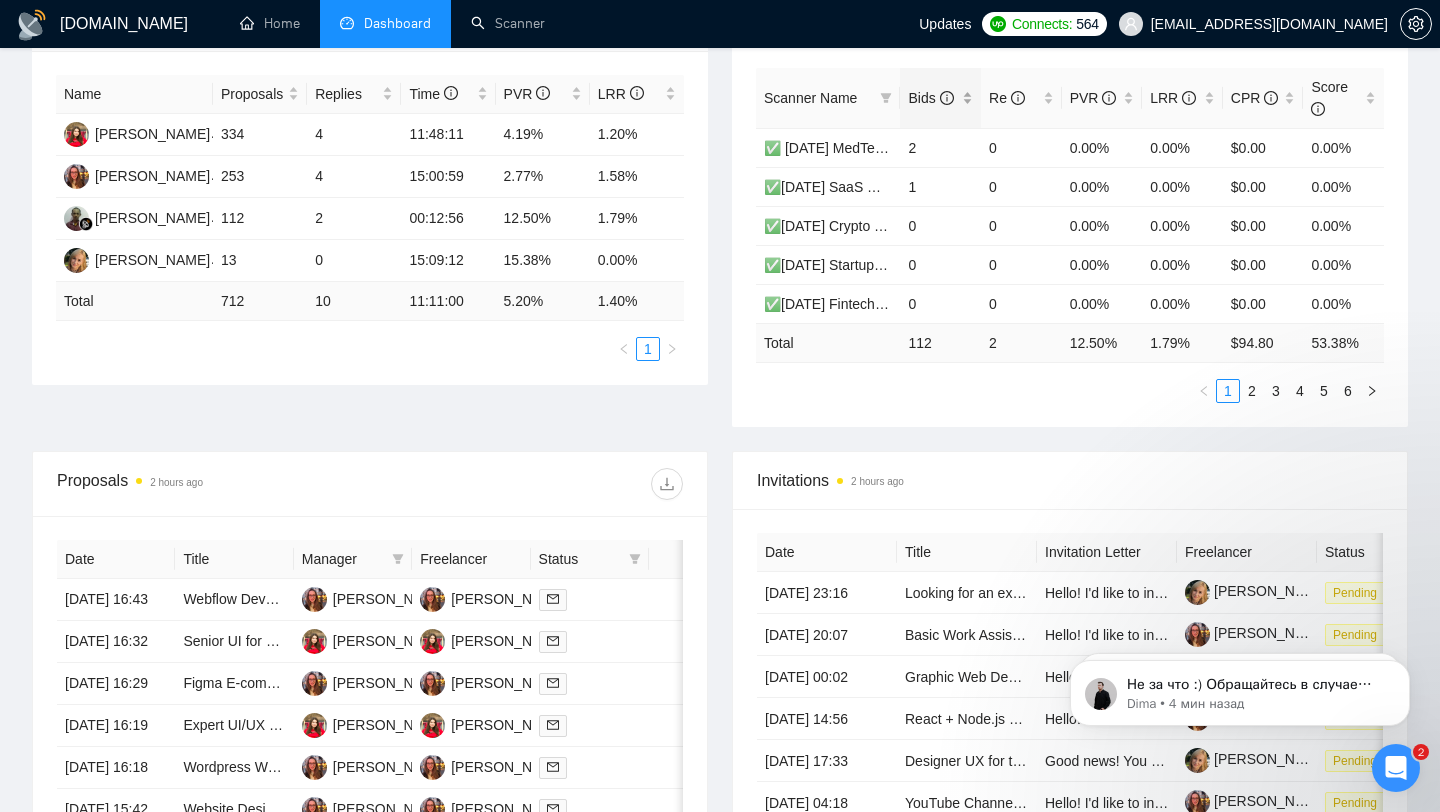 click on "Bids" at bounding box center [940, 98] 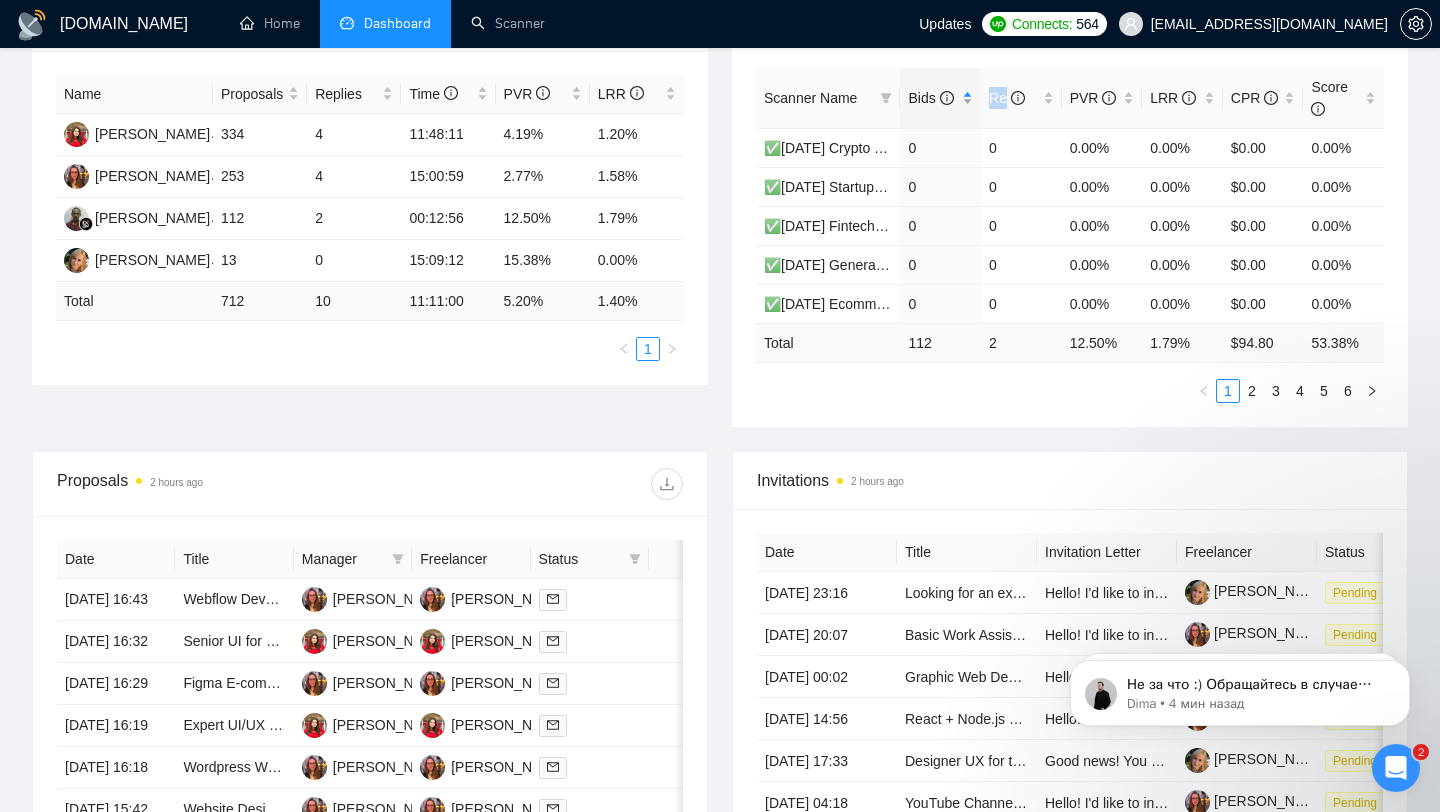 click on "Bids" at bounding box center [940, 98] 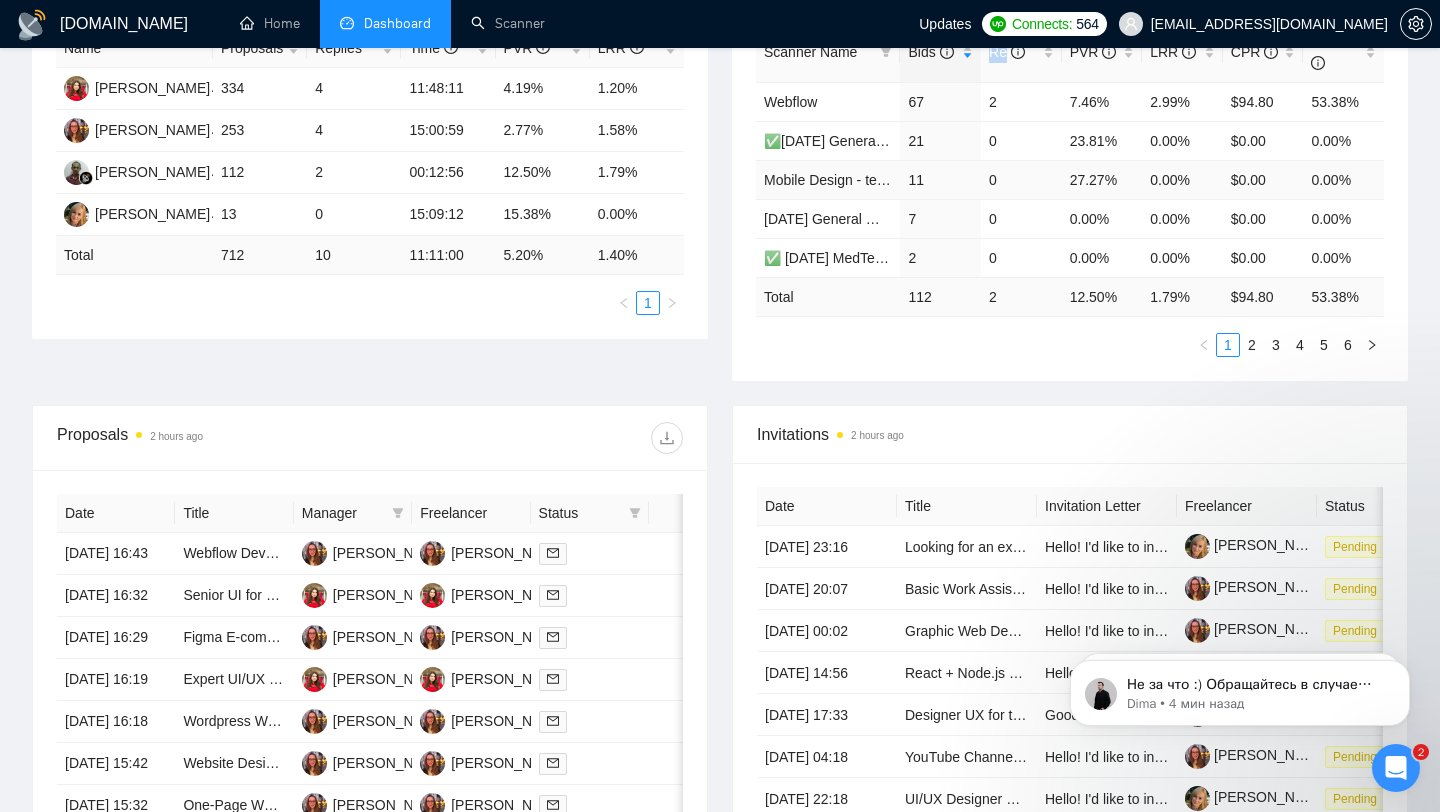 scroll, scrollTop: 412, scrollLeft: 0, axis: vertical 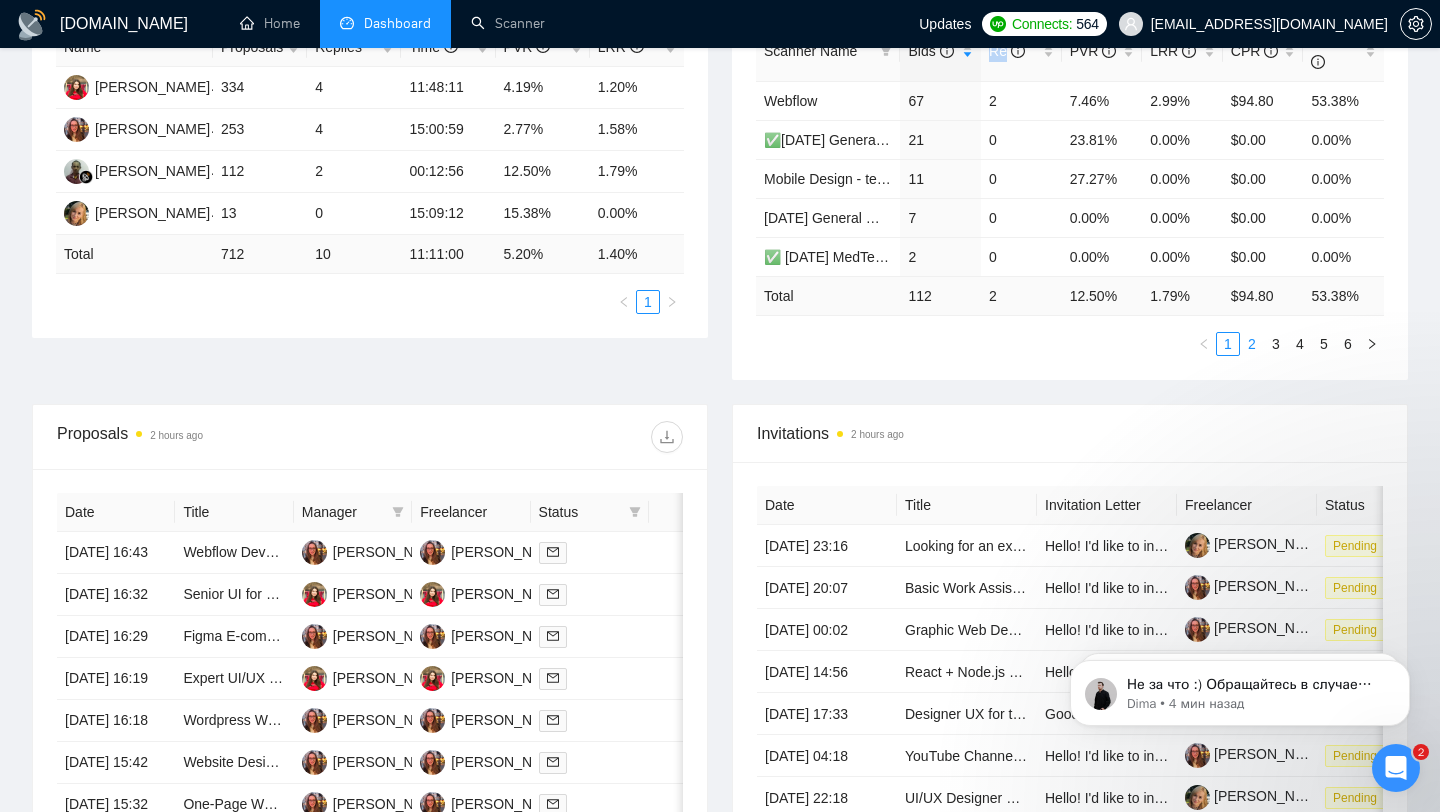 click on "2" at bounding box center (1252, 344) 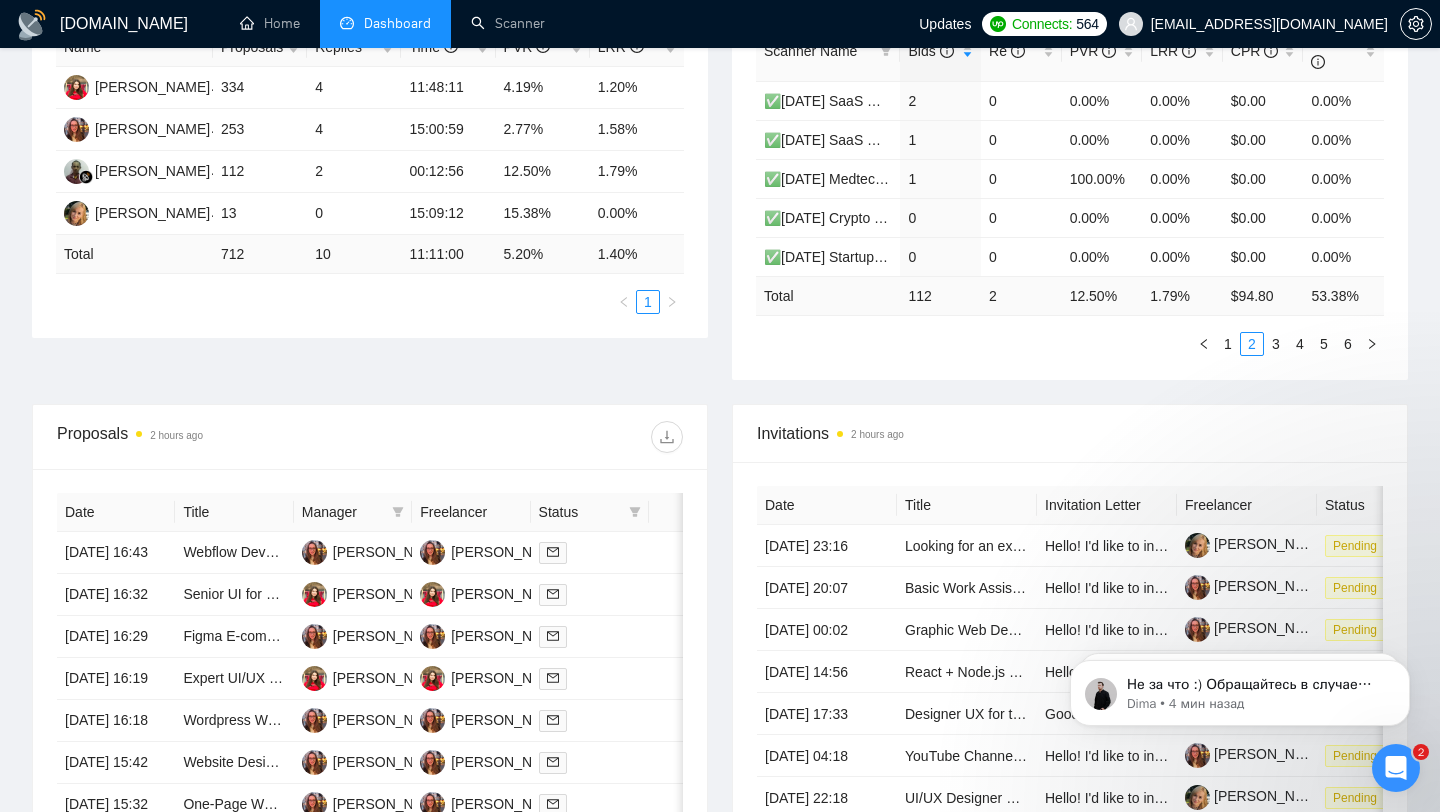 click on "Scanner Name Bids   Re   PVR   LRR   CPR   Score   ✅[DATE] SaaS Website Design 2 0 0.00% 0.00% $0.00 0.00% ✅[DATE] SaaS Website Design 1 0 0.00% 0.00% $0.00 0.00% ✅[DATE] Medtech Mobile App Design 1 0 100.00% 0.00% $0.00 0.00% ✅[DATE] Crypto Website Design 0 0 0.00% 0.00% $0.00 0.00%  ✅[DATE] Startups Website Design 0 0 0.00% 0.00% $0.00 0.00% Total 112 2 12.50 % 1.79 % $ 94.80 53.38 % 1 2 3 4 5 6" at bounding box center (1070, 188) 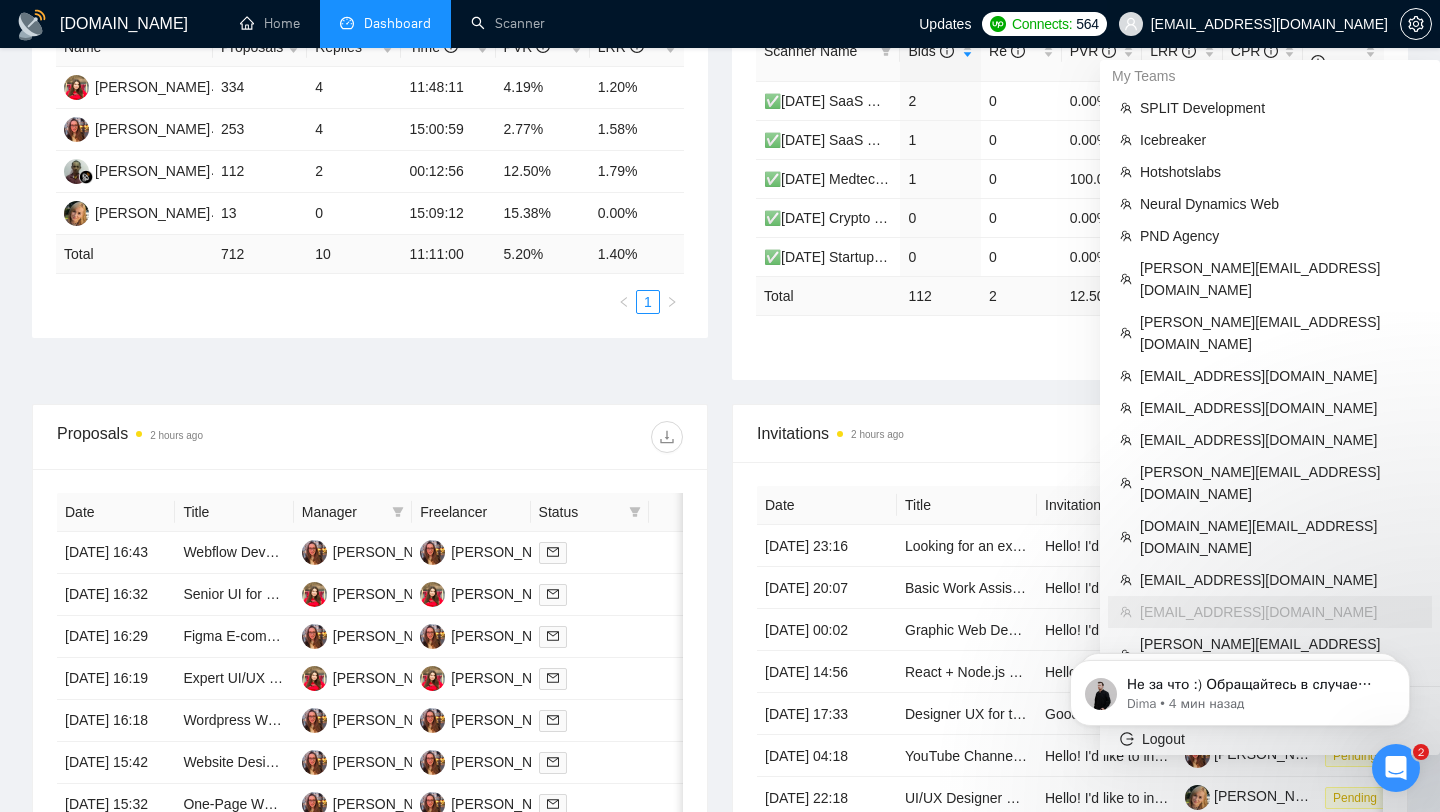 click on "[EMAIL_ADDRESS][DOMAIN_NAME]" at bounding box center [1269, 24] 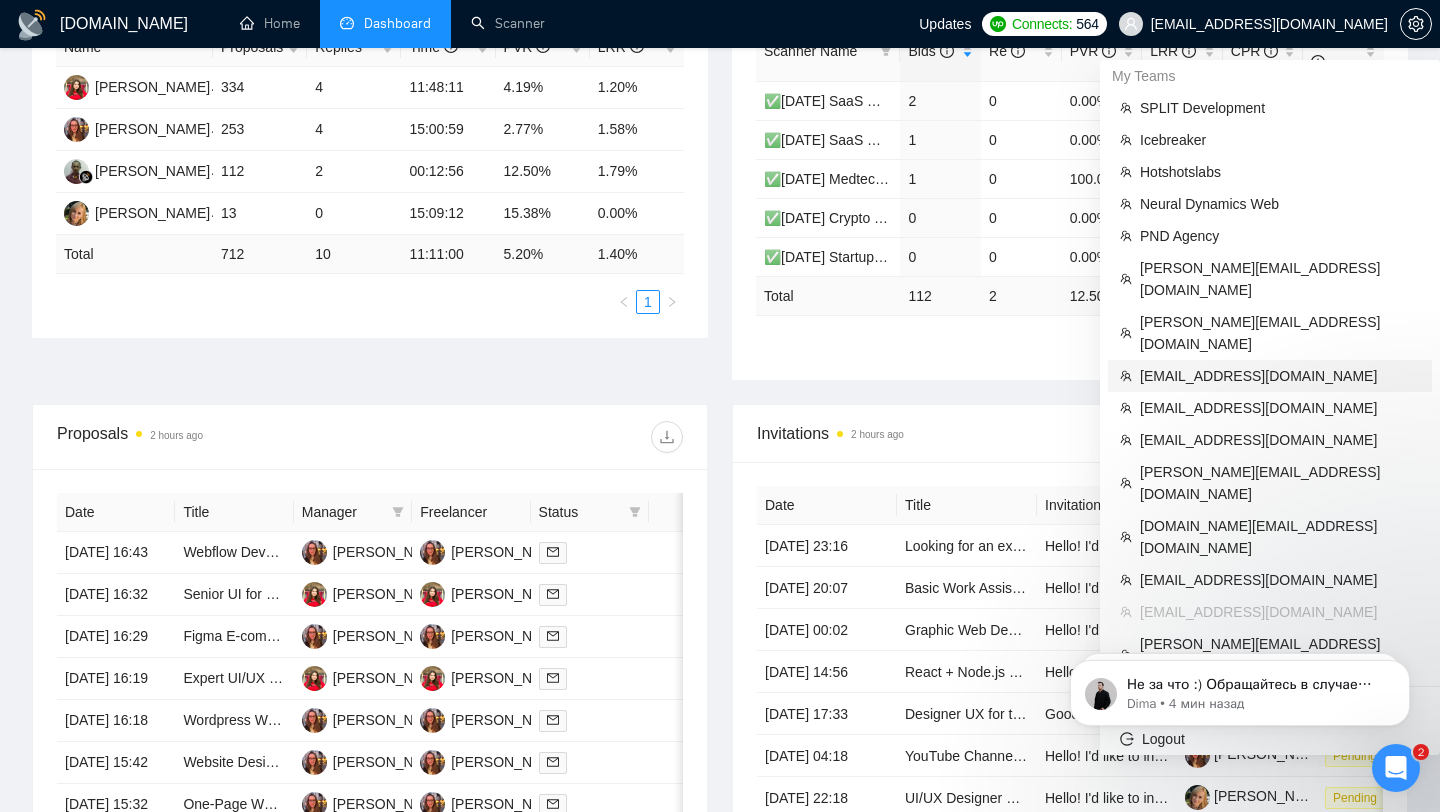 click on "[EMAIL_ADDRESS][DOMAIN_NAME]" at bounding box center (1270, 376) 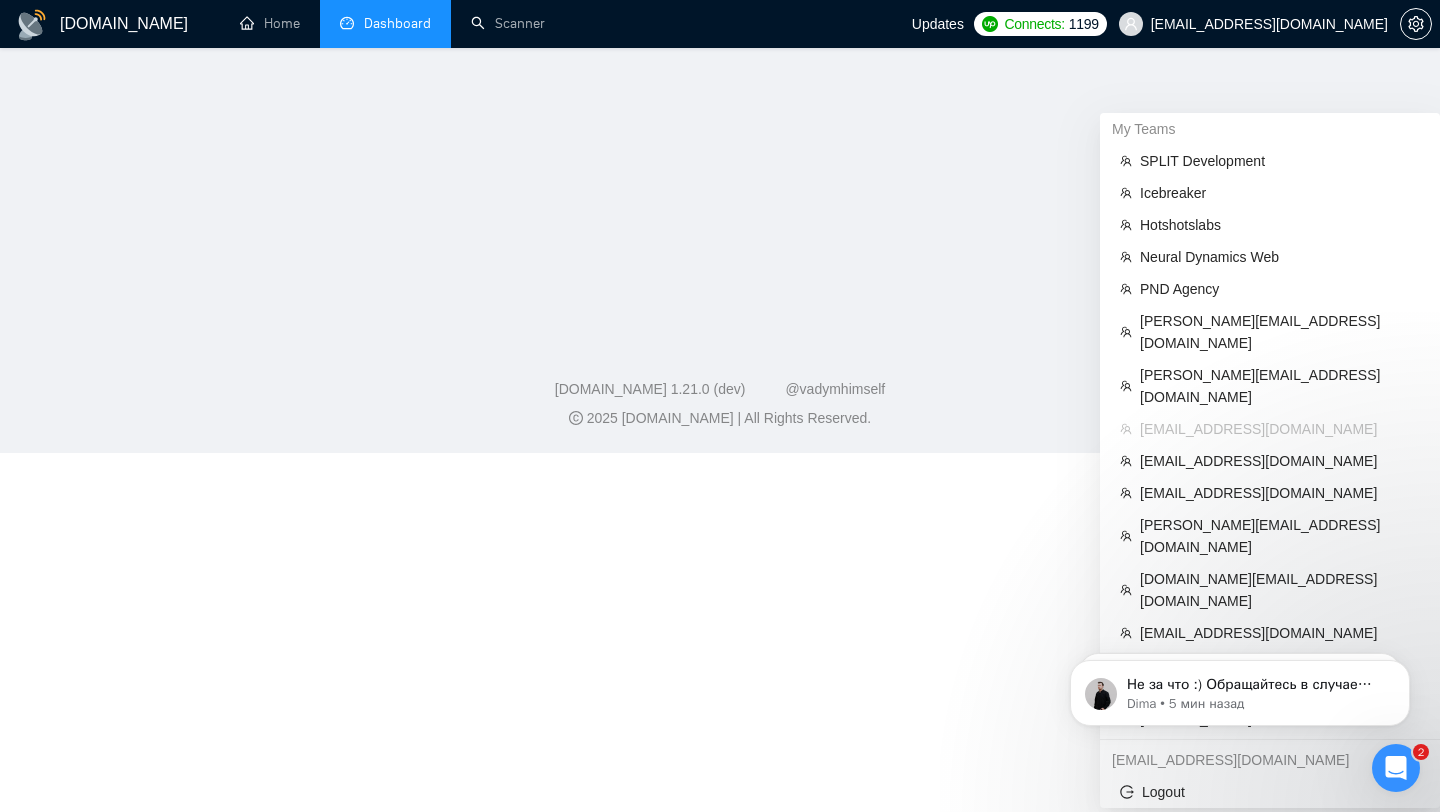 scroll, scrollTop: 692, scrollLeft: 0, axis: vertical 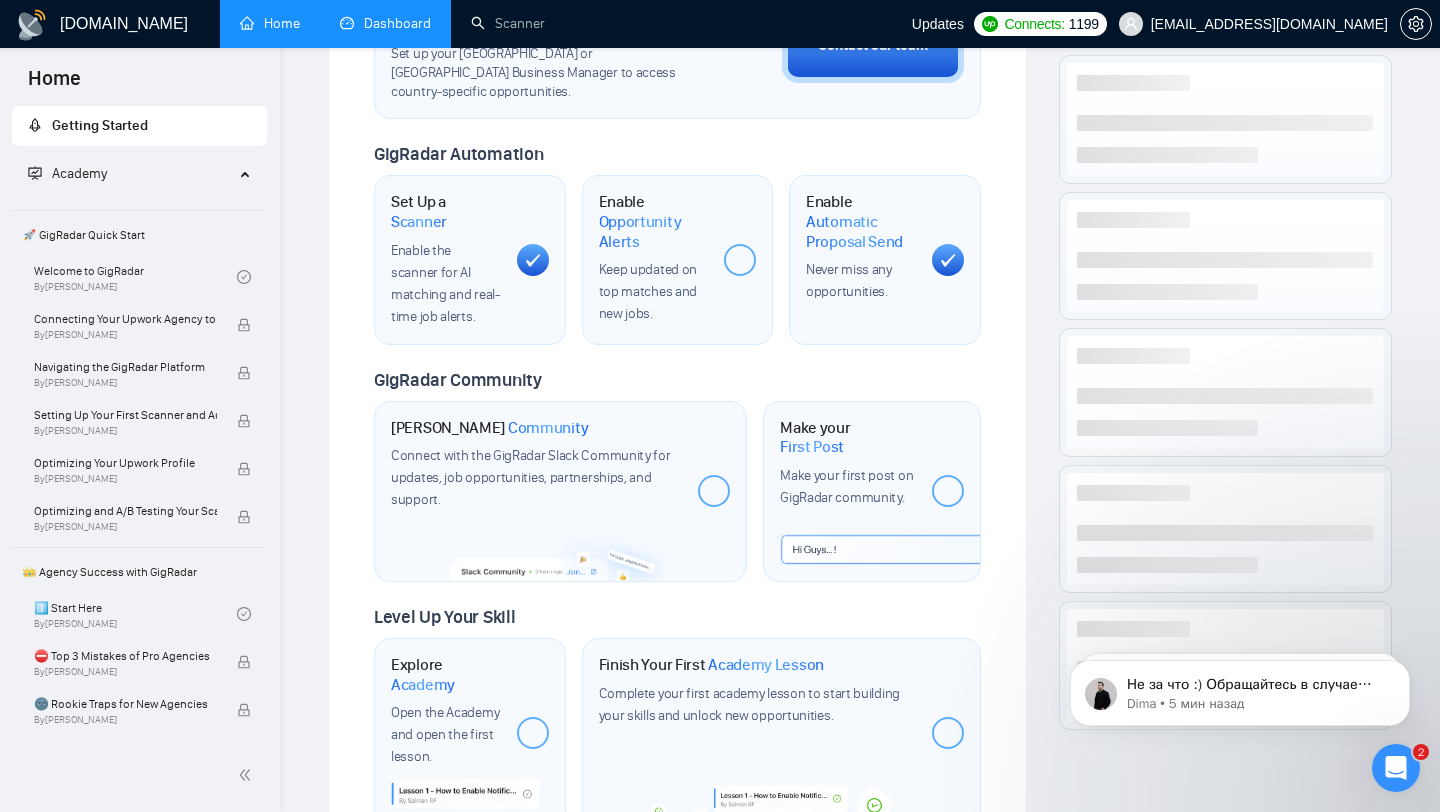 click on "Dashboard" at bounding box center (385, 23) 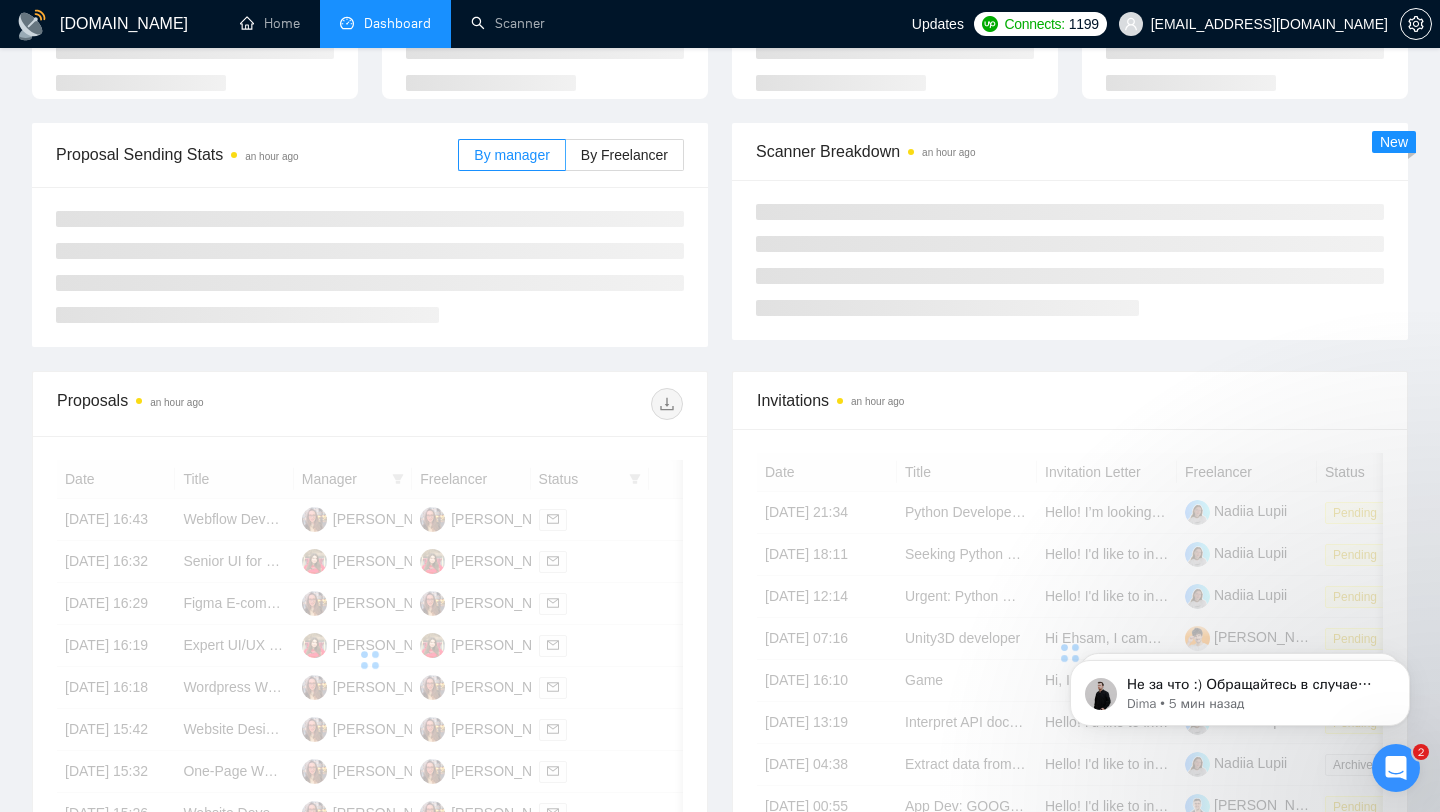 scroll, scrollTop: 121, scrollLeft: 0, axis: vertical 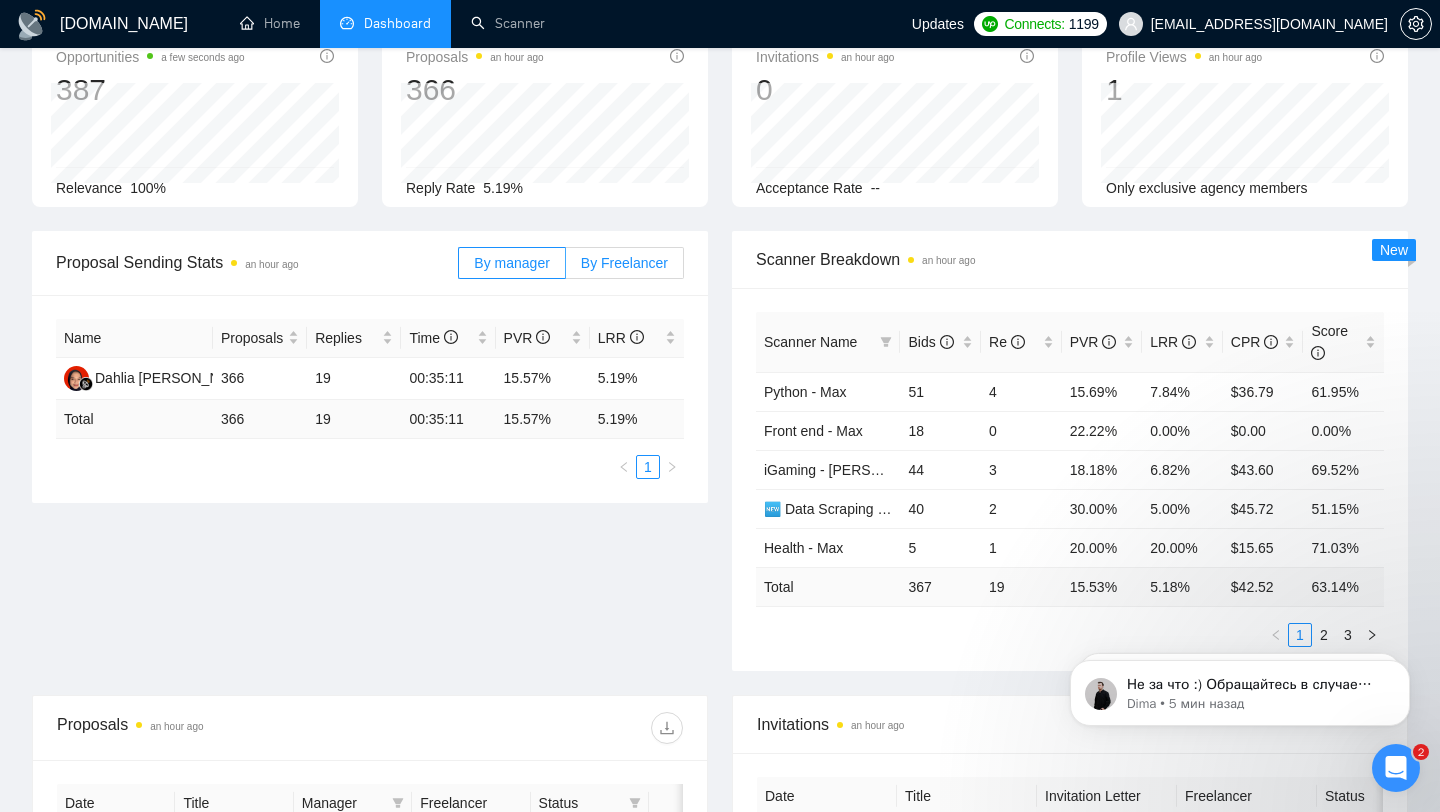 click on "By Freelancer" at bounding box center (624, 263) 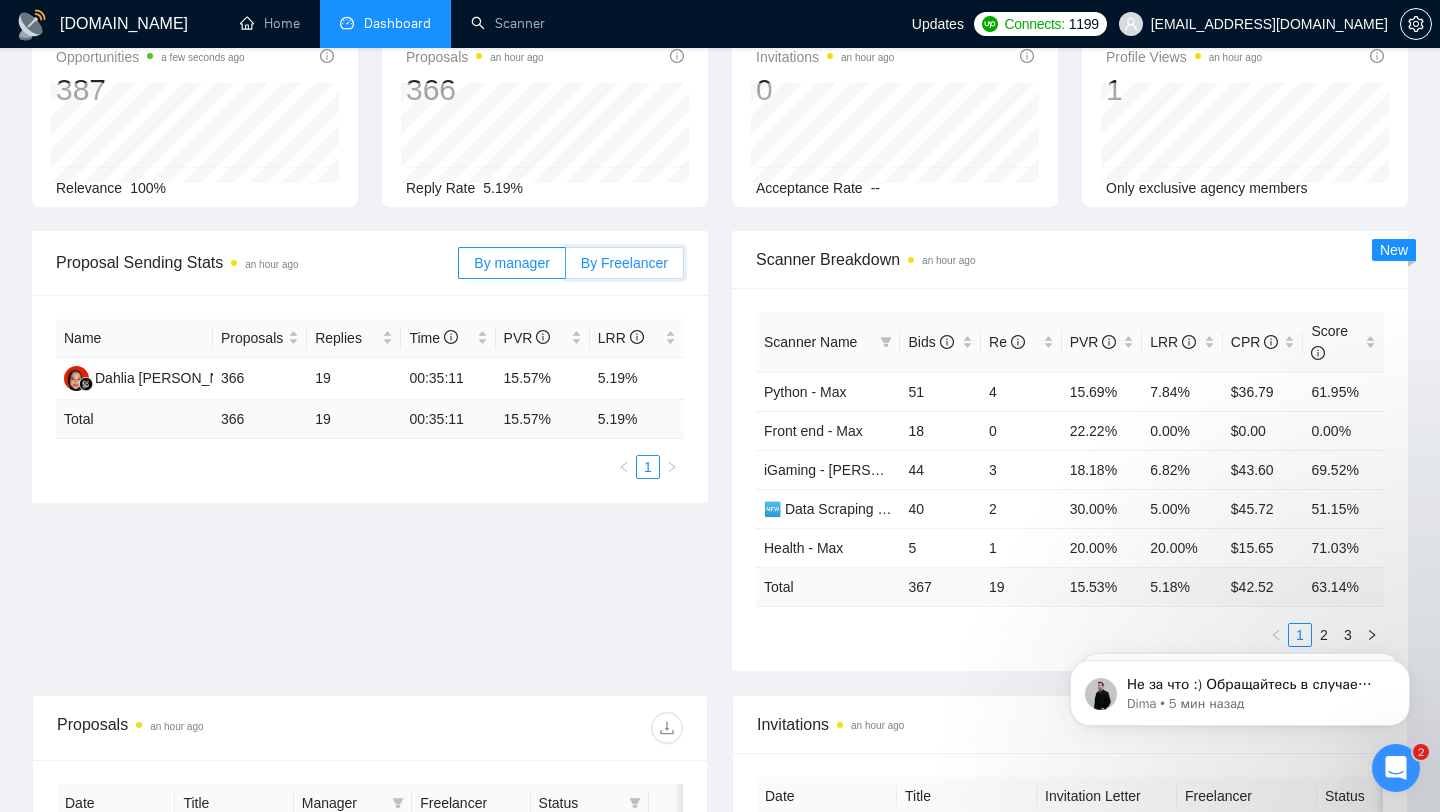click on "By Freelancer" at bounding box center (566, 268) 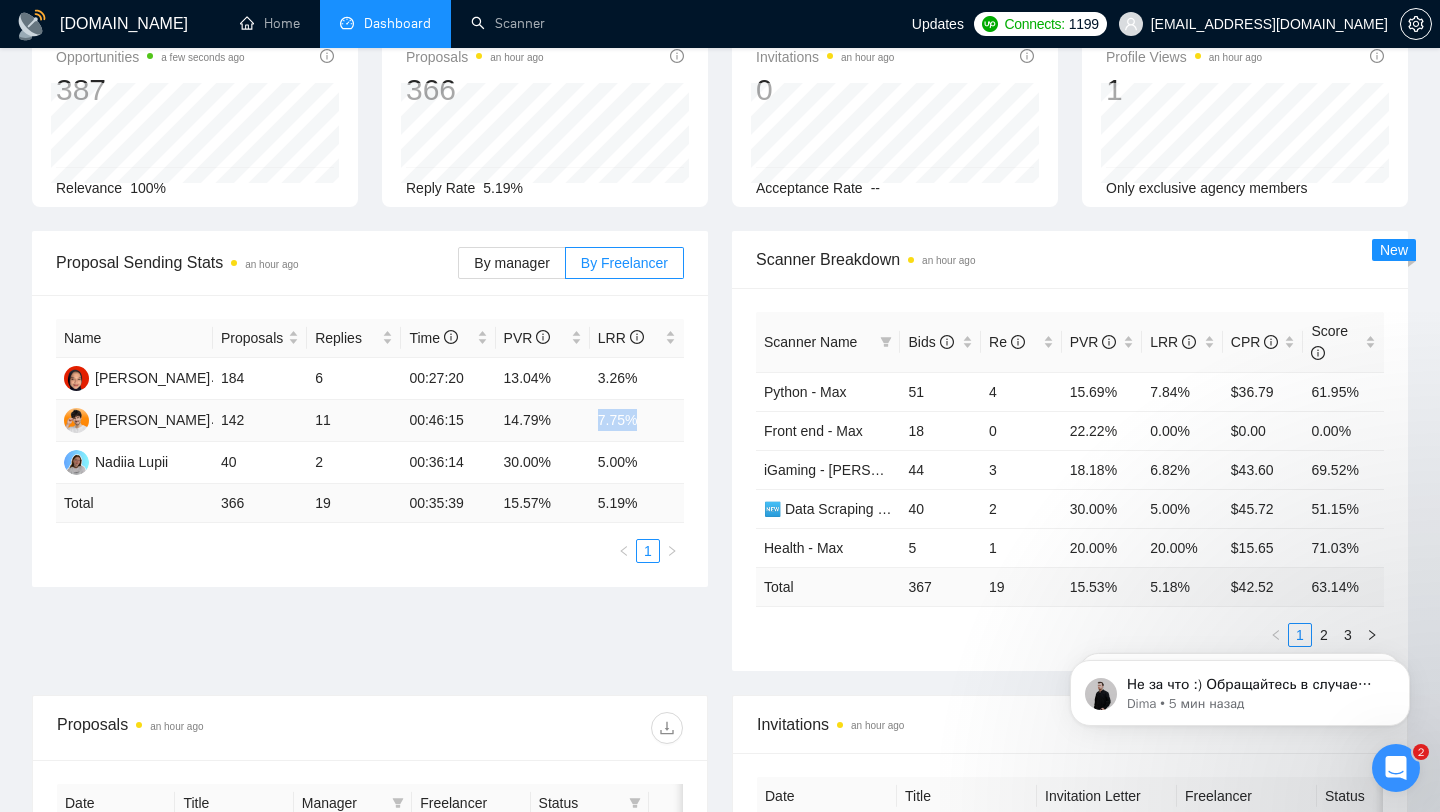 drag, startPoint x: 579, startPoint y: 422, endPoint x: 639, endPoint y: 422, distance: 60 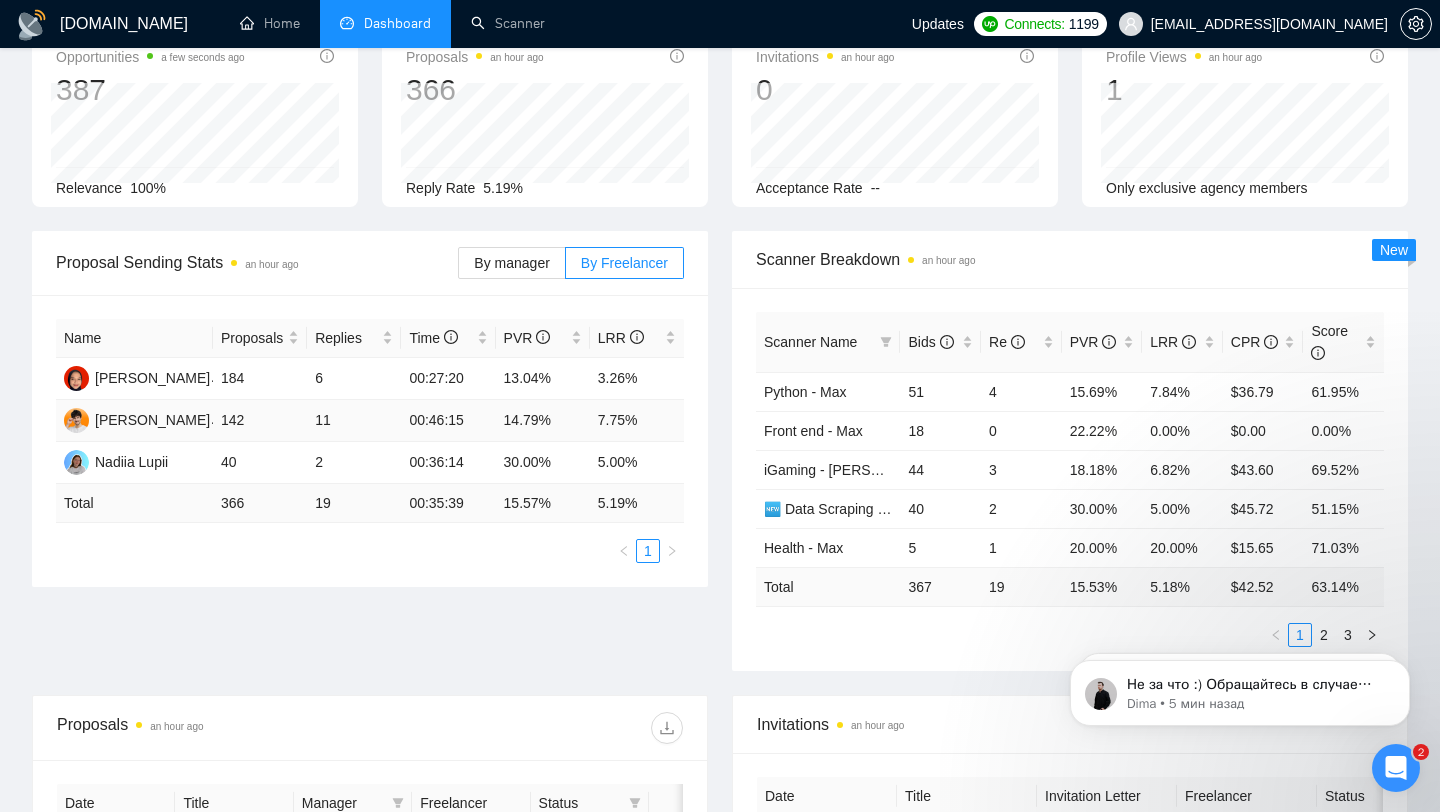 click on "11" at bounding box center (354, 421) 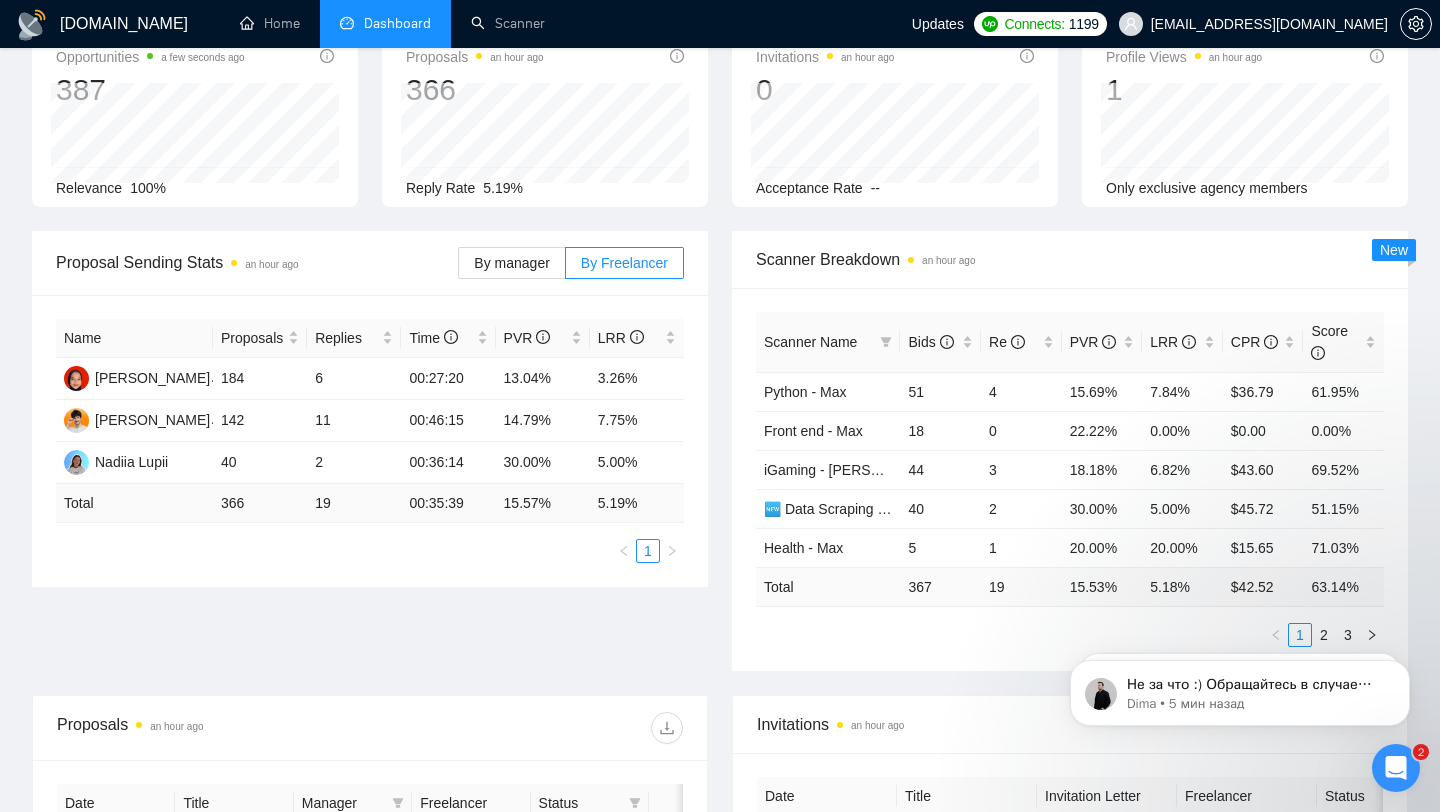 scroll, scrollTop: 0, scrollLeft: 0, axis: both 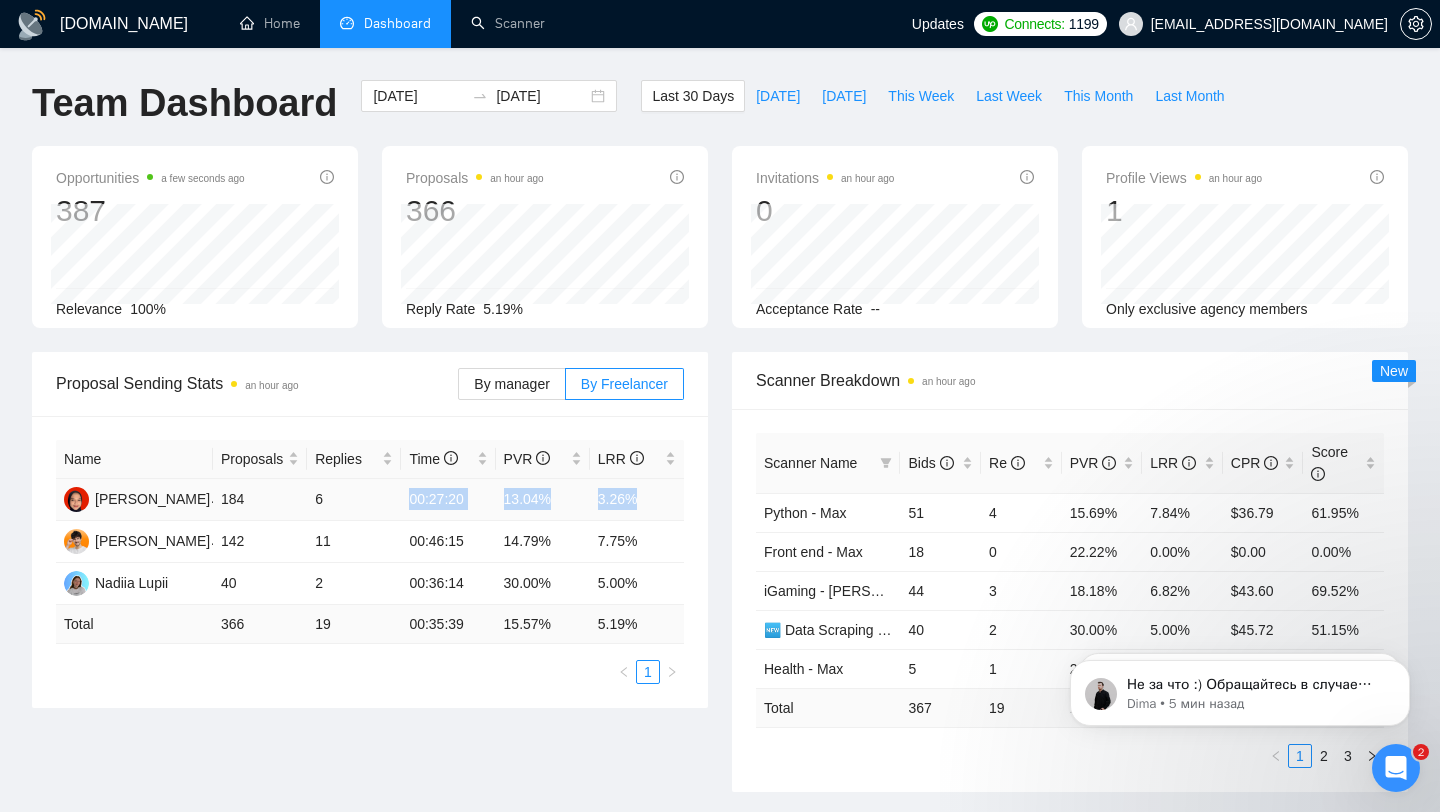 drag, startPoint x: 406, startPoint y: 502, endPoint x: 646, endPoint y: 500, distance: 240.00833 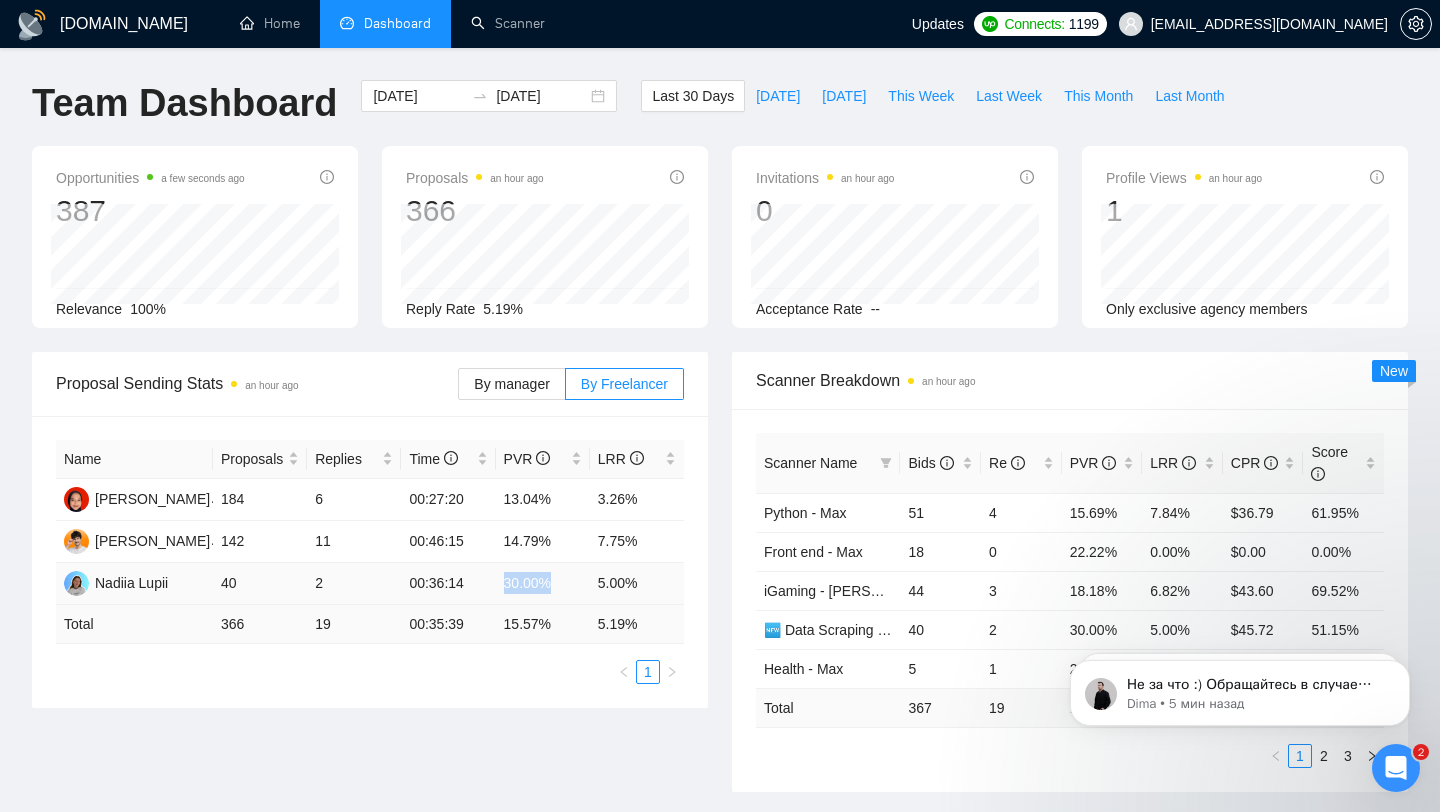 drag, startPoint x: 504, startPoint y: 586, endPoint x: 569, endPoint y: 584, distance: 65.03076 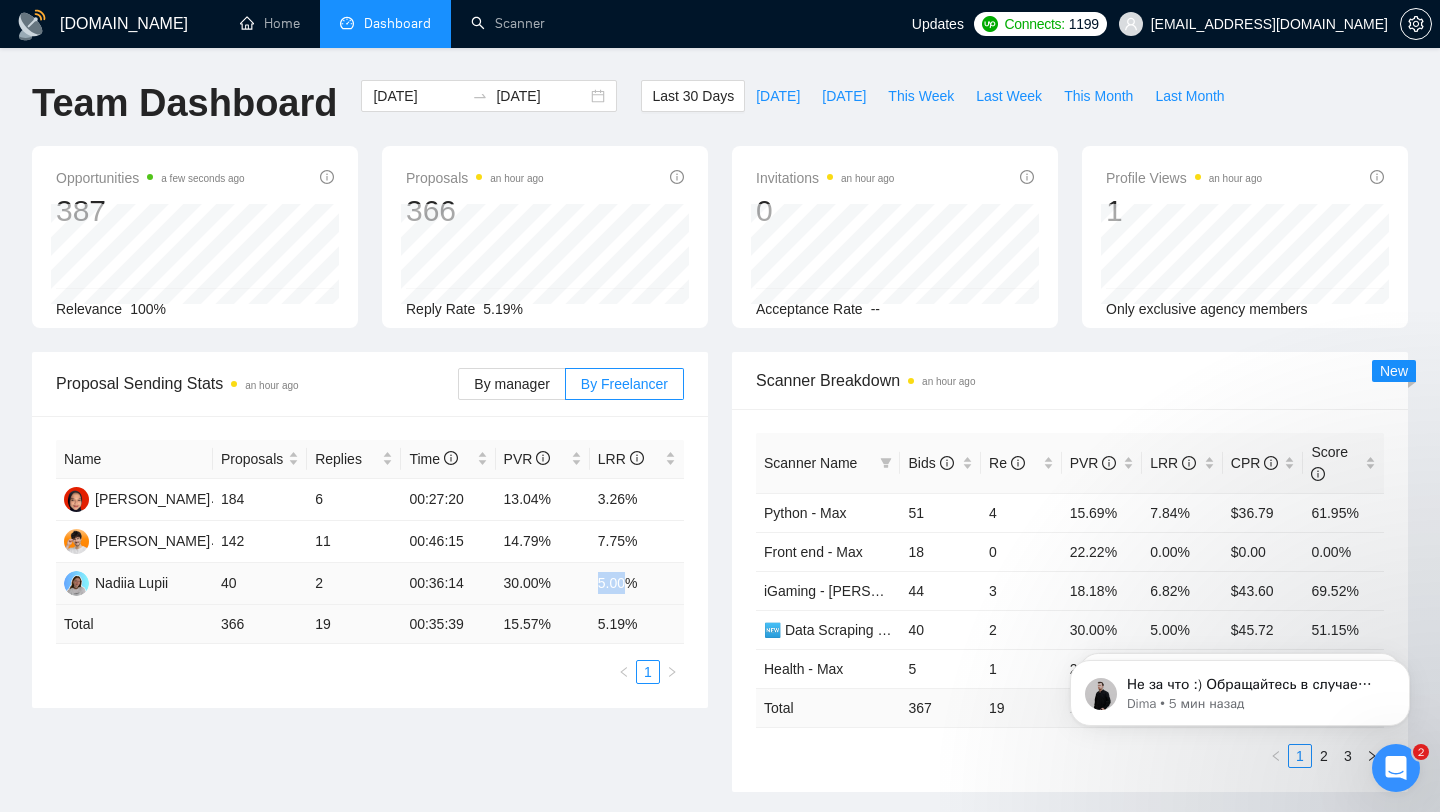 drag, startPoint x: 593, startPoint y: 573, endPoint x: 645, endPoint y: 573, distance: 52 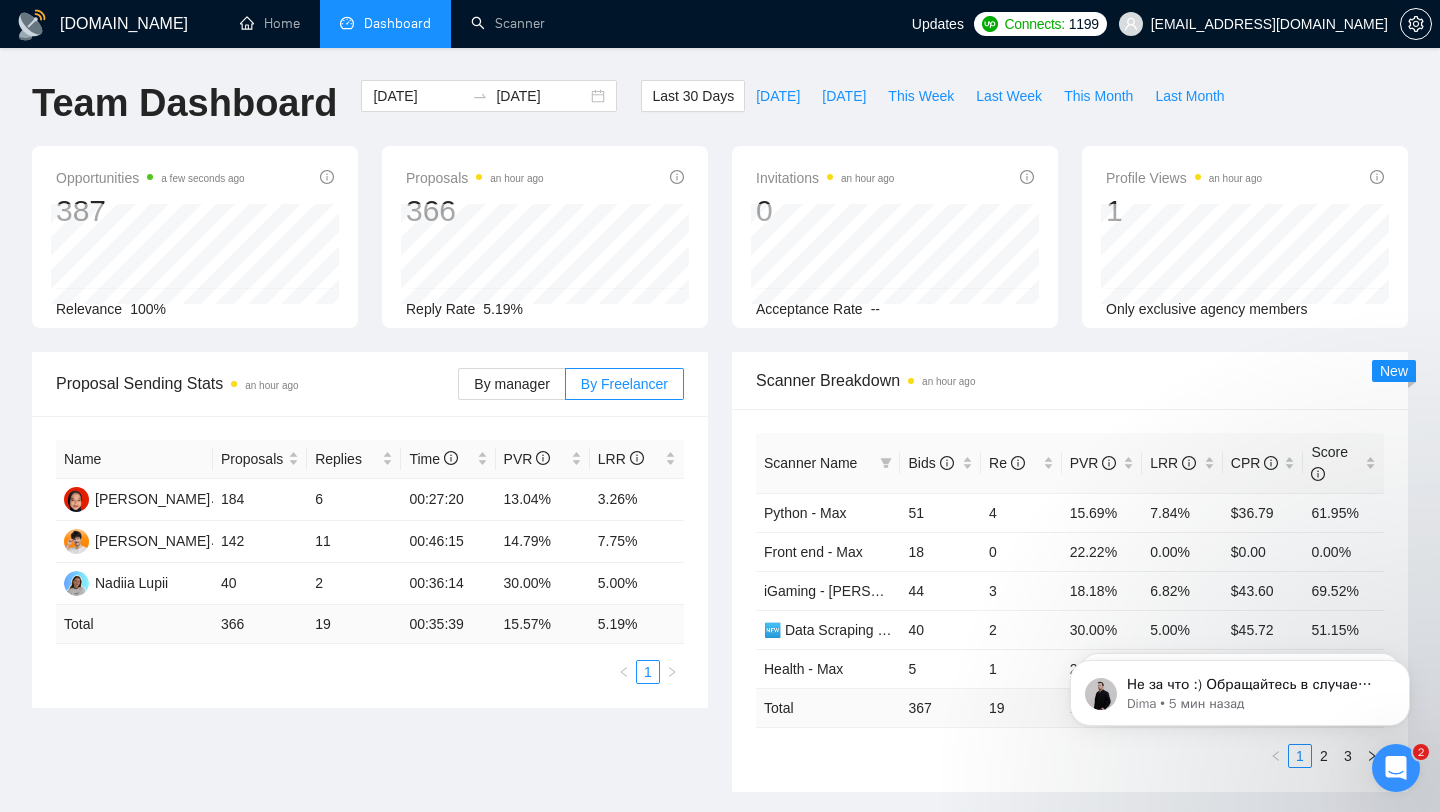 click on "[EMAIL_ADDRESS][DOMAIN_NAME]" at bounding box center [1253, 24] 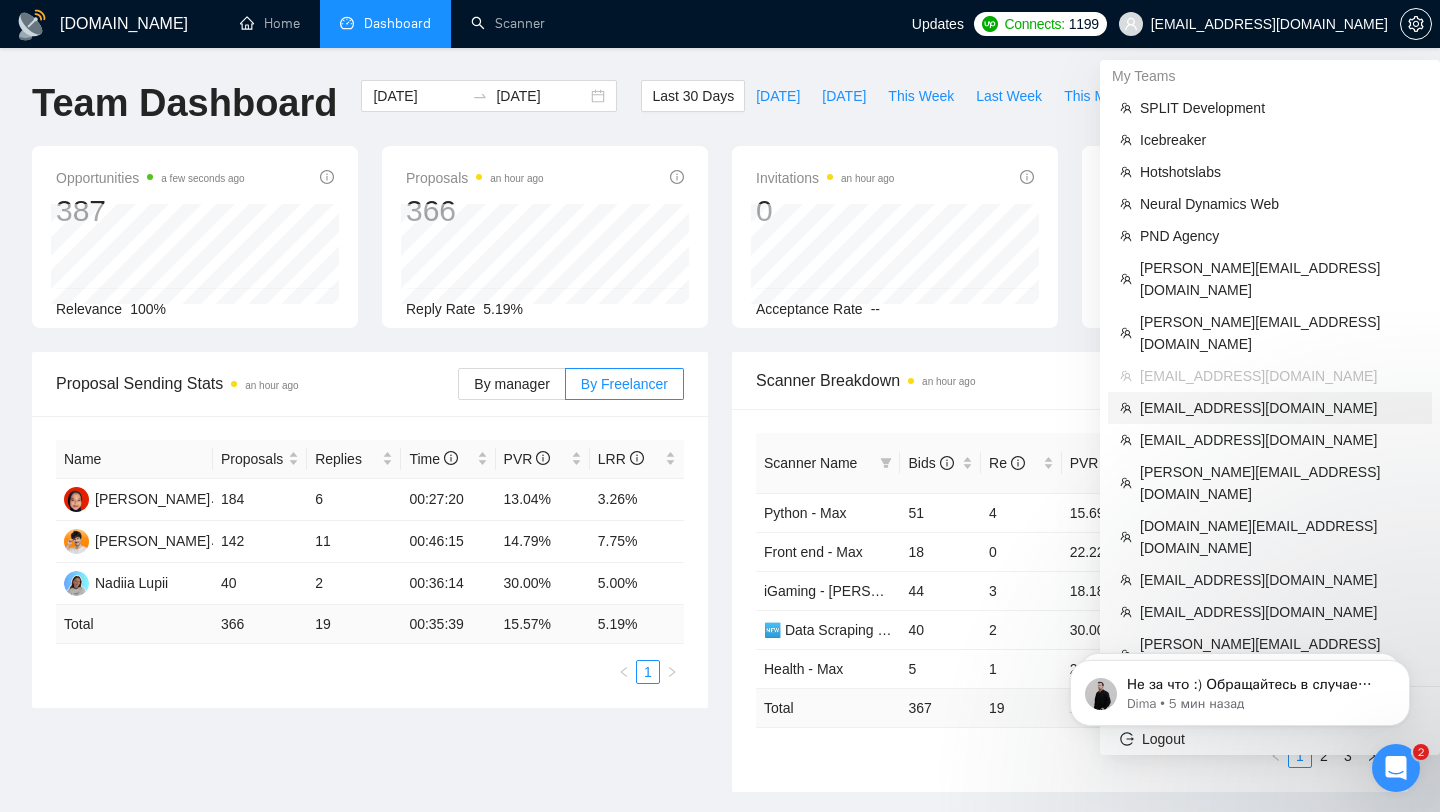 click on "[EMAIL_ADDRESS][DOMAIN_NAME]" at bounding box center (1280, 408) 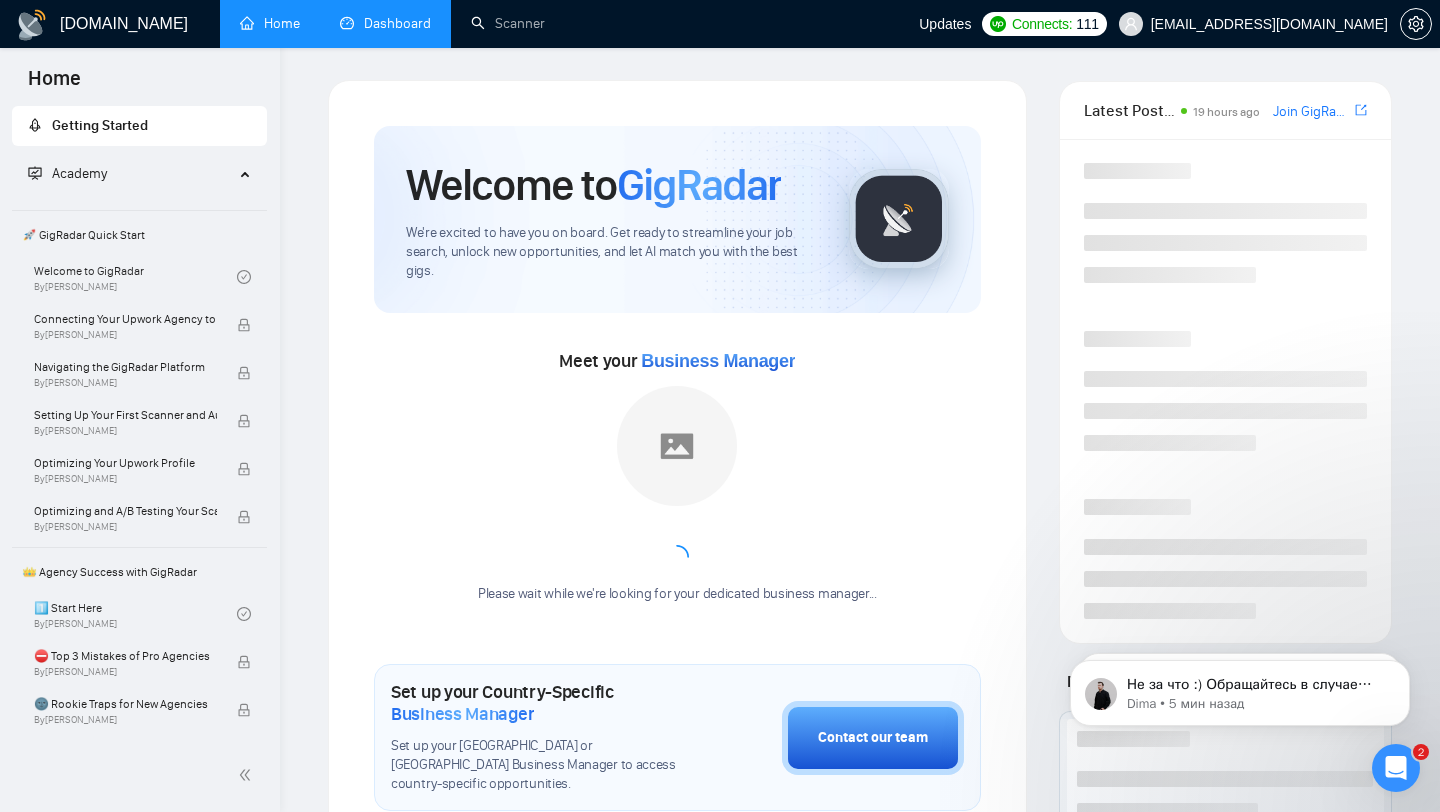 click on "Dashboard" at bounding box center [385, 23] 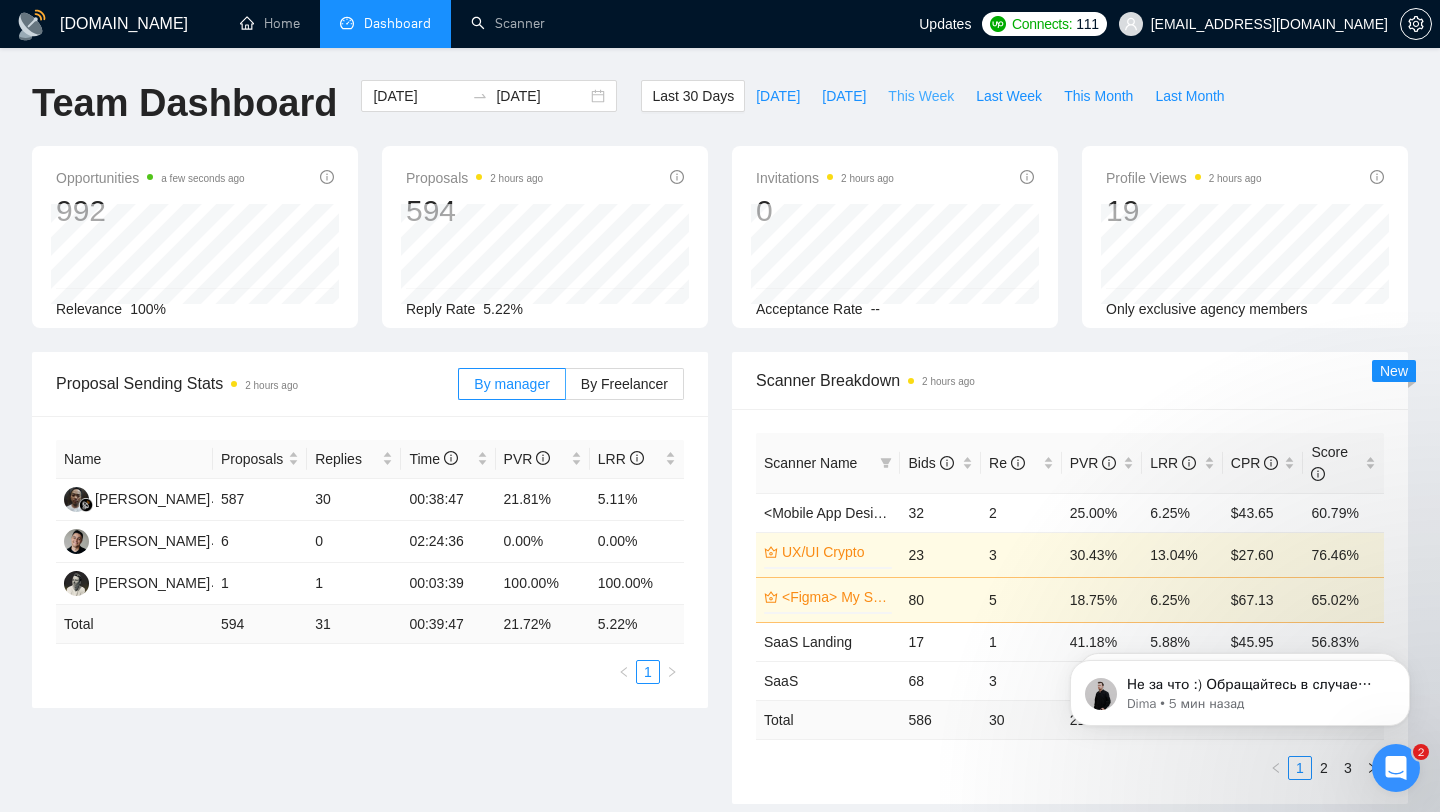 click on "This Week" at bounding box center [921, 96] 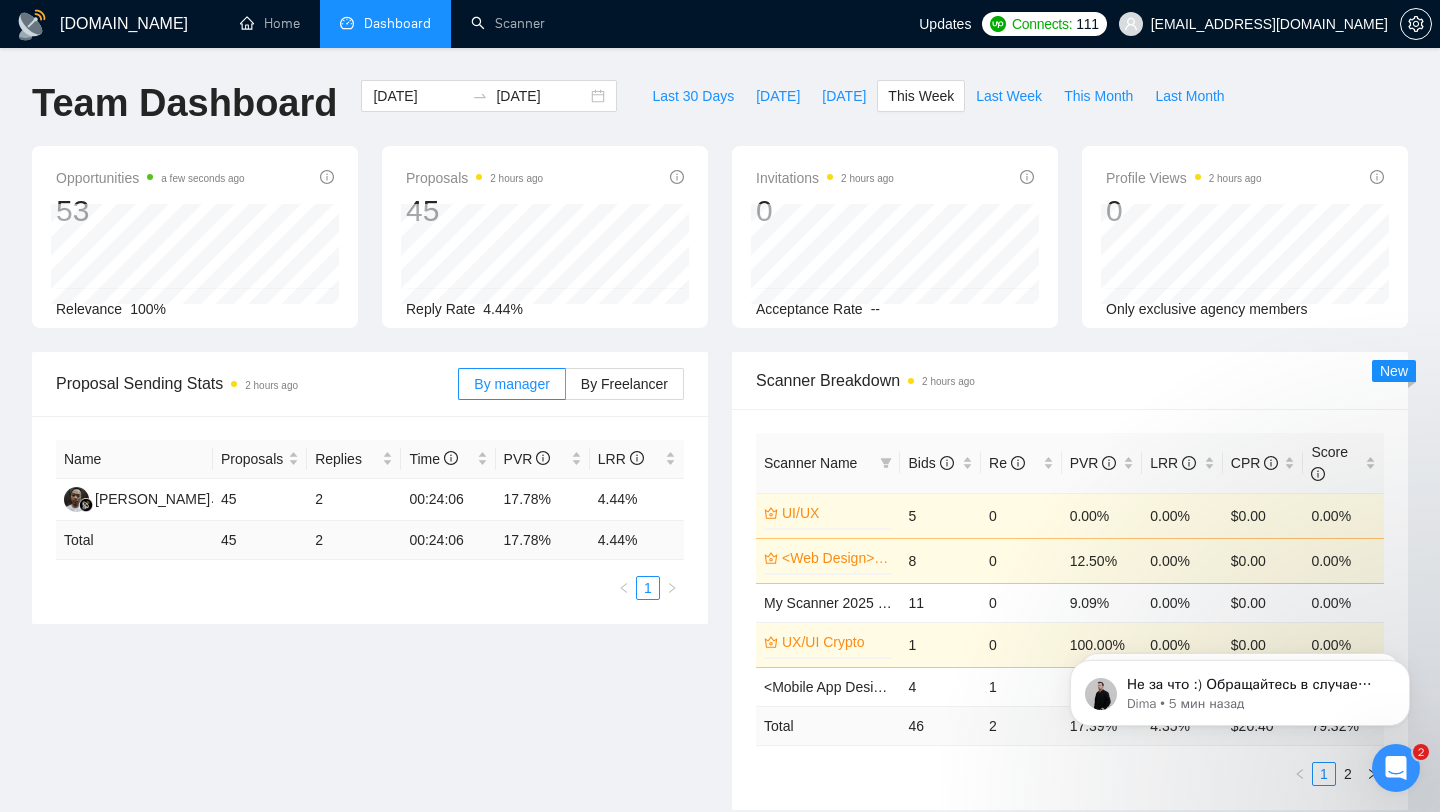 click on "[EMAIL_ADDRESS][DOMAIN_NAME]" at bounding box center (1253, 24) 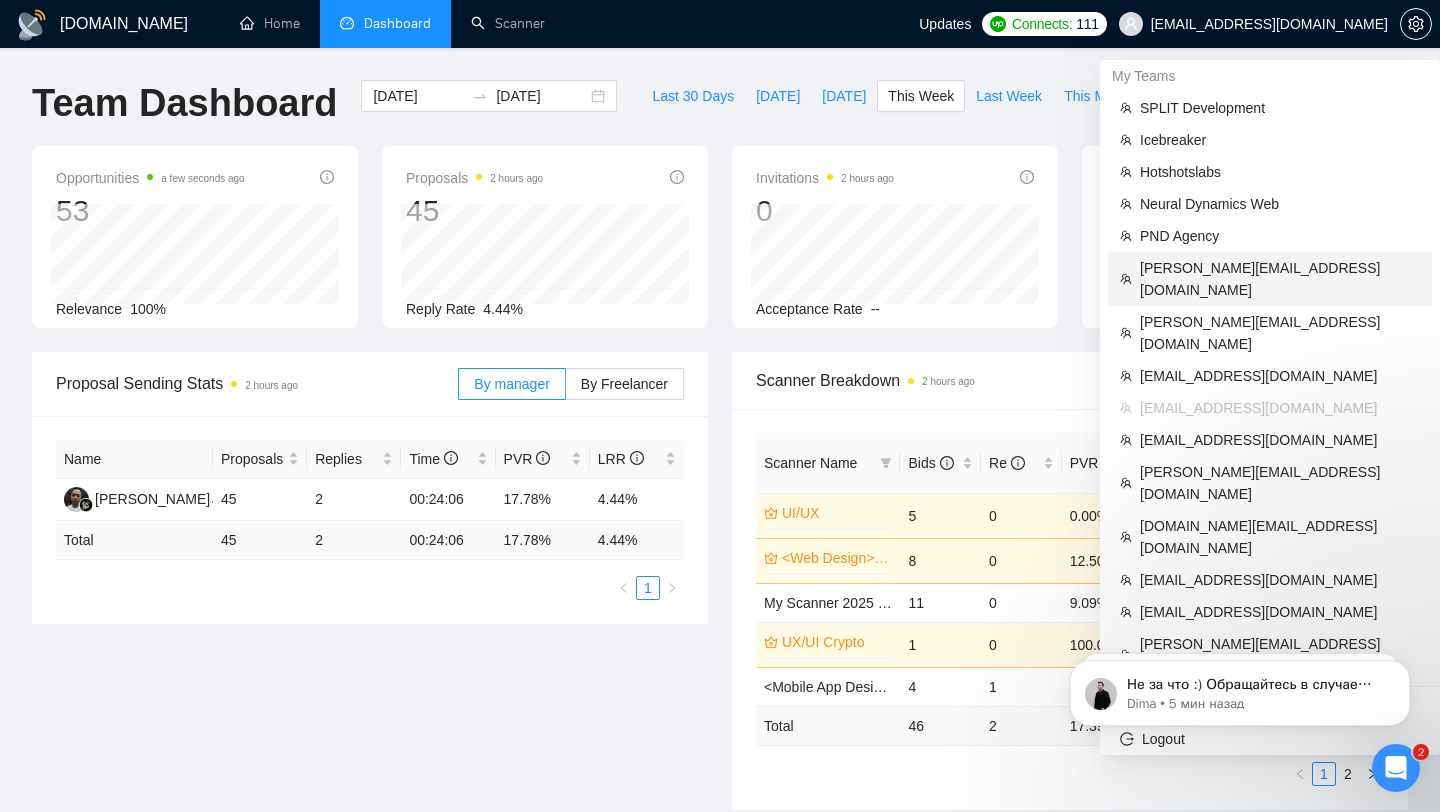 click on "[PERSON_NAME][EMAIL_ADDRESS][DOMAIN_NAME]" at bounding box center [1280, 279] 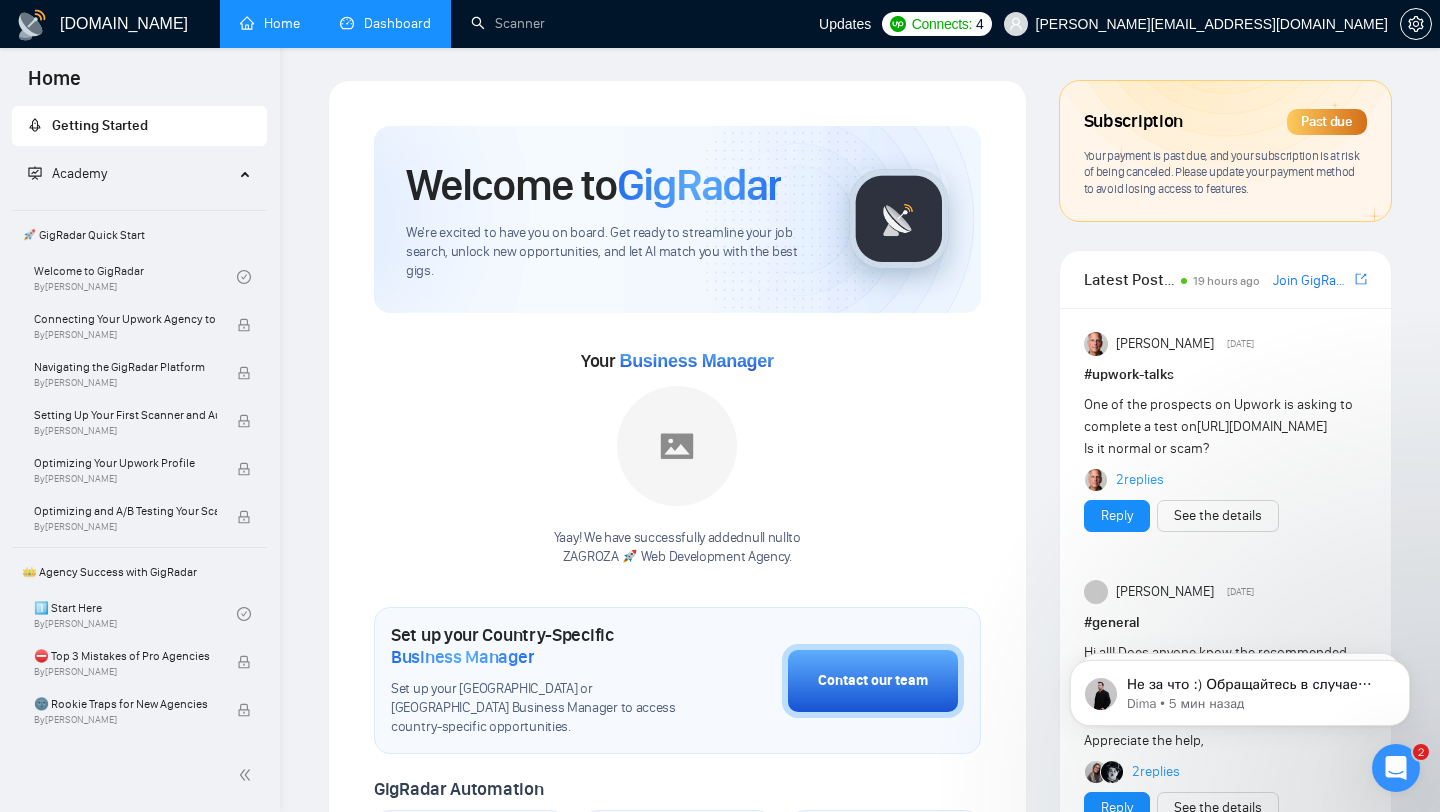 click on "Dashboard" at bounding box center [385, 23] 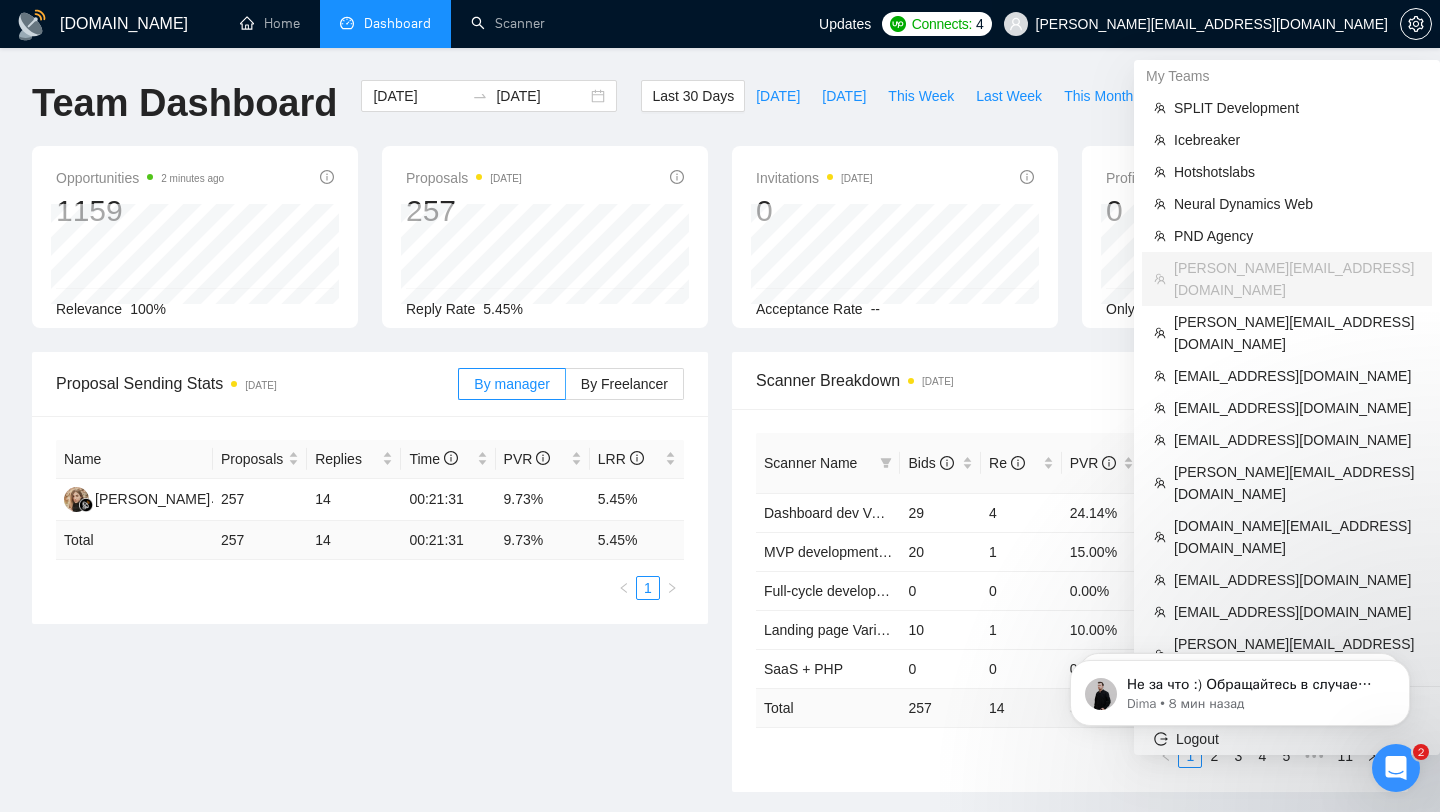 click on "[PERSON_NAME][EMAIL_ADDRESS][DOMAIN_NAME]" at bounding box center (1212, 24) 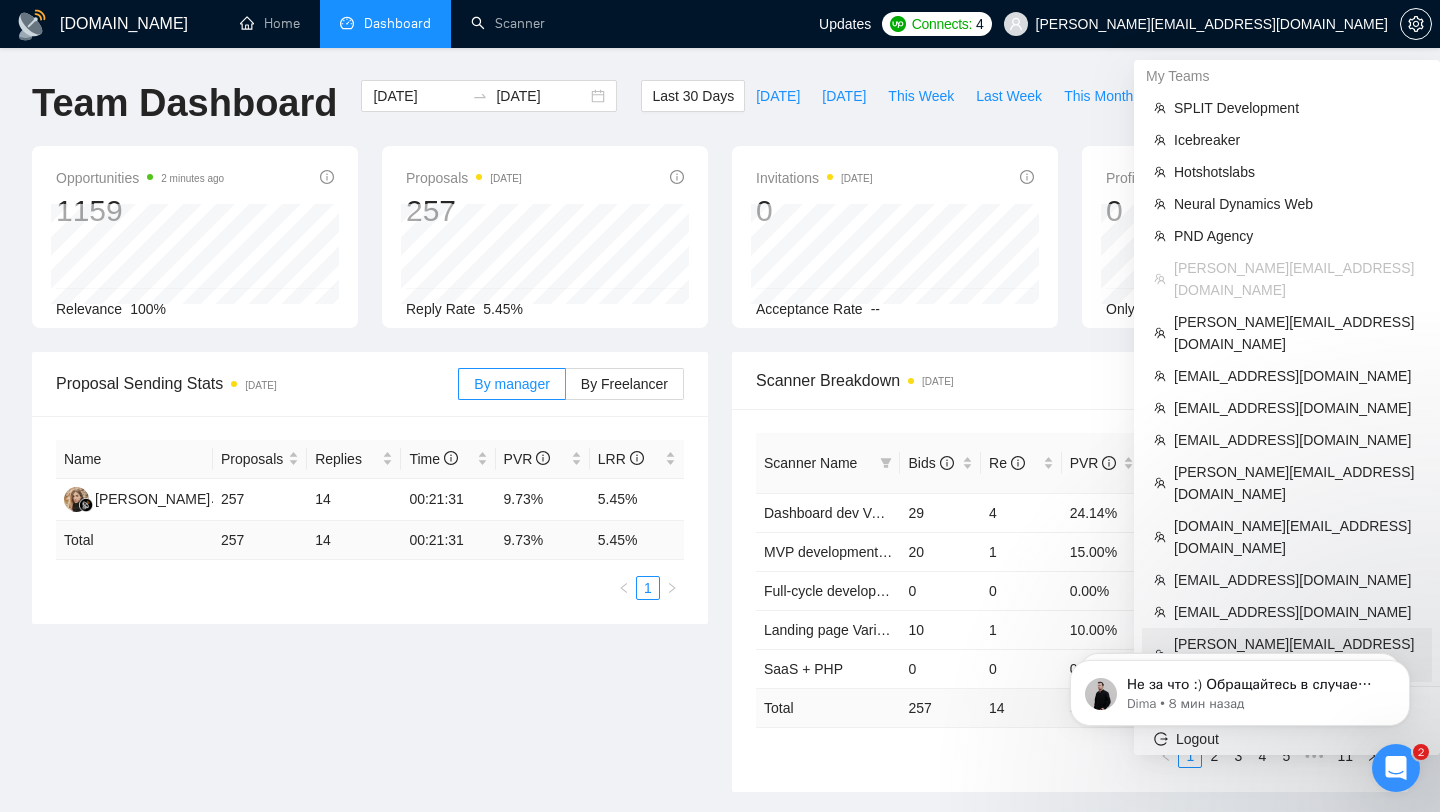 click on "[PERSON_NAME][EMAIL_ADDRESS][DOMAIN_NAME]" at bounding box center (1297, 655) 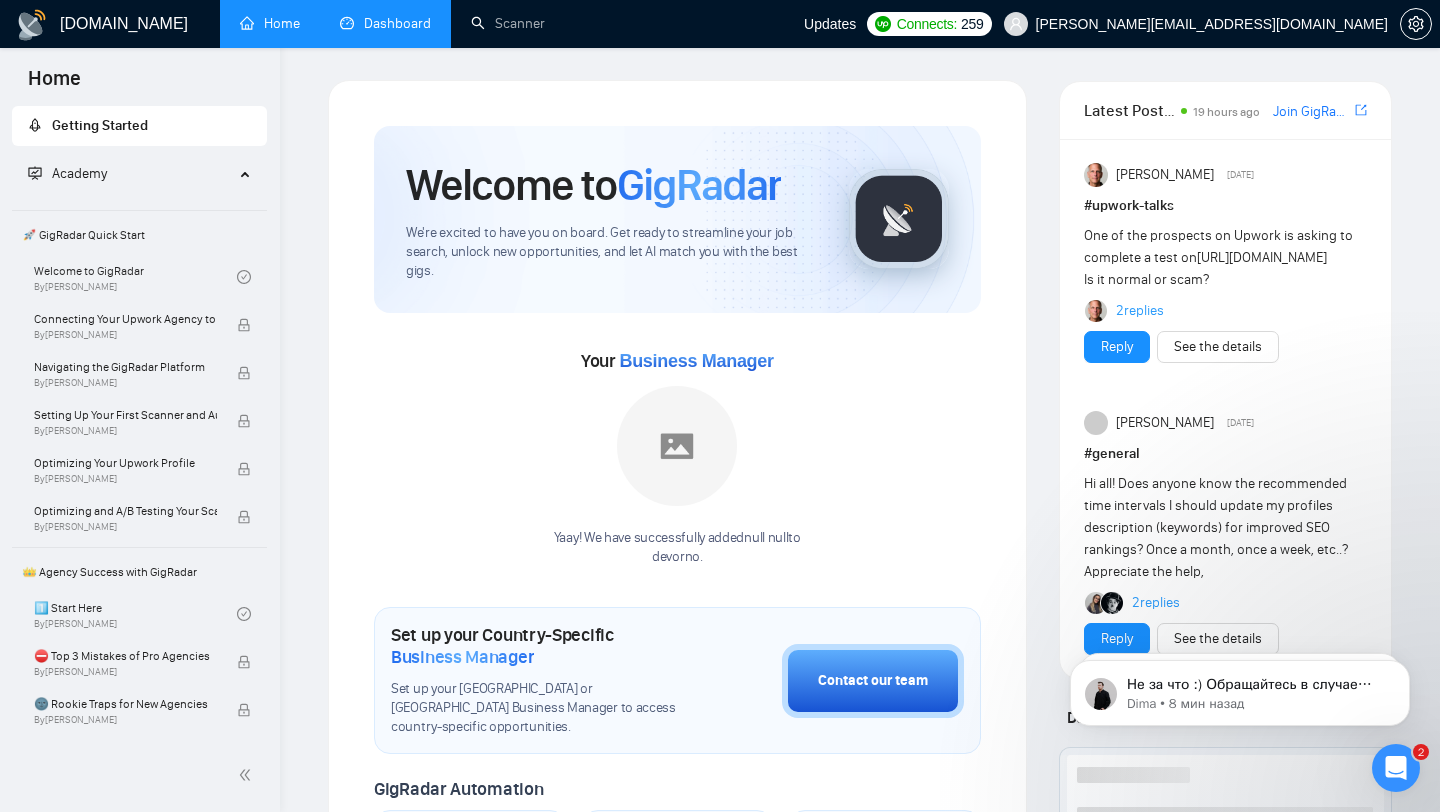 click on "Dashboard" at bounding box center [385, 23] 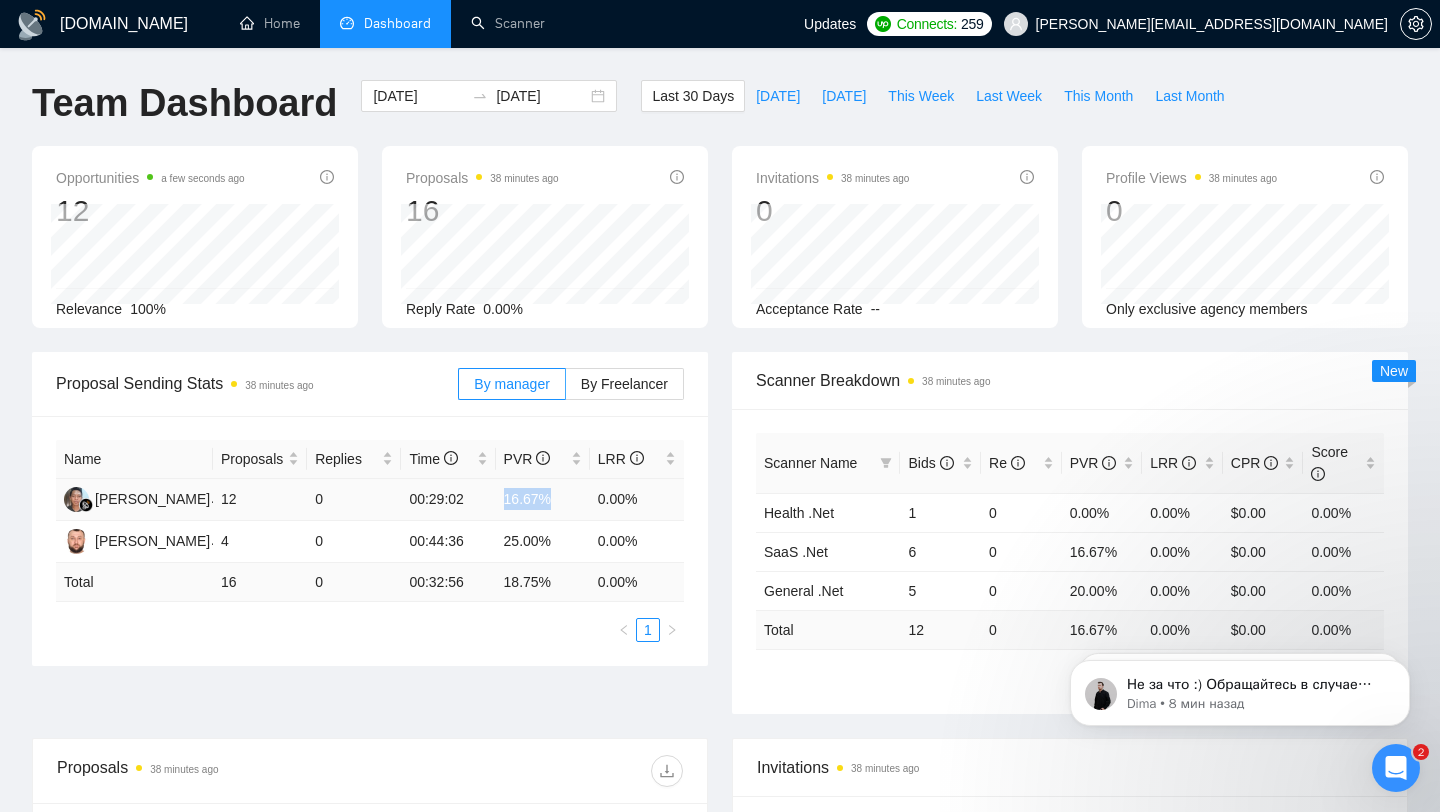 drag, startPoint x: 497, startPoint y: 496, endPoint x: 585, endPoint y: 494, distance: 88.02273 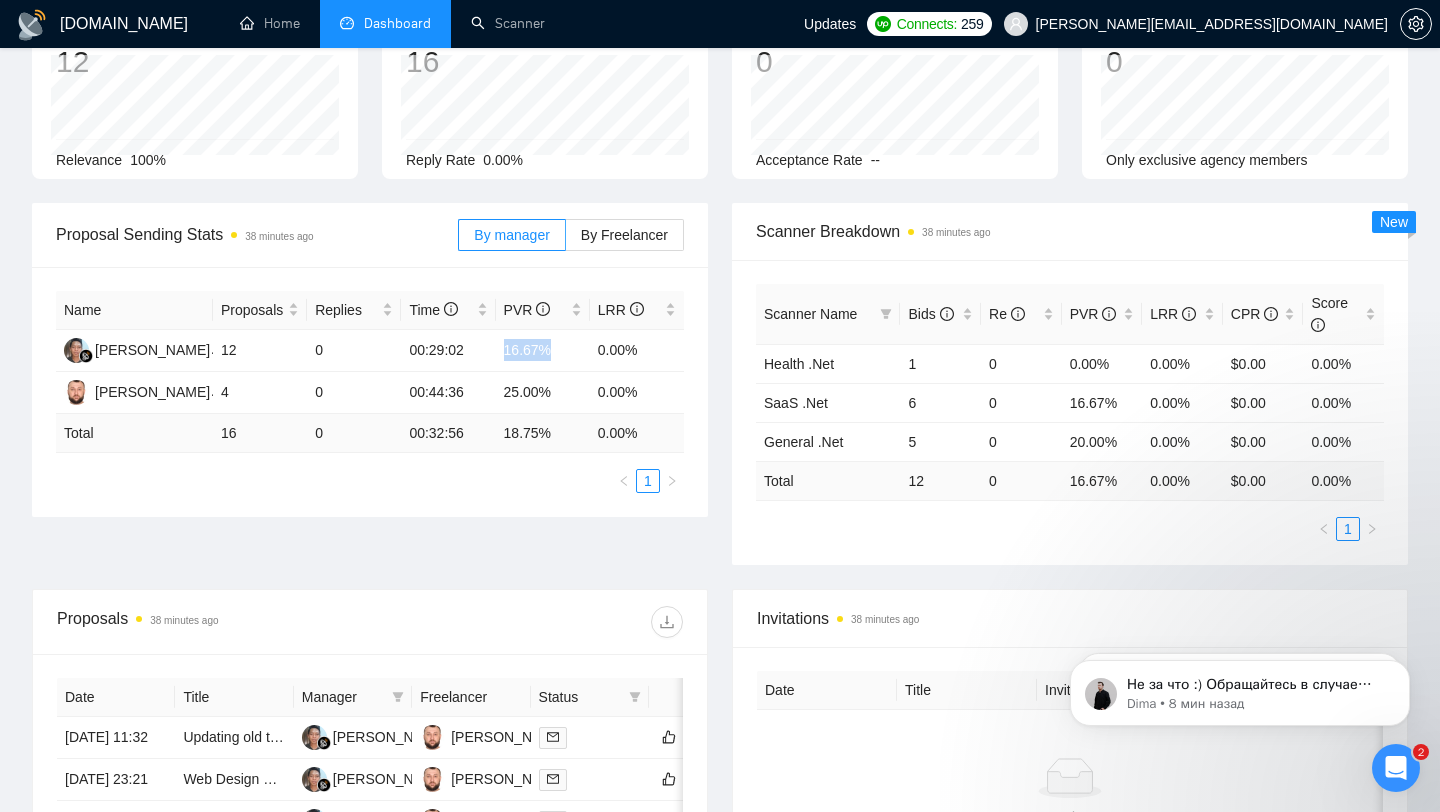 scroll, scrollTop: 0, scrollLeft: 0, axis: both 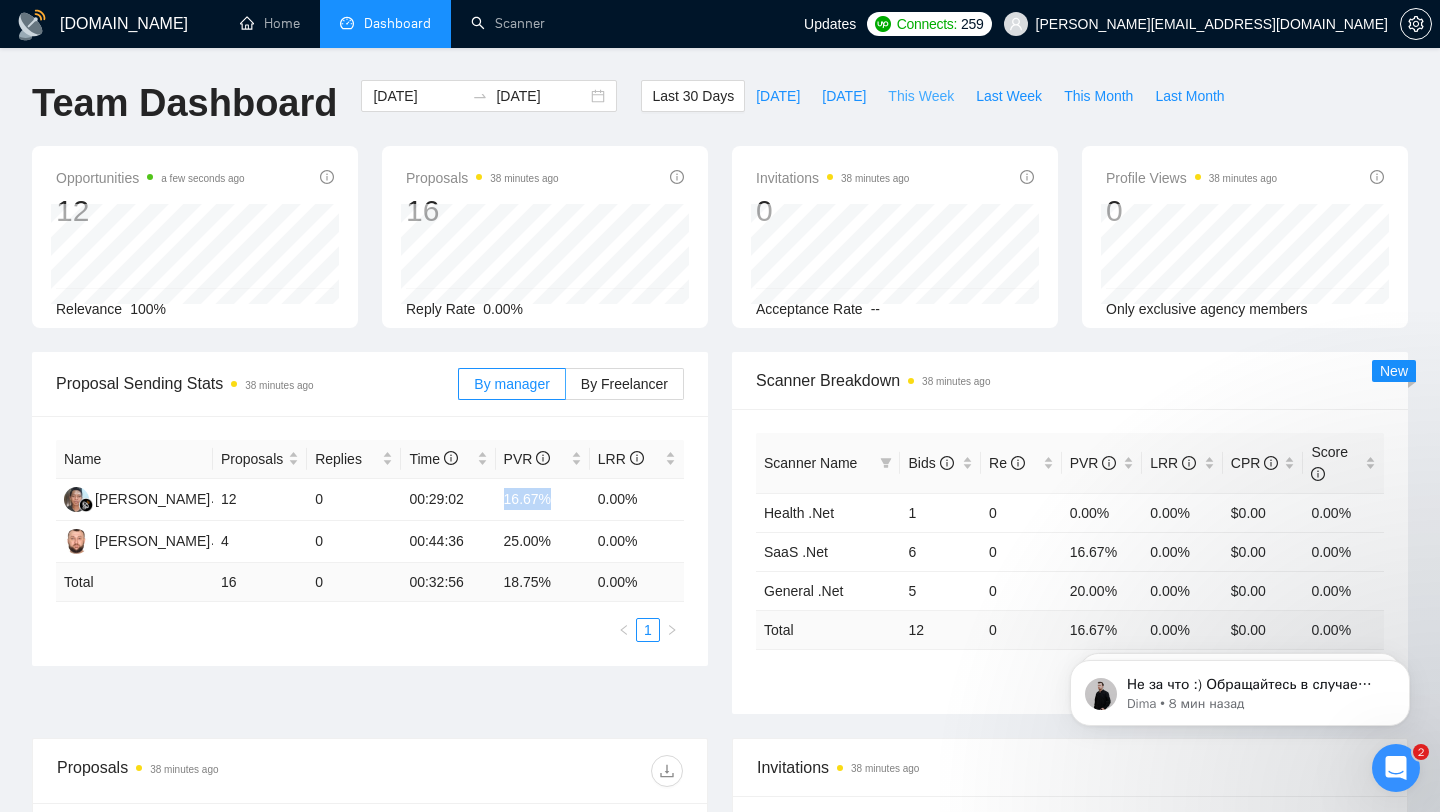 click on "This Week" at bounding box center [921, 96] 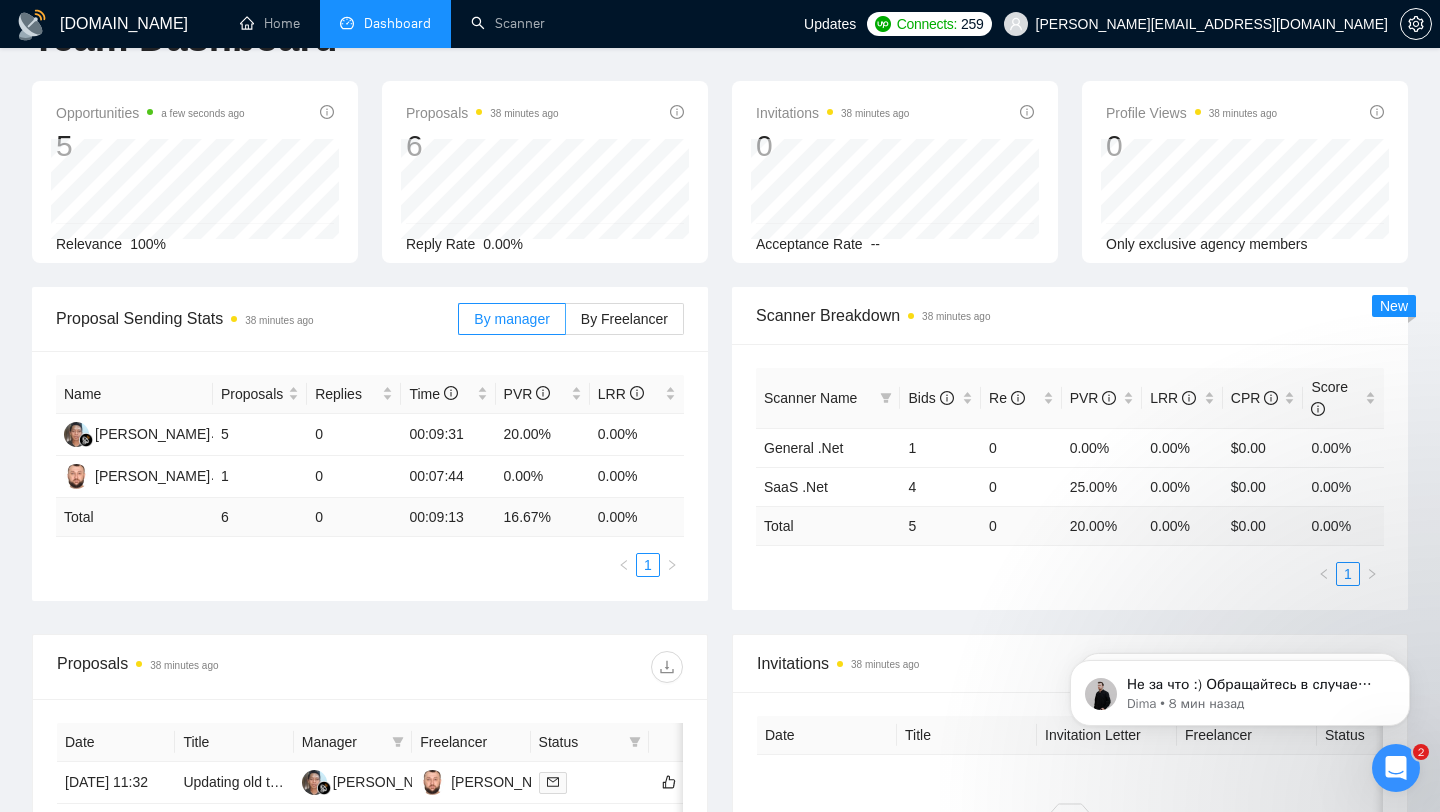 scroll, scrollTop: 0, scrollLeft: 0, axis: both 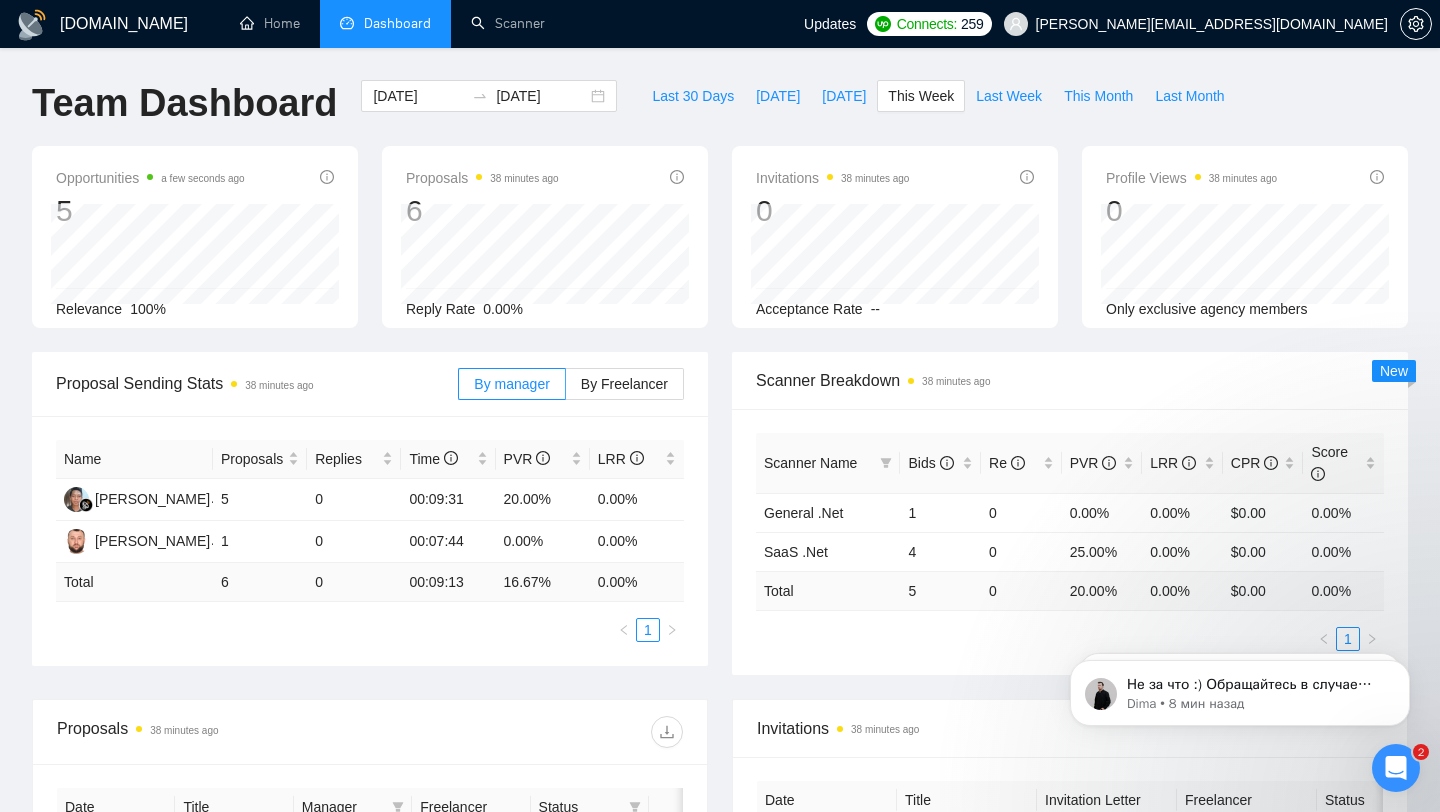 click on "Last 30 Days [DATE] [DATE] This Week Last Week This Month Last Month" at bounding box center (938, 113) 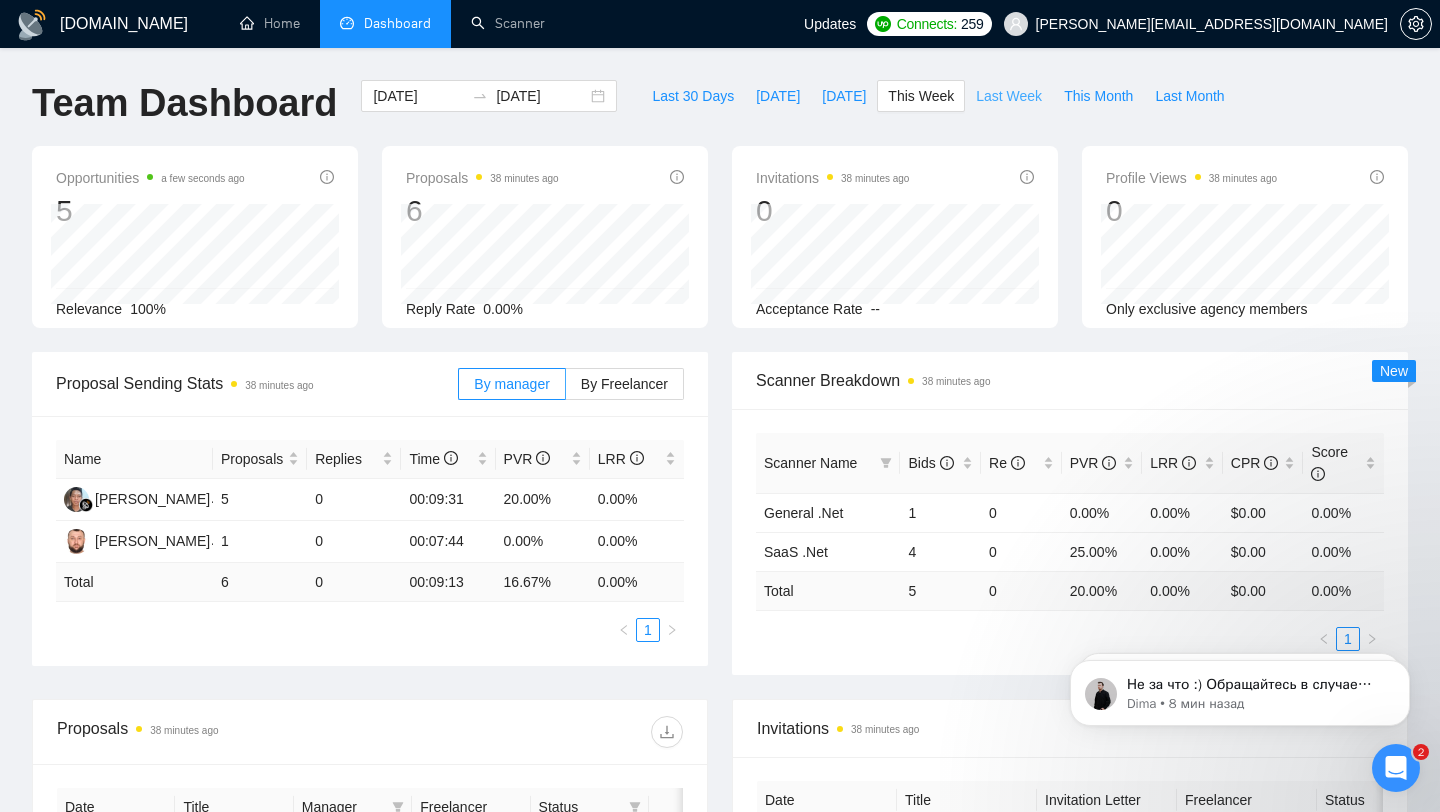 click on "Last Week" at bounding box center (1009, 96) 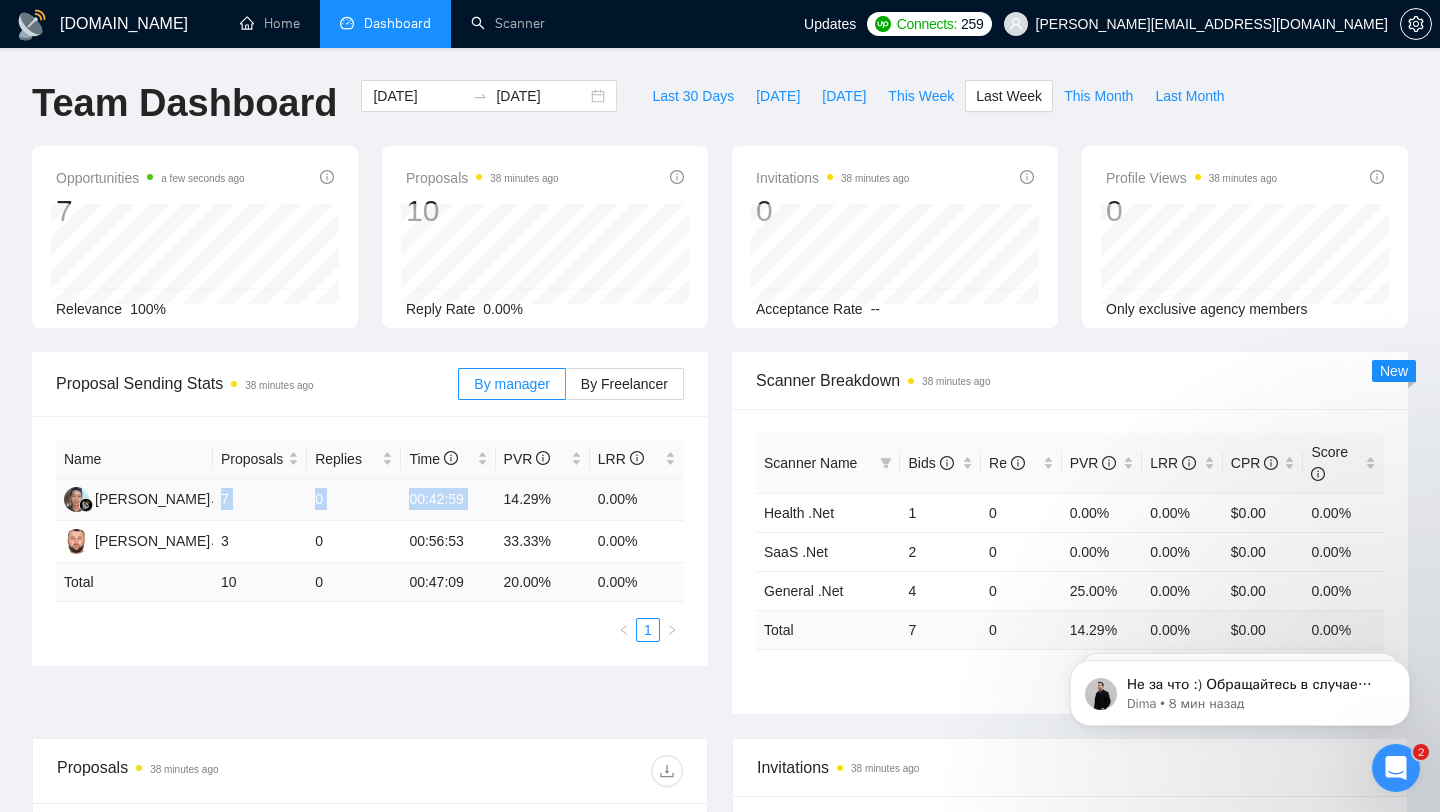 drag, startPoint x: 220, startPoint y: 503, endPoint x: 552, endPoint y: 487, distance: 332.3853 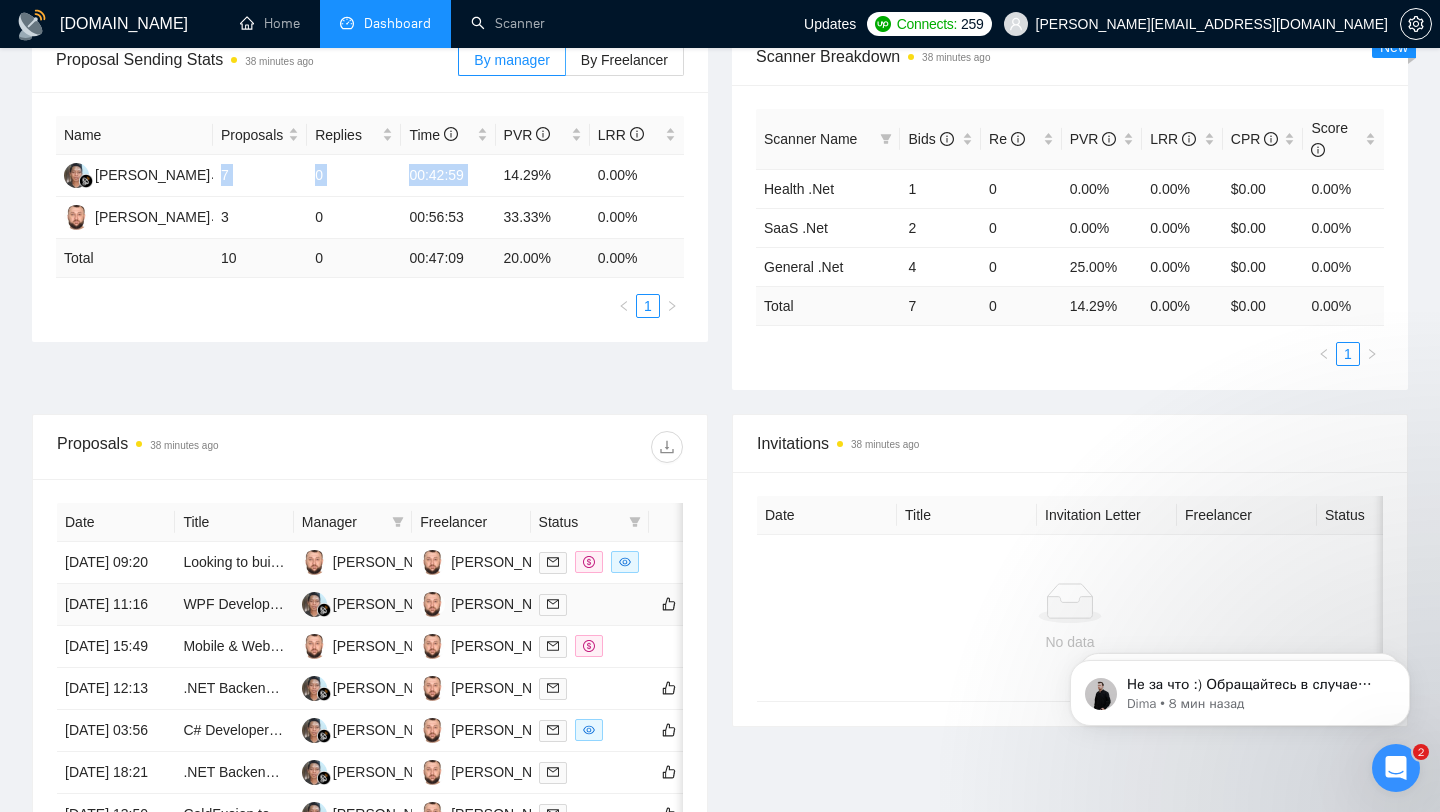 scroll, scrollTop: 328, scrollLeft: 0, axis: vertical 